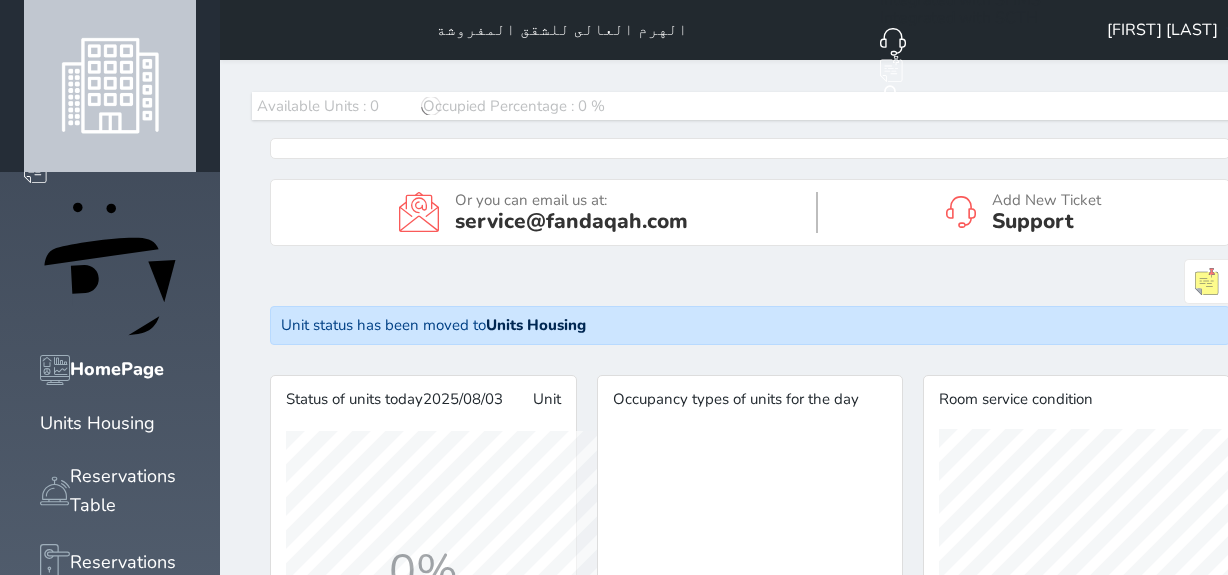 scroll, scrollTop: 0, scrollLeft: 0, axis: both 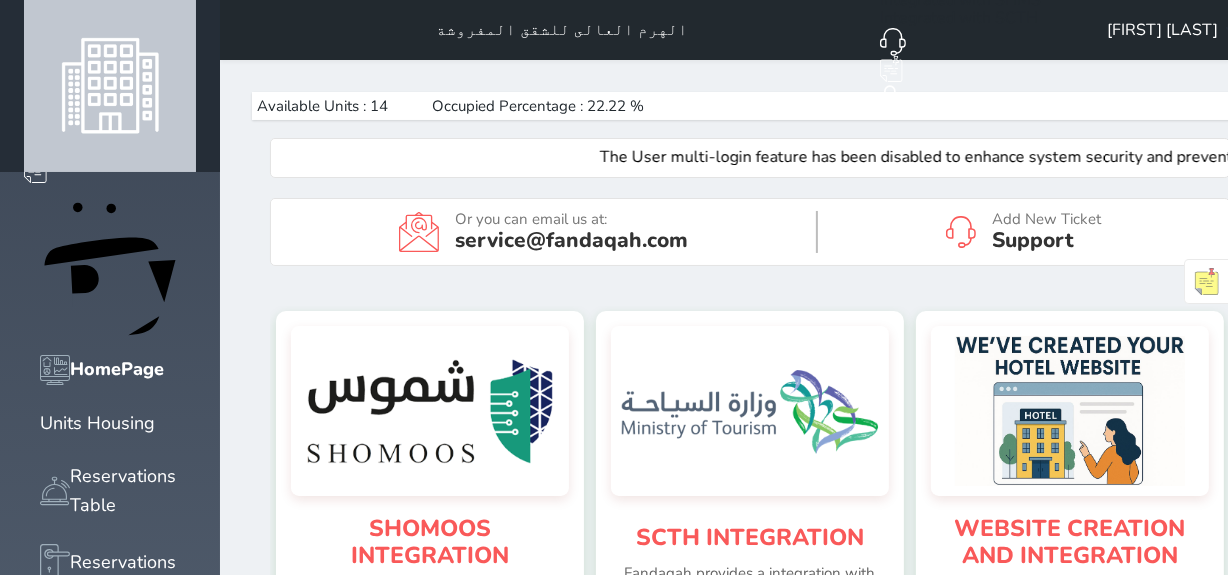 drag, startPoint x: 0, startPoint y: 0, endPoint x: 206, endPoint y: 133, distance: 245.204 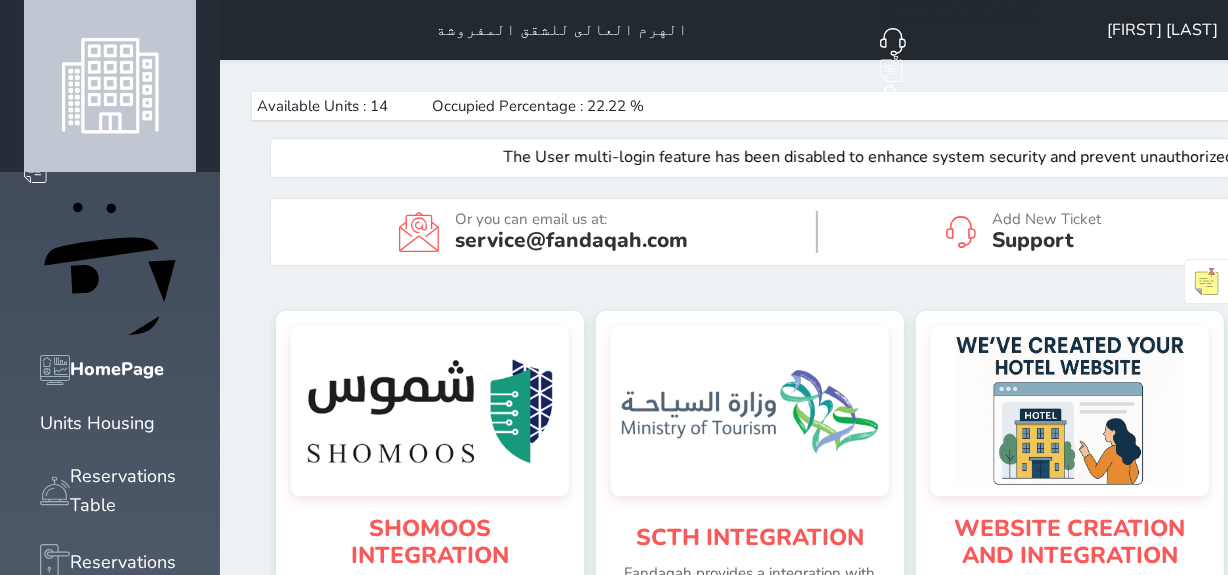 click on "The User multi-login feature has been disabled to enhance system security and prevent unauthorized access" at bounding box center (750, 155) 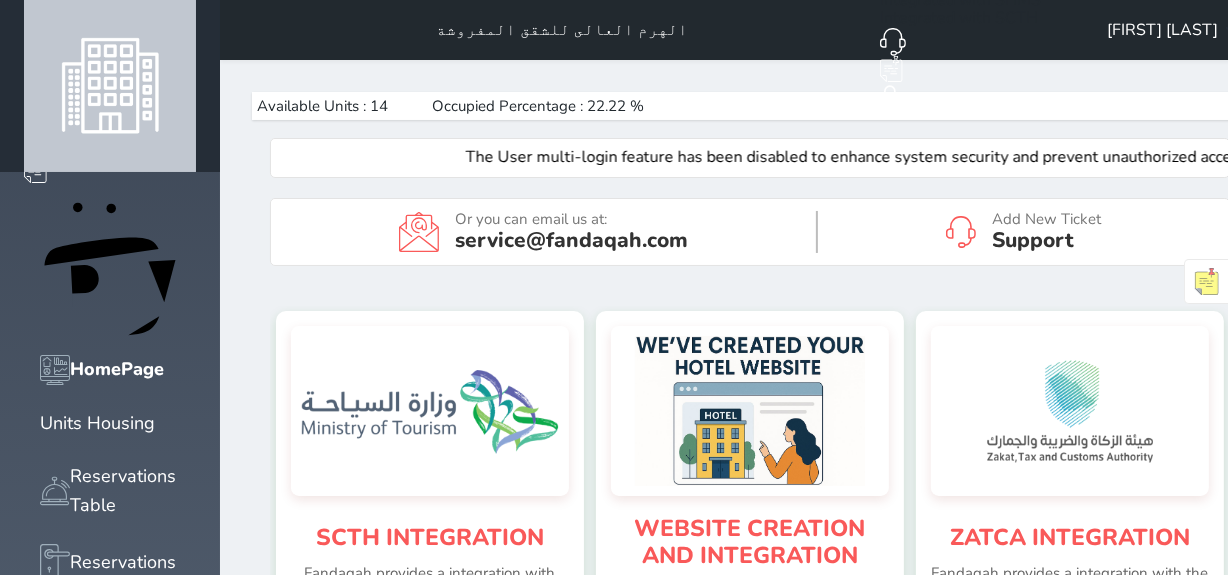 scroll, scrollTop: 997739, scrollLeft: 998894, axis: both 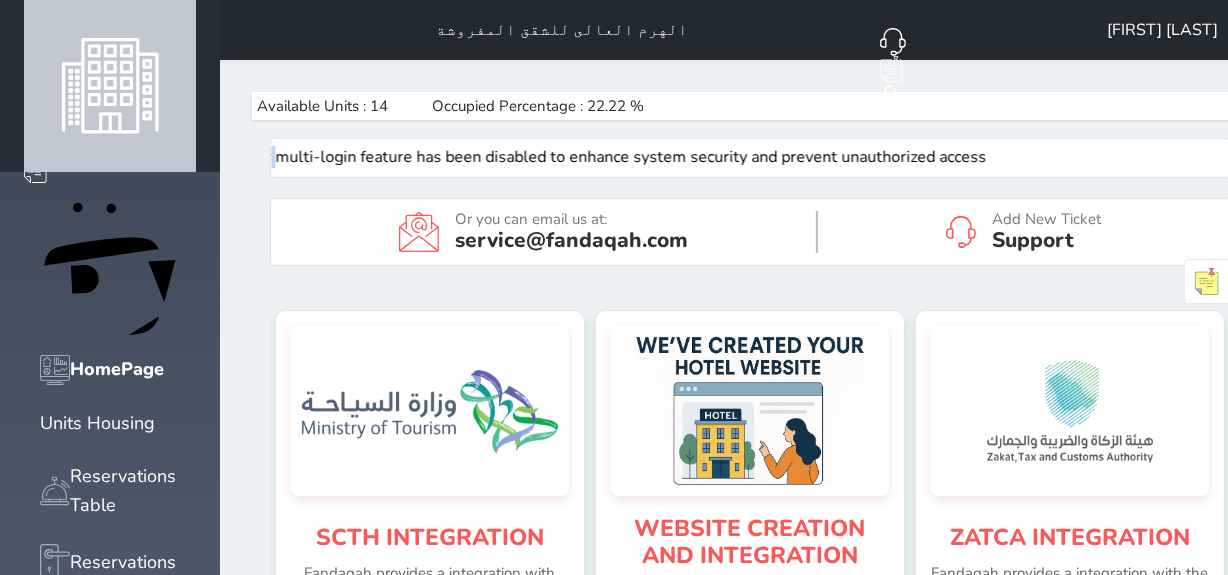 click on "The User multi-login feature has been disabled to enhance system security and prevent unauthorized access" at bounding box center [750, 155] 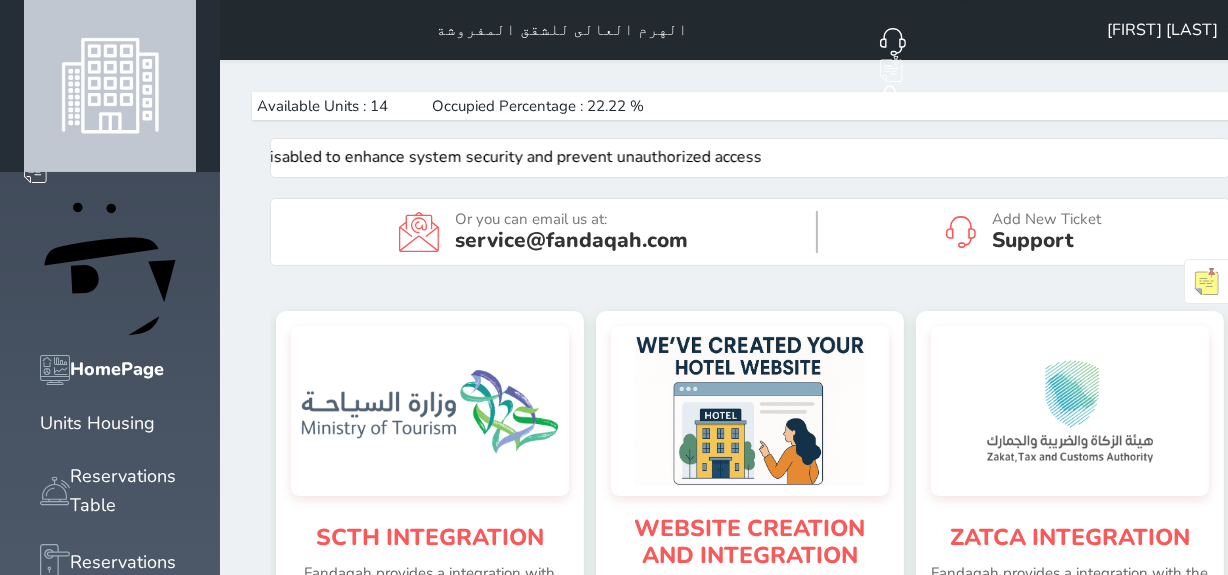 click on "The User multi-login feature has been disabled to enhance system security and prevent unauthorized access" at bounding box center [750, 155] 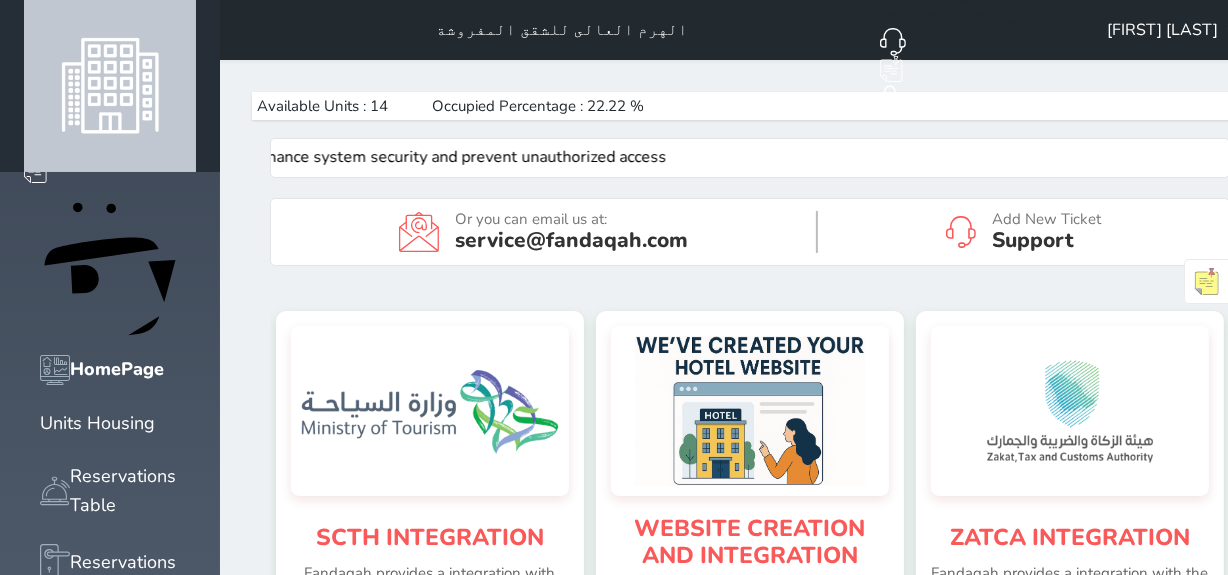 click on "The User multi-login feature has been disabled to enhance system security and prevent unauthorized access" at bounding box center (750, 155) 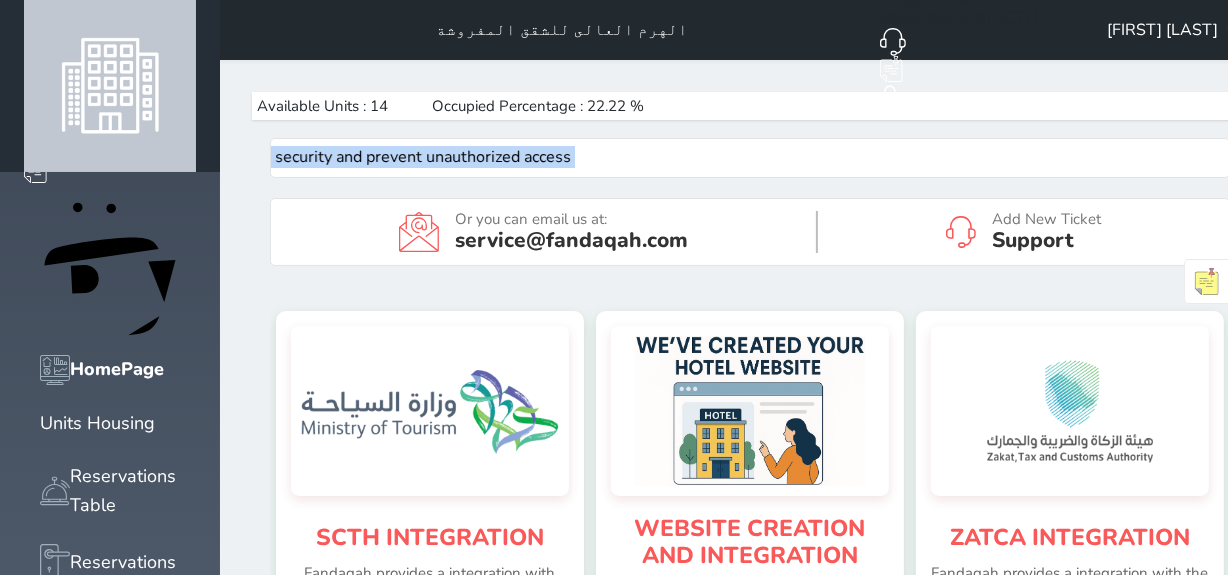 click on "The User multi-login feature has been disabled to enhance system security and prevent unauthorized access" at bounding box center [750, 155] 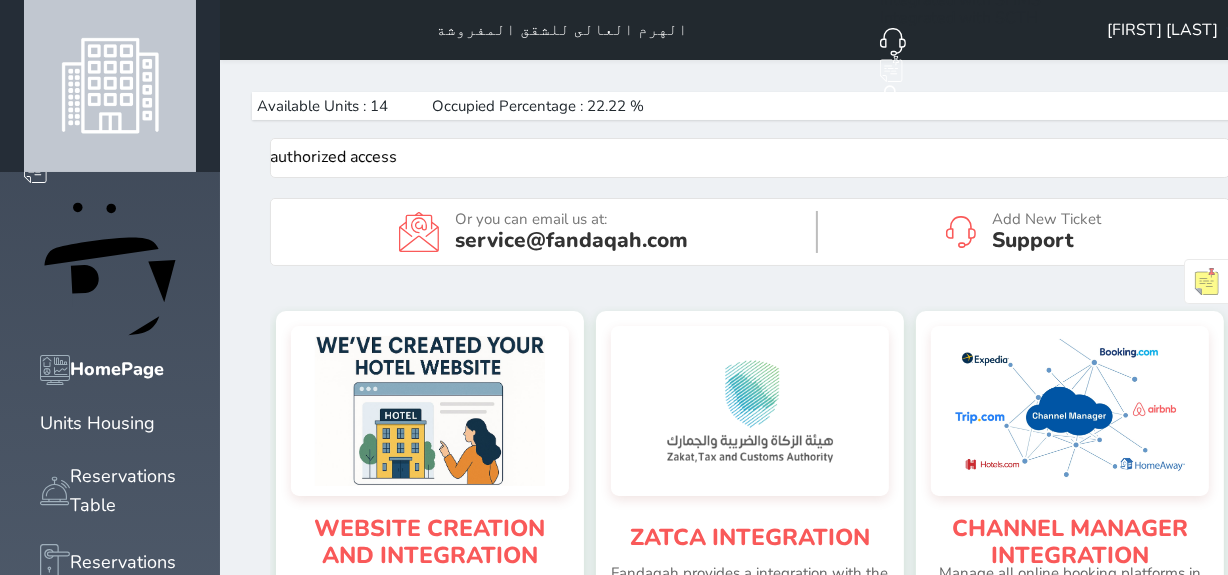drag, startPoint x: 206, startPoint y: 133, endPoint x: 210, endPoint y: 104, distance: 29.274563 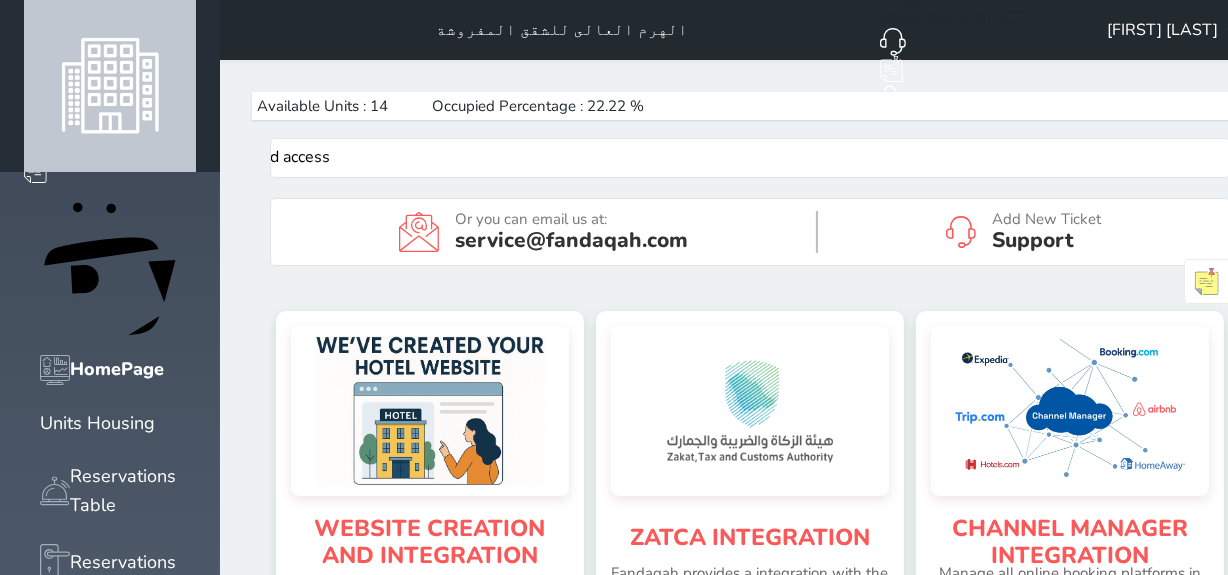 click on "Available Units : 14   Occupied Percentage : 22.22 %   The User multi-login feature has been disabled to enhance system security and prevent unauthorized access       Or you can email us at:   service@example.com     Add New Ticket   Support
website creation and integration
Get more direct bookings and save OTA commissions, your hotel website is now live and fully integrated     Contact Us
zatca integration
Fandaqah provides a integration with the Zakat, Tax and Customs Authority to synchronize tax invoices and credit notes     Contact Us
channel manager integration
Manage all online booking platforms in one place—Channel Manager is now integrated with Fandaqah PMS     Contact Us
Unit status has been moved to   Units Housing     Status of units today 2025/08/03   18 Unit     22.22%   Occupied Percentage     2  room" at bounding box center [750, 1171] 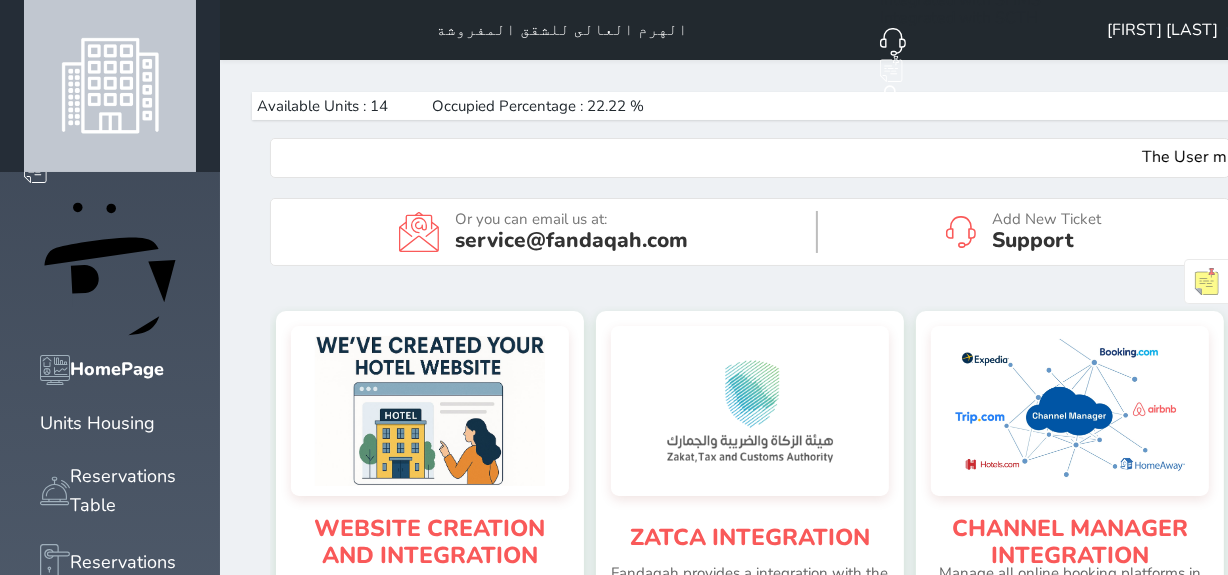 click on "Available Units : 14   Occupied Percentage : 22.22 %   The User multi-login feature has been disabled to enhance system security and prevent unauthorized access       Or you can email us at:   service@example.com     Add New Ticket   Support
website creation and integration
Get more direct bookings and save OTA commissions, your hotel website is now live and fully integrated     Contact Us
zatca integration
Fandaqah provides a integration with the Zakat, Tax and Customs Authority to synchronize tax invoices and credit notes     Contact Us
channel manager integration
Manage all online booking platforms in one place—Channel Manager is now integrated with Fandaqah PMS     Contact Us
Unit status has been moved to   Units Housing     Status of units today 2025/08/03   18 Unit     22.22%   Occupied Percentage     2  room" at bounding box center [750, 1171] 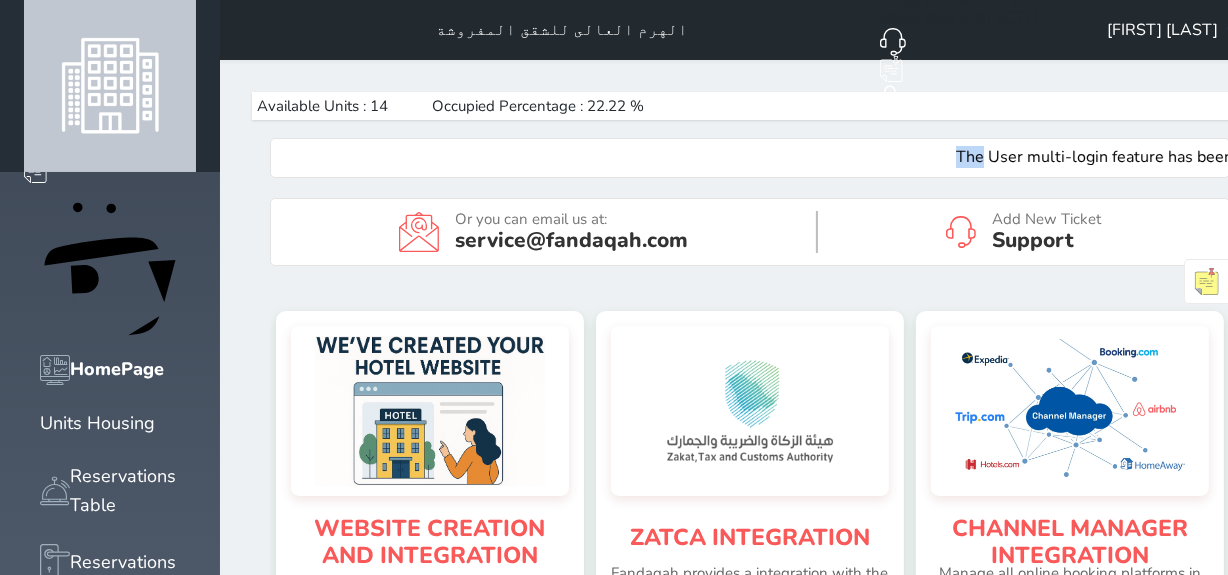 click on "Available Units : 14   Occupied Percentage : 22.22 %   The User multi-login feature has been disabled to enhance system security and prevent unauthorized access       Or you can email us at:   service@example.com     Add New Ticket   Support
website creation and integration
Get more direct bookings and save OTA commissions, your hotel website is now live and fully integrated     Contact Us
zatca integration
Fandaqah provides a integration with the Zakat, Tax and Customs Authority to synchronize tax invoices and credit notes     Contact Us
channel manager integration
Manage all online booking platforms in one place—Channel Manager is now integrated with Fandaqah PMS     Contact Us
Unit status has been moved to   Units Housing     Status of units today 2025/08/03   18 Unit     22.22%   Occupied Percentage     2  room" at bounding box center (750, 1171) 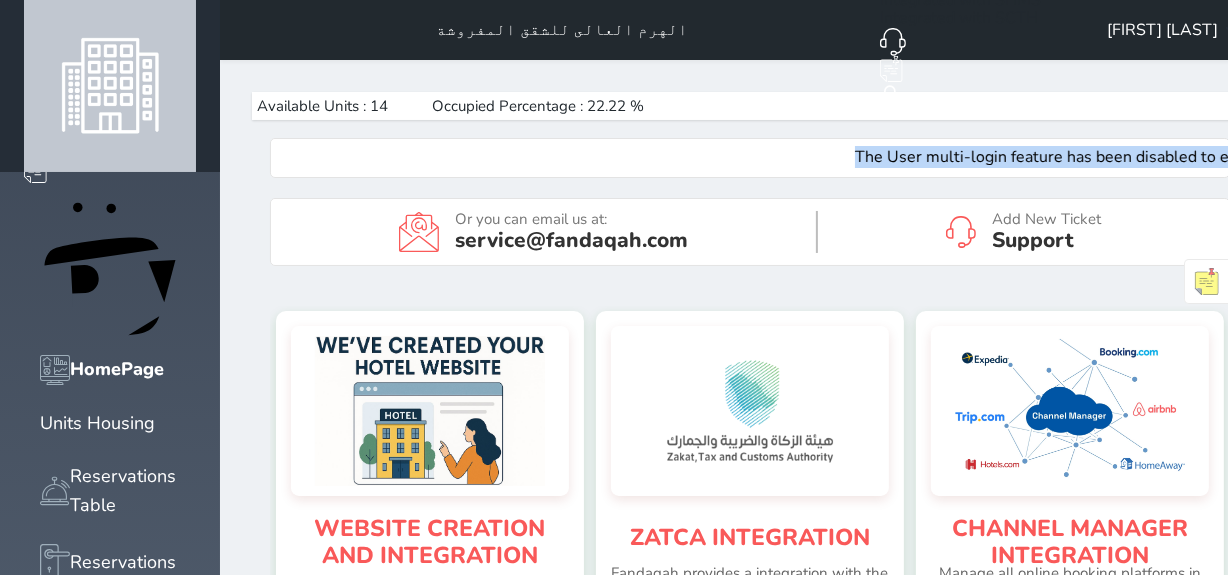 click on "Available Units : 14   Occupied Percentage : 22.22 %   The User multi-login feature has been disabled to enhance system security and prevent unauthorized access       Or you can email us at:   service@example.com     Add New Ticket   Support
website creation and integration
Get more direct bookings and save OTA commissions, your hotel website is now live and fully integrated     Contact Us
zatca integration
Fandaqah provides a integration with the Zakat, Tax and Customs Authority to synchronize tax invoices and credit notes     Contact Us
channel manager integration
Manage all online booking platforms in one place—Channel Manager is now integrated with Fandaqah PMS     Contact Us
Unit status has been moved to   Units Housing     Status of units today 2025/08/03   18 Unit     22.22%   Occupied Percentage     2  room" at bounding box center [750, 1171] 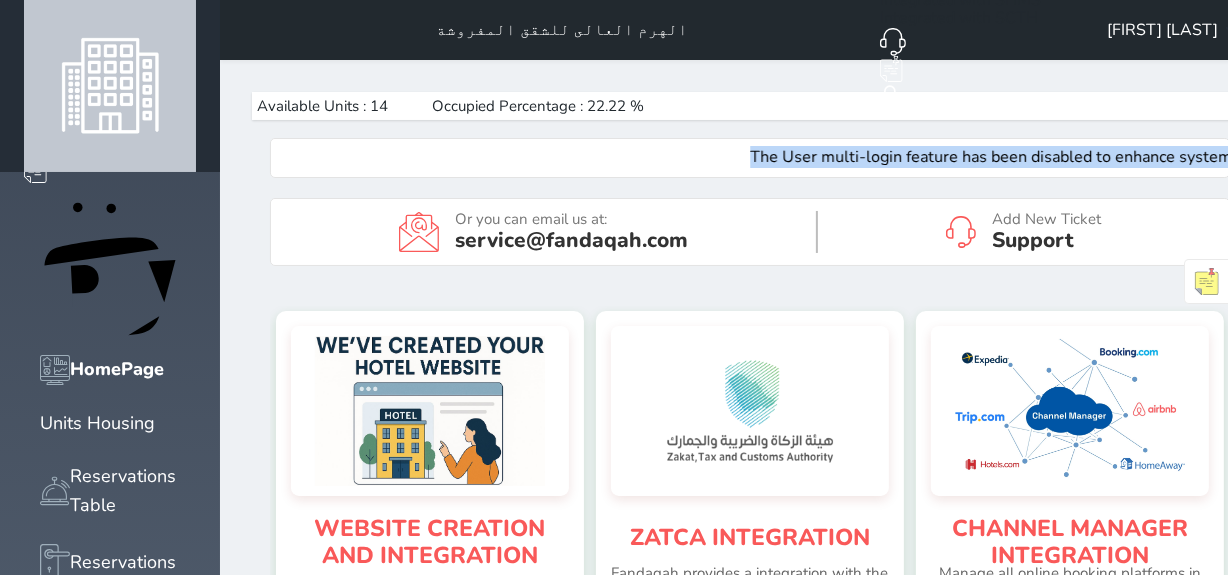 click on "Available Units : 14   Occupied Percentage : 22.22 %   The User multi-login feature has been disabled to enhance system security and prevent unauthorized access       Or you can email us at:   service@example.com     Add New Ticket   Support
website creation and integration
Get more direct bookings and save OTA commissions, your hotel website is now live and fully integrated     Contact Us
zatca integration
Fandaqah provides a integration with the Zakat, Tax and Customs Authority to synchronize tax invoices and credit notes     Contact Us
channel manager integration
Manage all online booking platforms in one place—Channel Manager is now integrated with Fandaqah PMS     Contact Us
Unit status has been moved to   Units Housing     Status of units today 2025/08/03   18 Unit     22.22%   Occupied Percentage     2  room" at bounding box center [750, 1171] 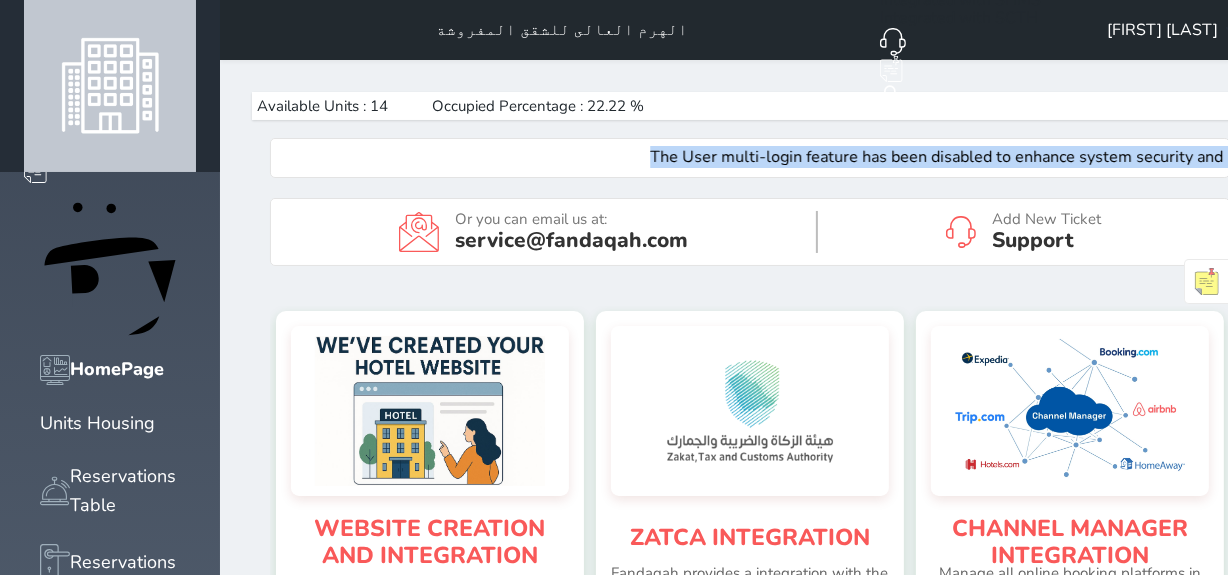 click on "Available Units : 14   Occupied Percentage : 22.22 %   The User multi-login feature has been disabled to enhance system security and prevent unauthorized access       Or you can email us at:   service@example.com     Add New Ticket   Support
website creation and integration
Get more direct bookings and save OTA commissions, your hotel website is now live and fully integrated     Contact Us
zatca integration
Fandaqah provides a integration with the Zakat, Tax and Customs Authority to synchronize tax invoices and credit notes     Contact Us
channel manager integration
Manage all online booking platforms in one place—Channel Manager is now integrated with Fandaqah PMS     Contact Us
Unit status has been moved to   Units Housing     Status of units today 2025/08/03   18 Unit     22.22%   Occupied Percentage     2  room" at bounding box center (750, 1171) 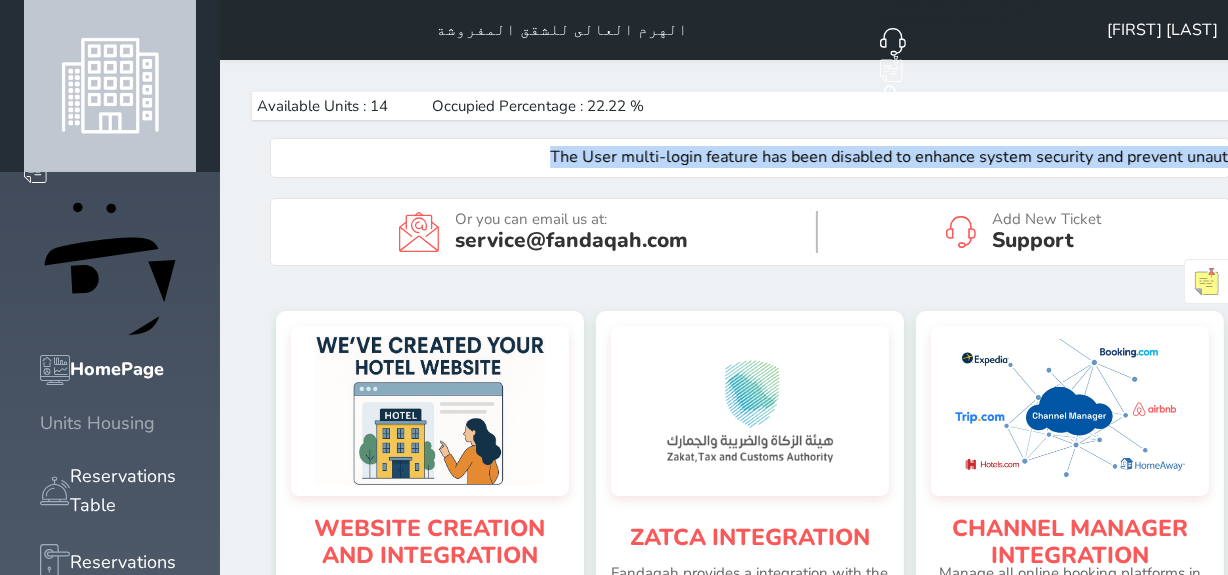 click on "Units Housing" at bounding box center [97, 423] 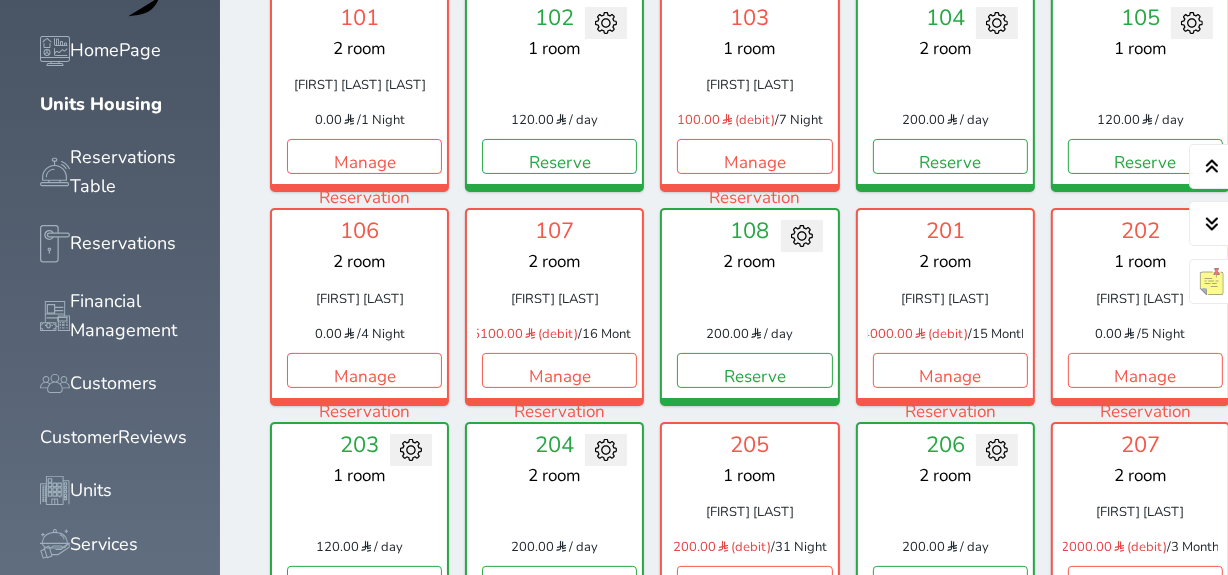 scroll, scrollTop: 363, scrollLeft: 0, axis: vertical 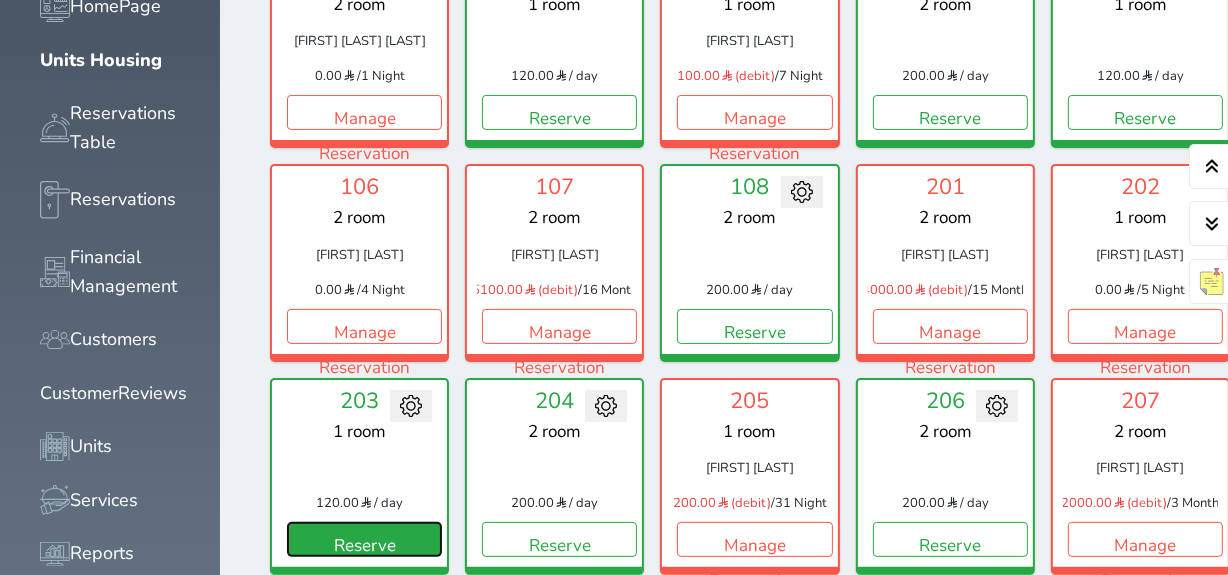 click on "Reserve" at bounding box center [364, 539] 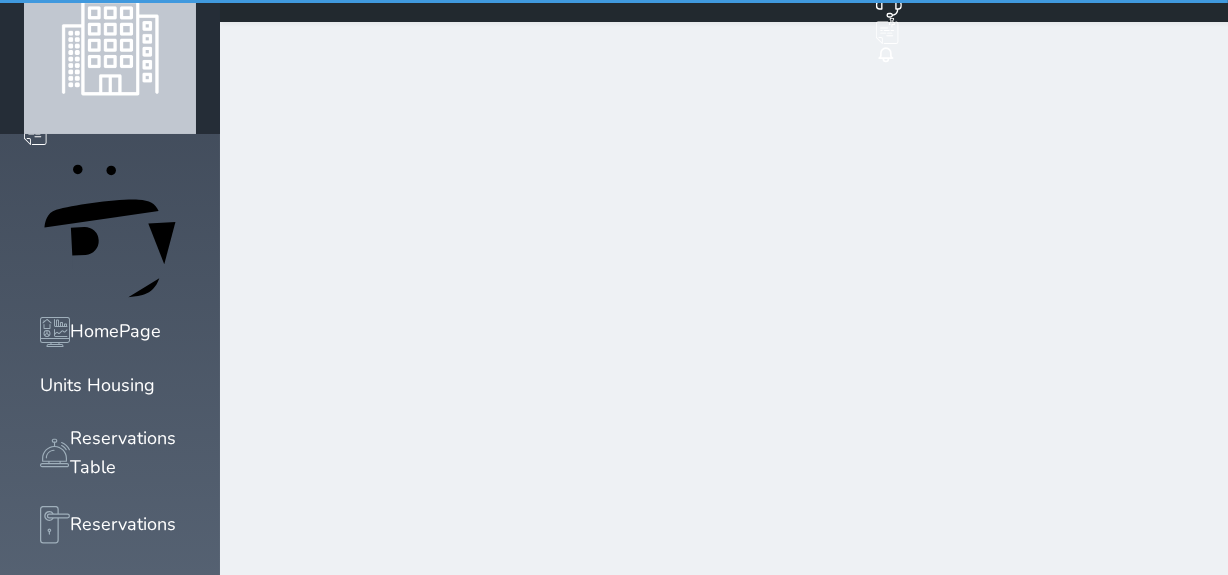 scroll, scrollTop: 0, scrollLeft: 0, axis: both 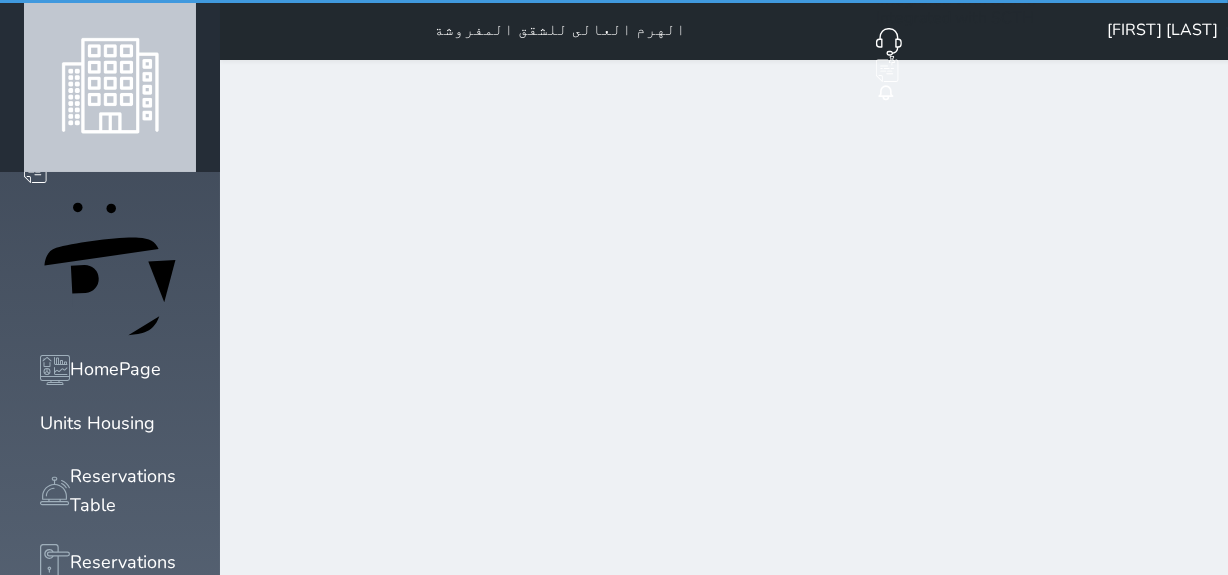 select on "1" 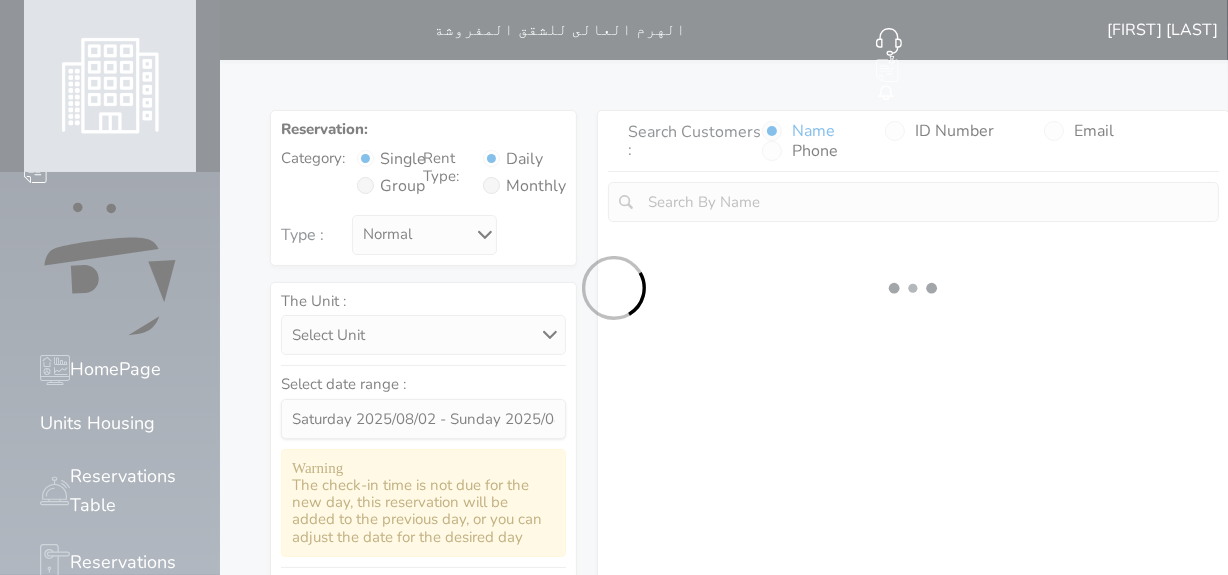 select 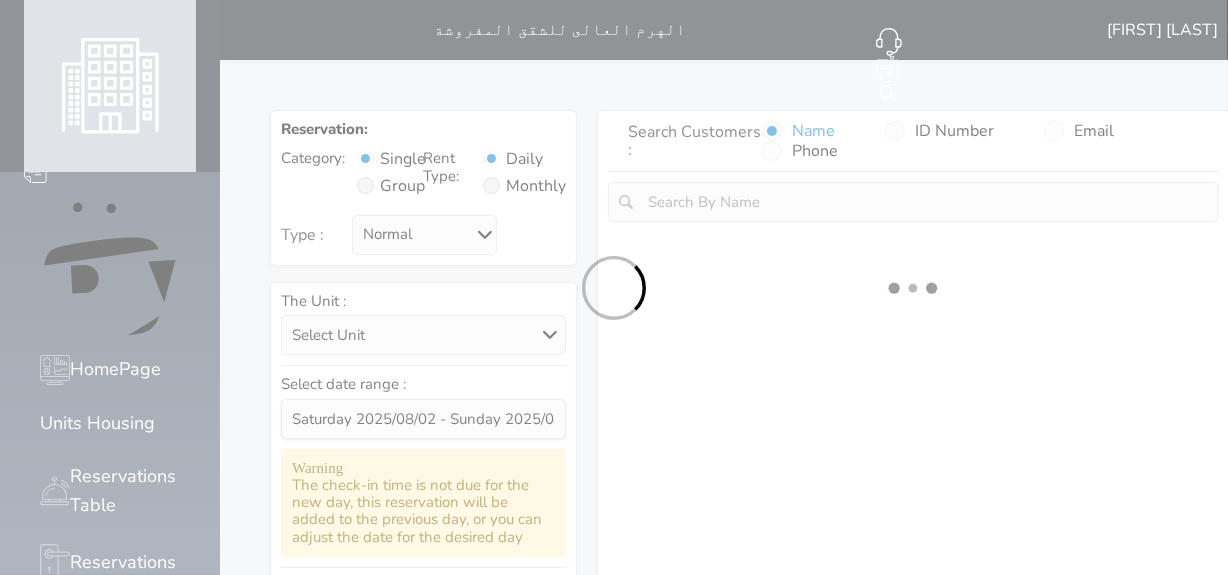 select on "1" 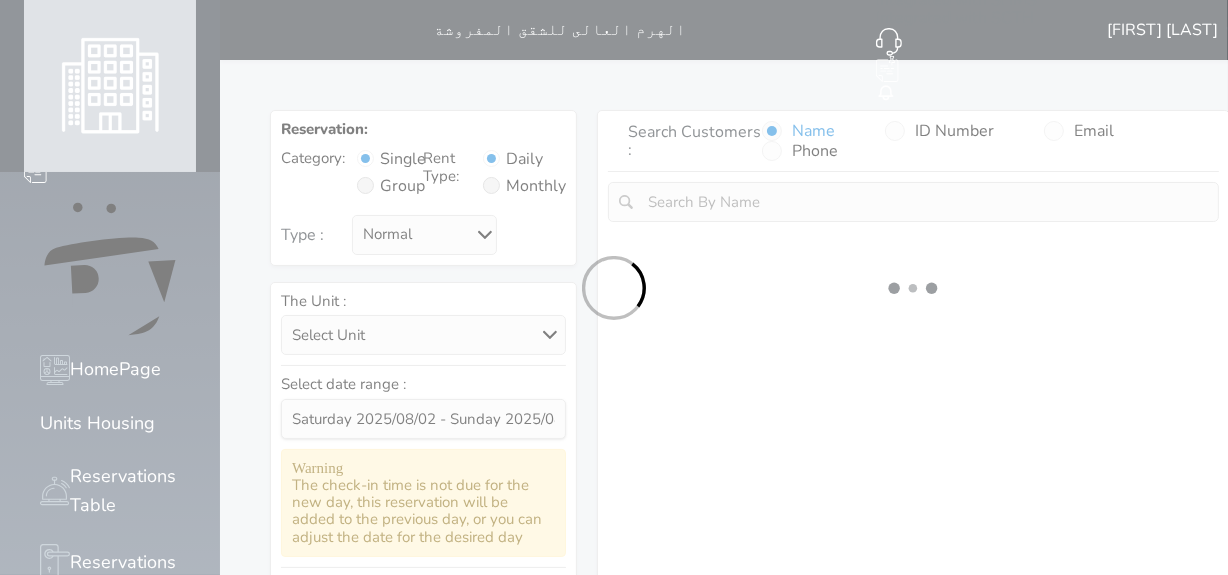 select on "113" 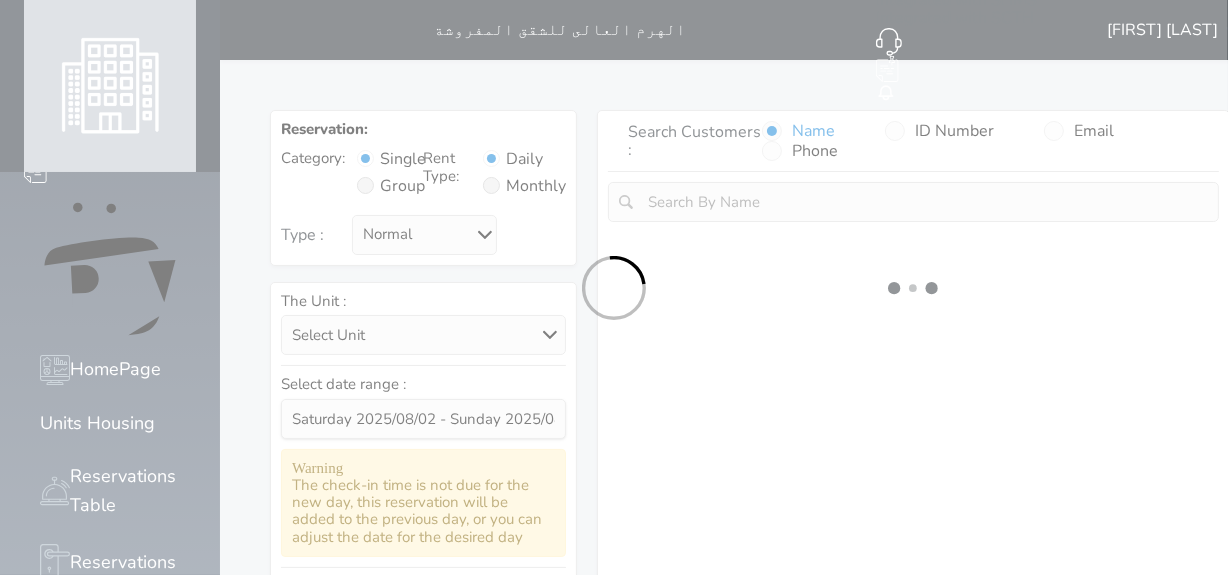 select on "1" 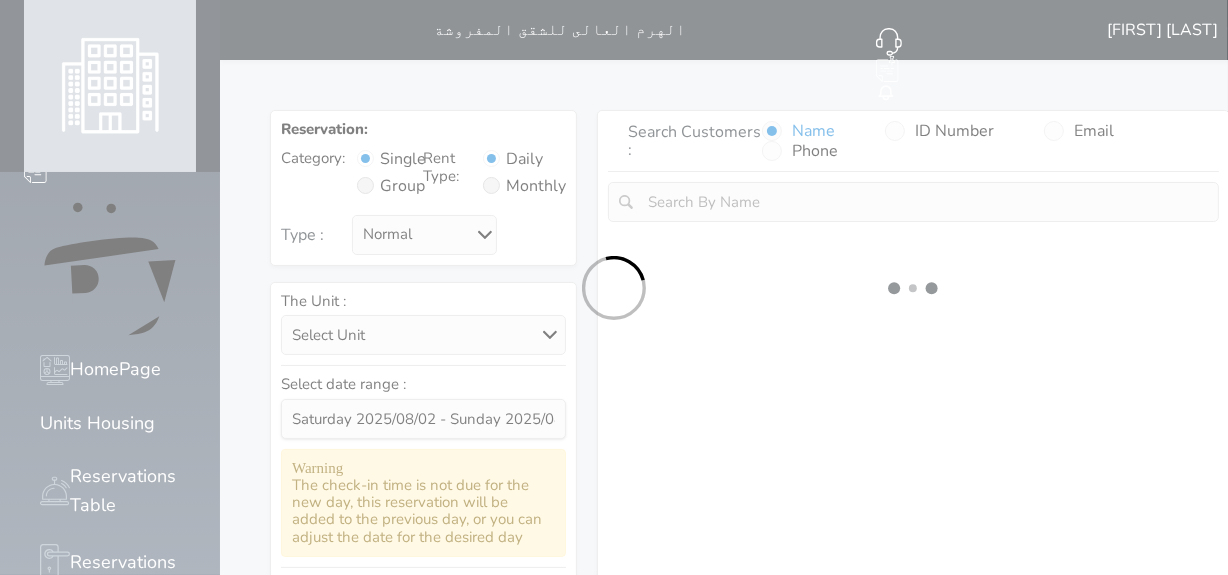 select 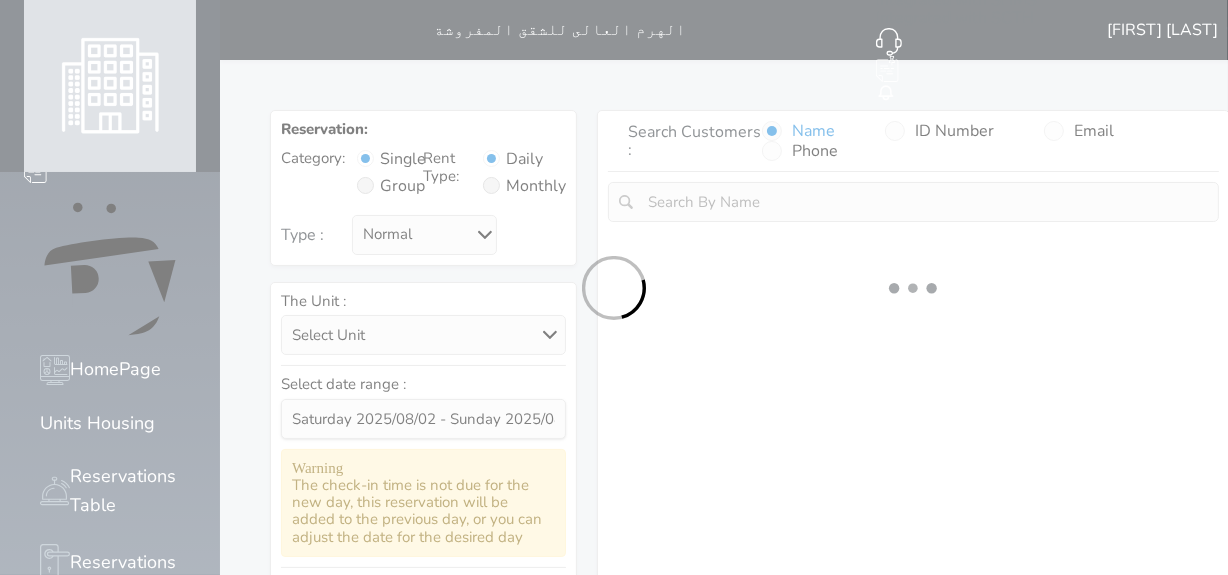 select 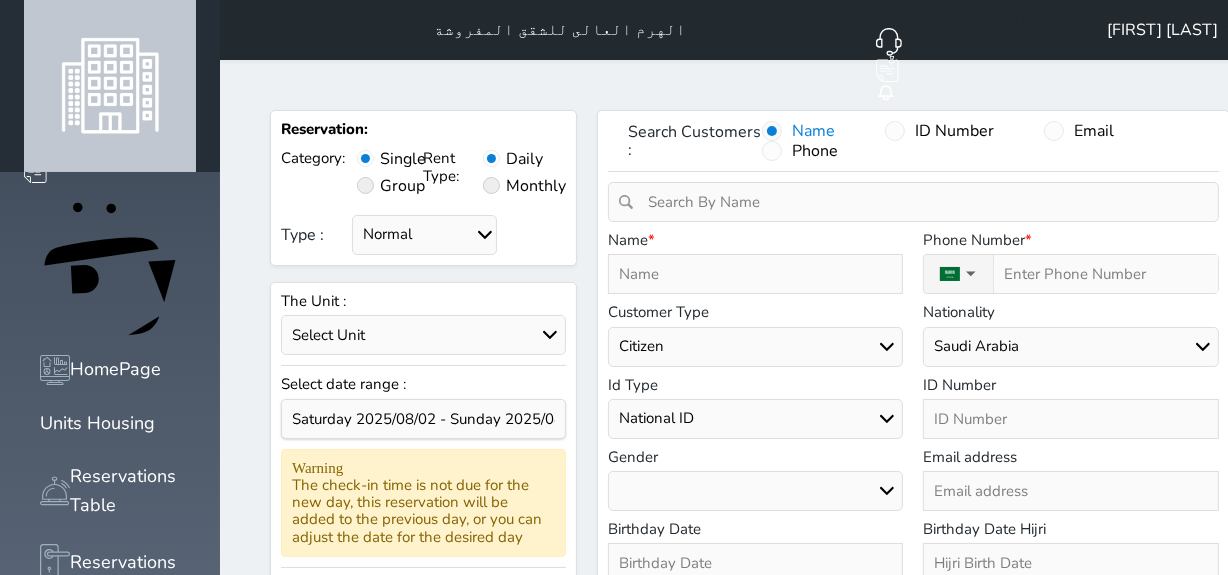 select 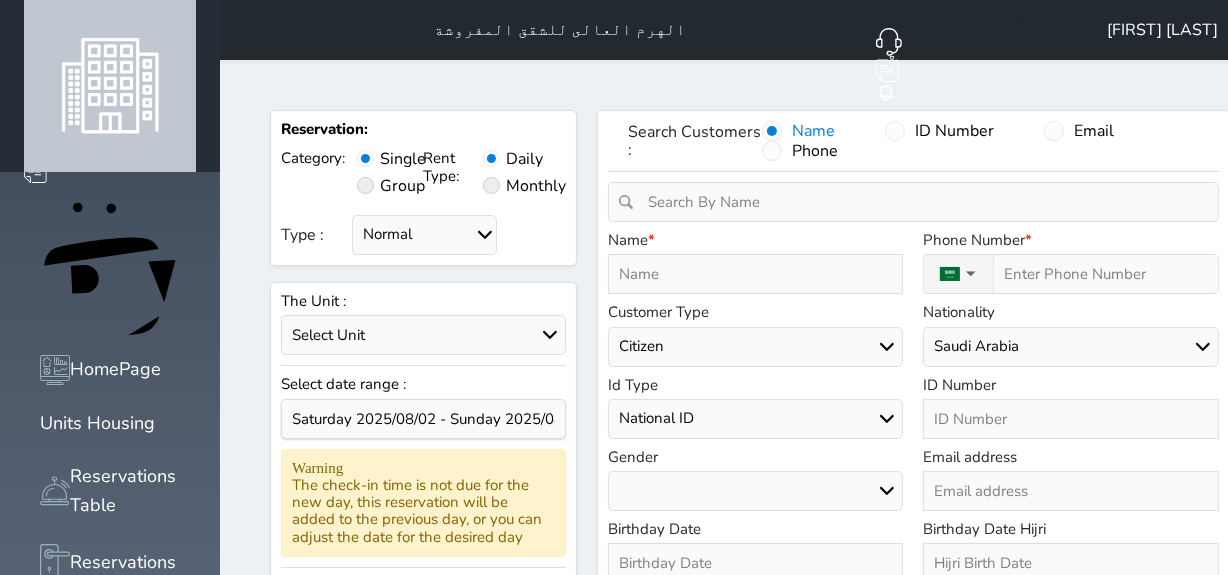 select 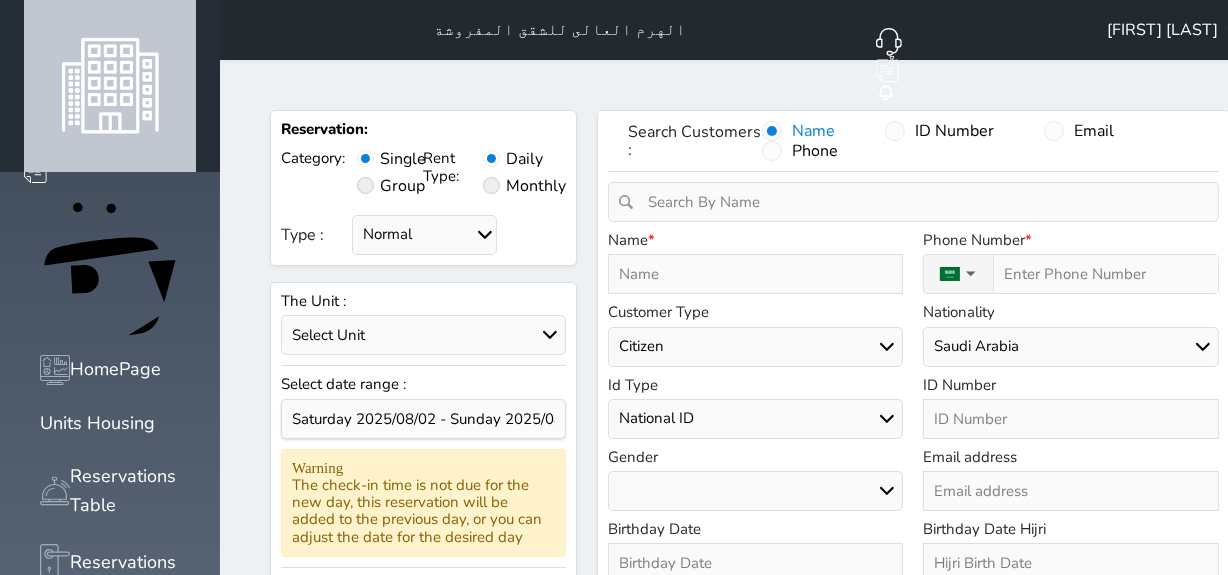 select 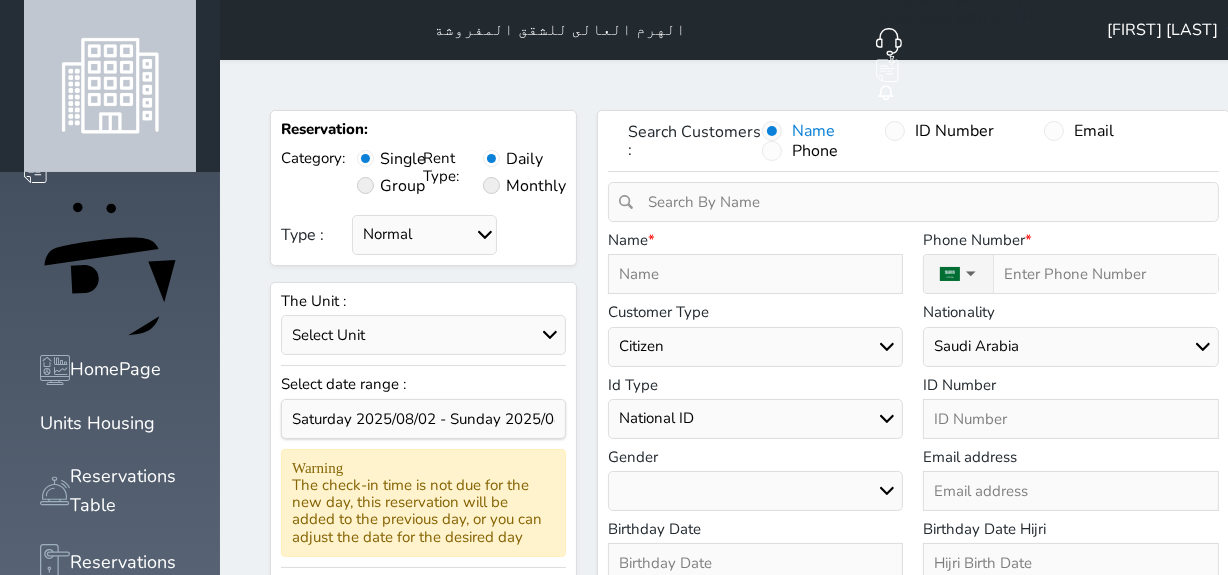 select 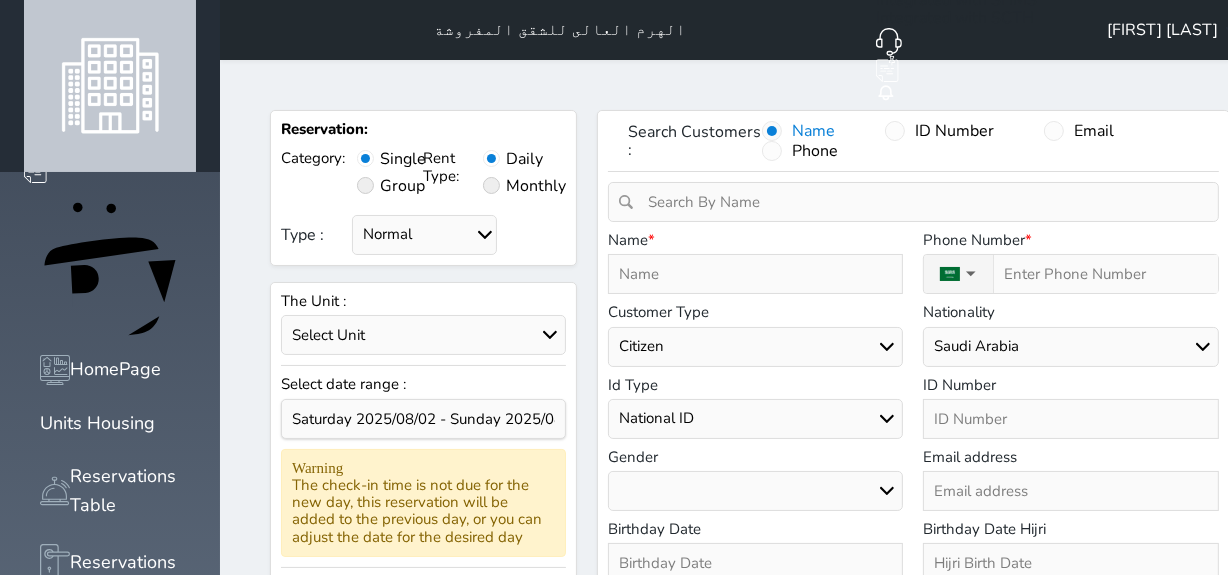 select 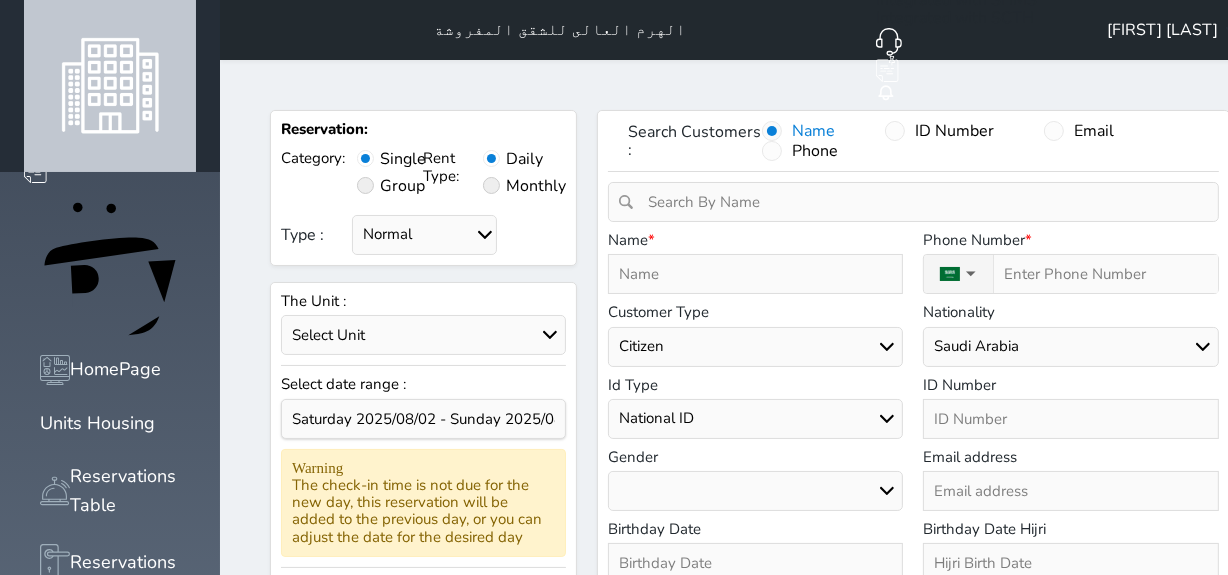 select 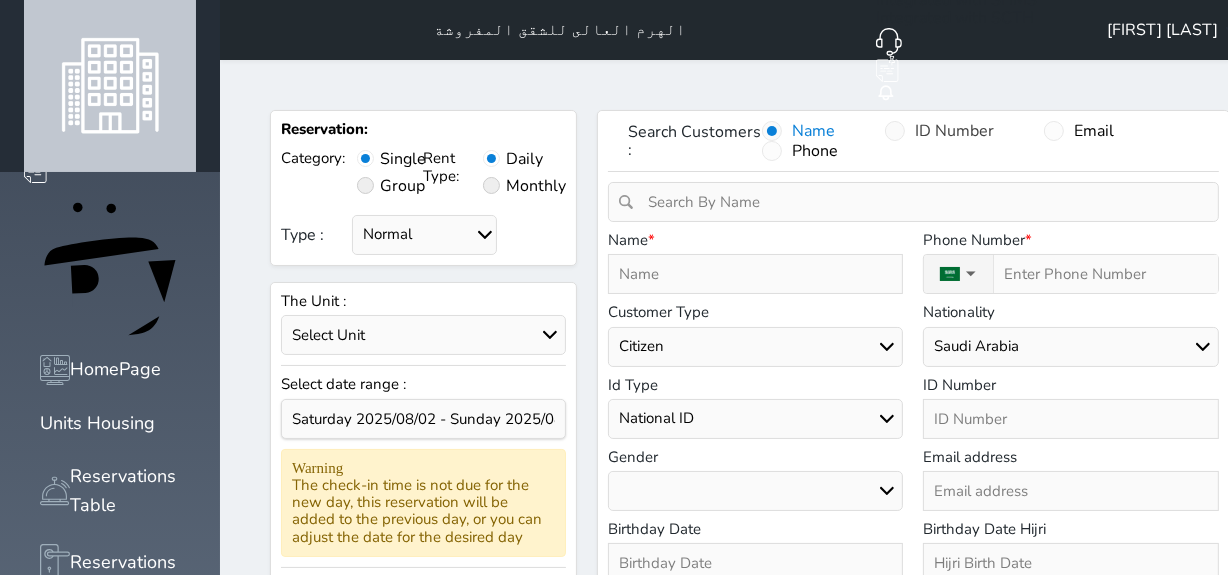 click at bounding box center (895, 131) 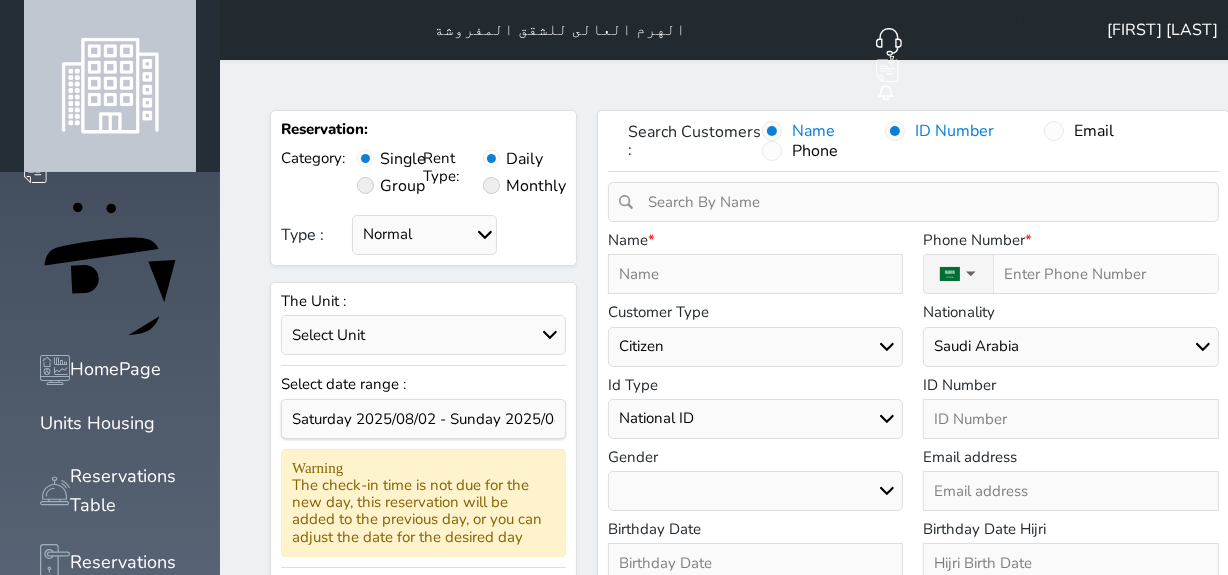 select 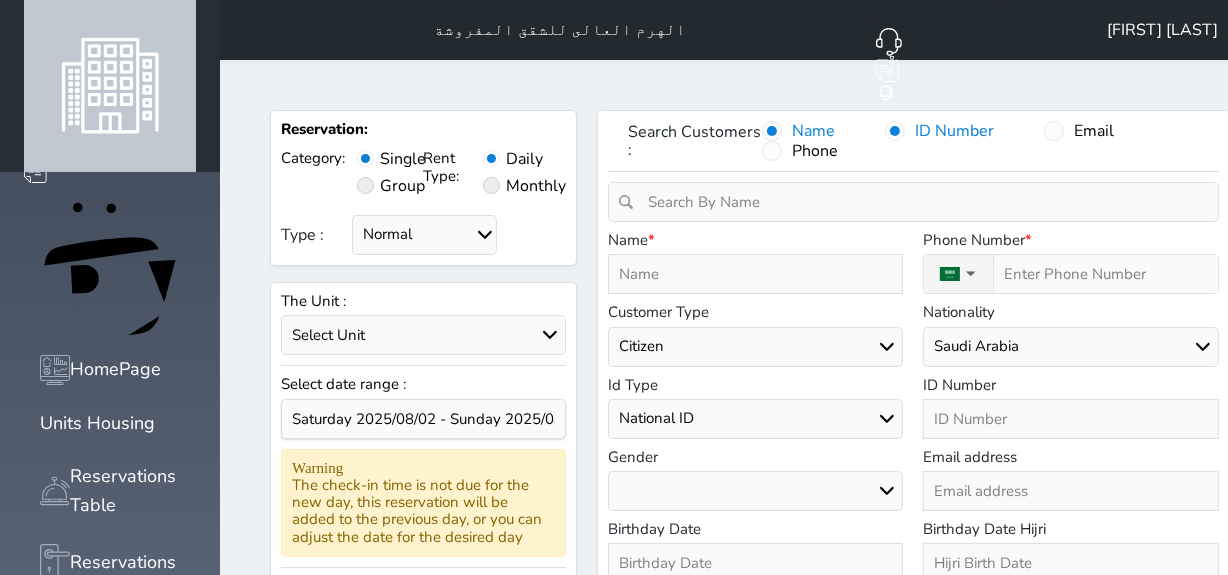 select 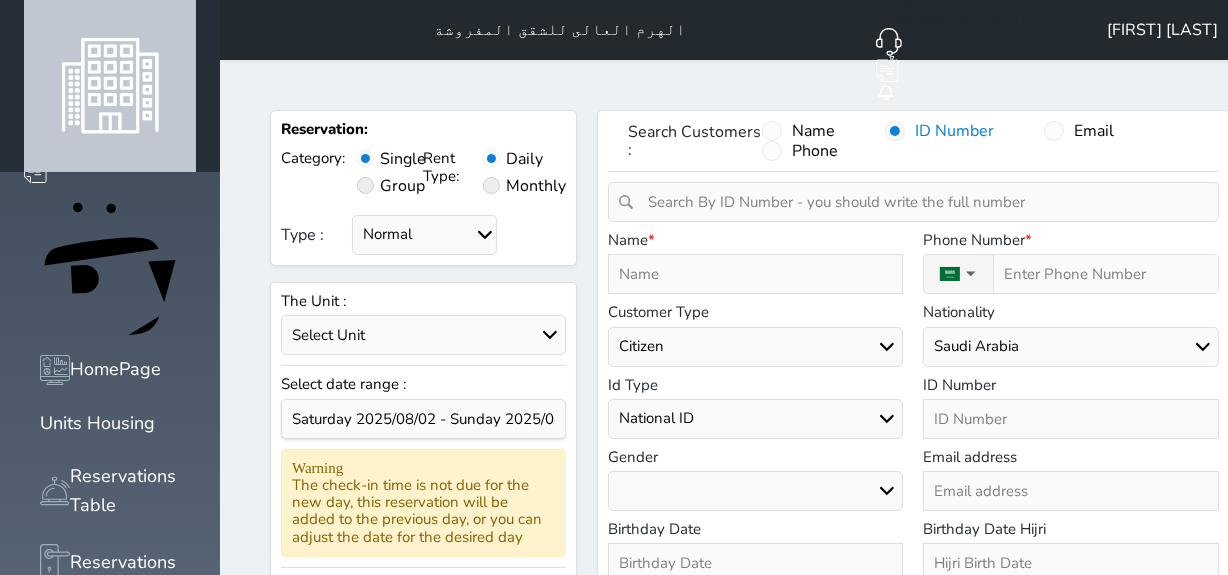 click at bounding box center (920, 202) 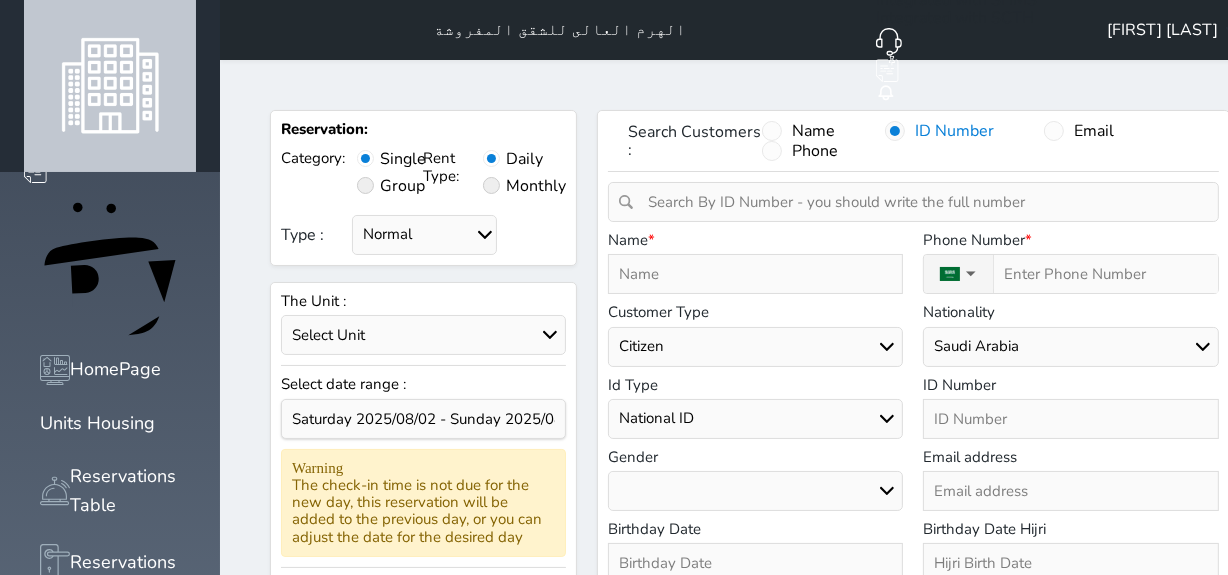 type on "/" 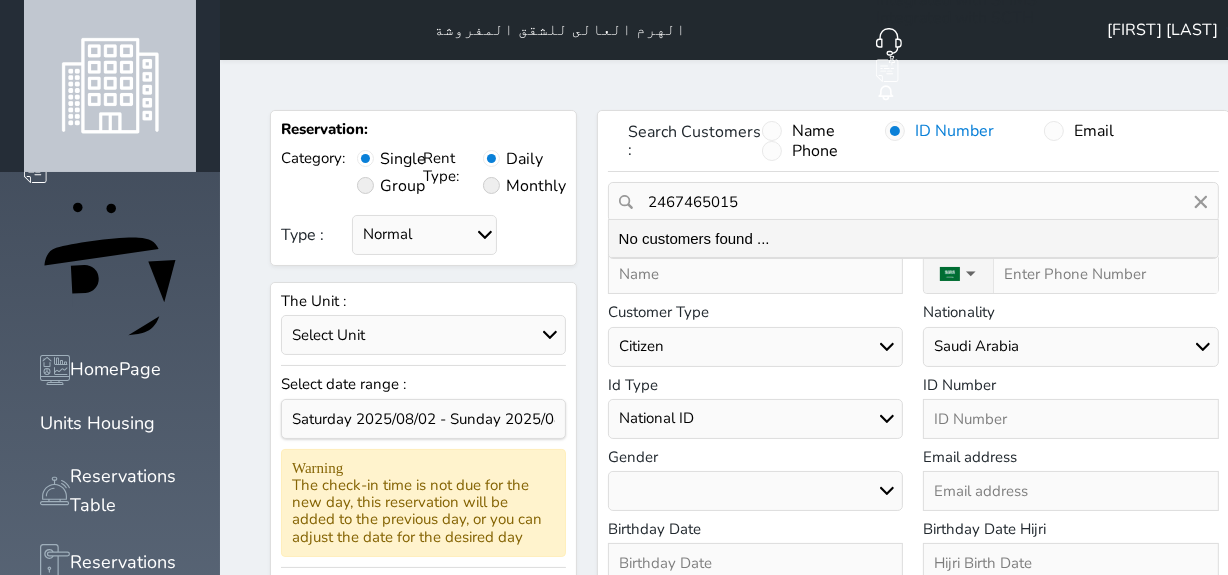 click on "2467465015" at bounding box center [913, 202] 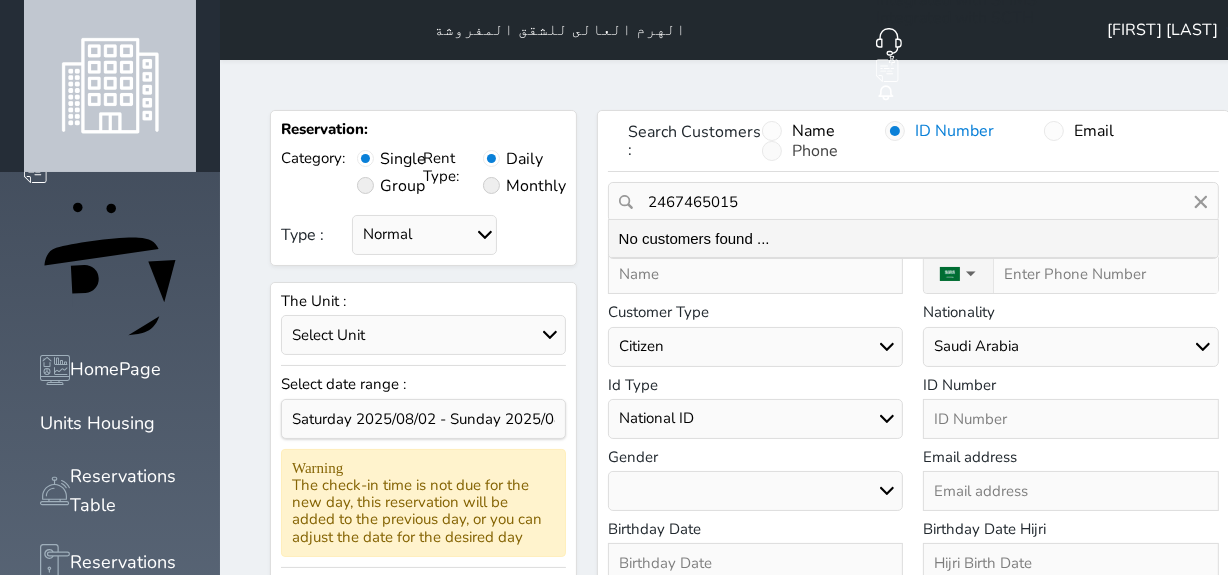 type on "2467465015" 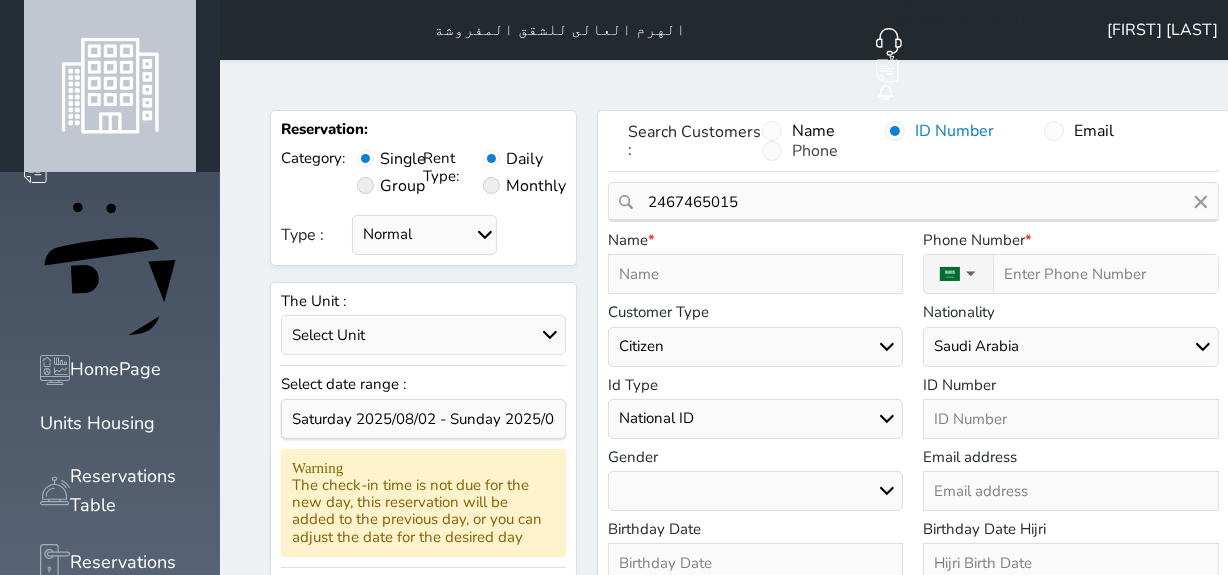 click at bounding box center (772, 151) 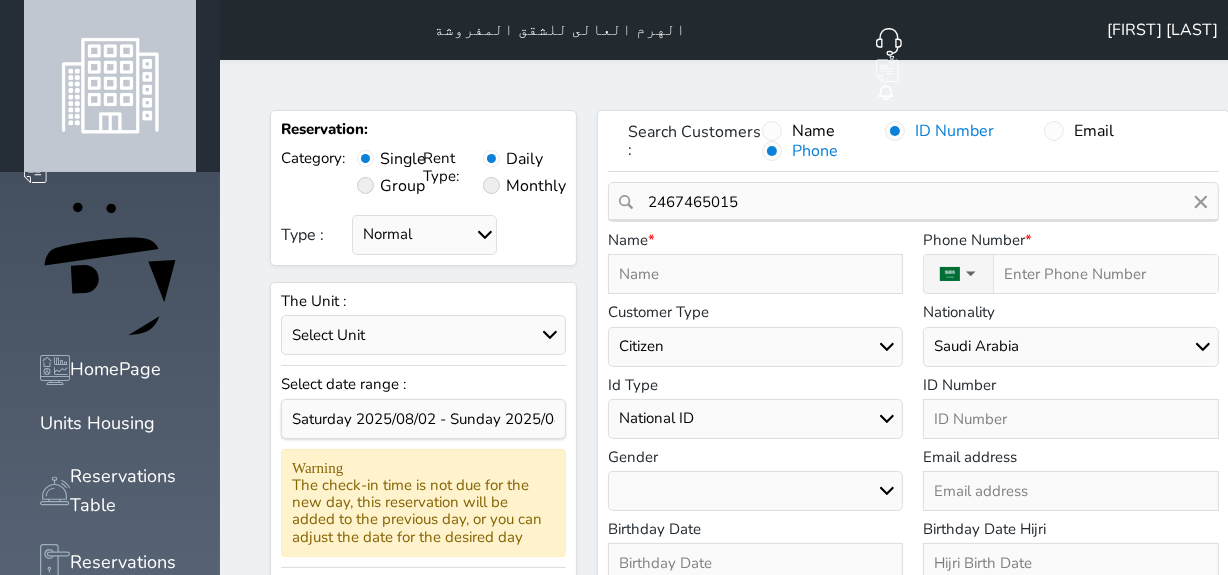type 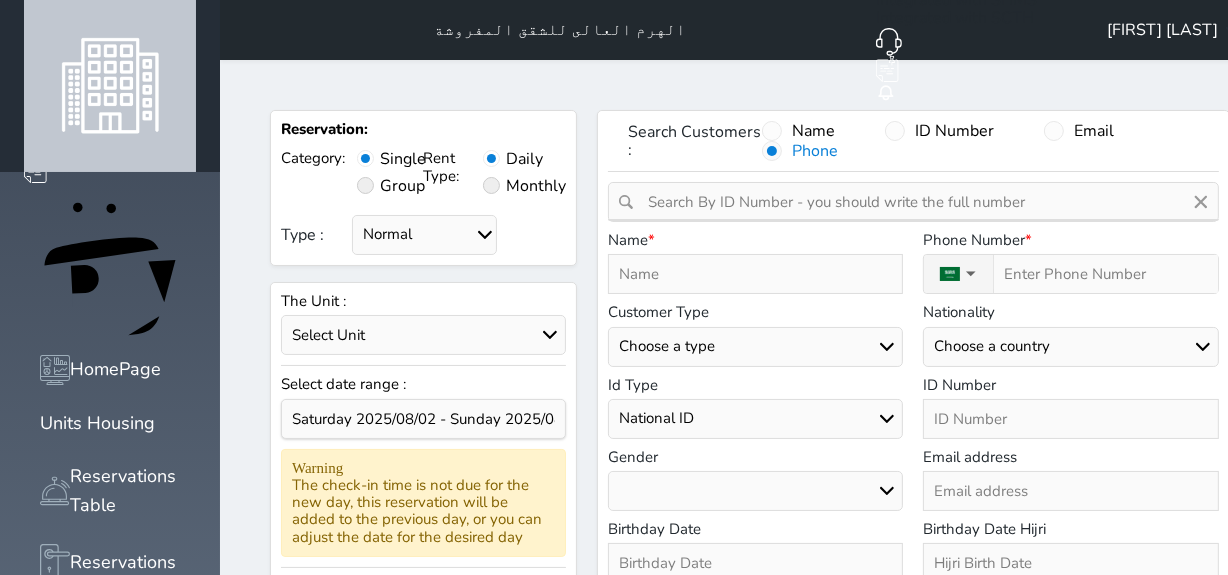 select 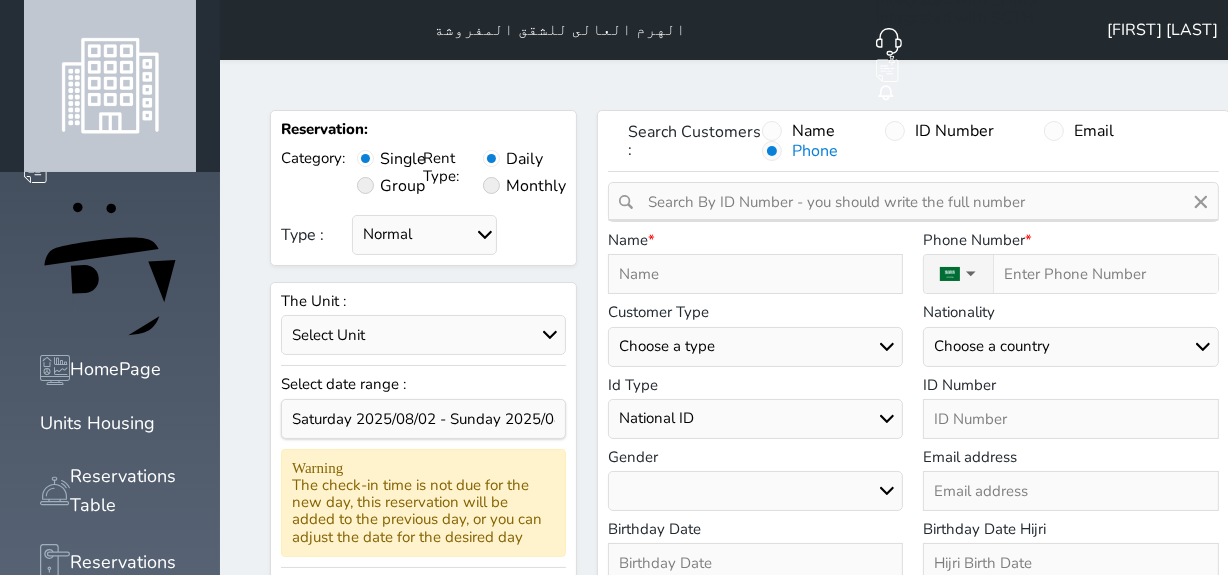 select 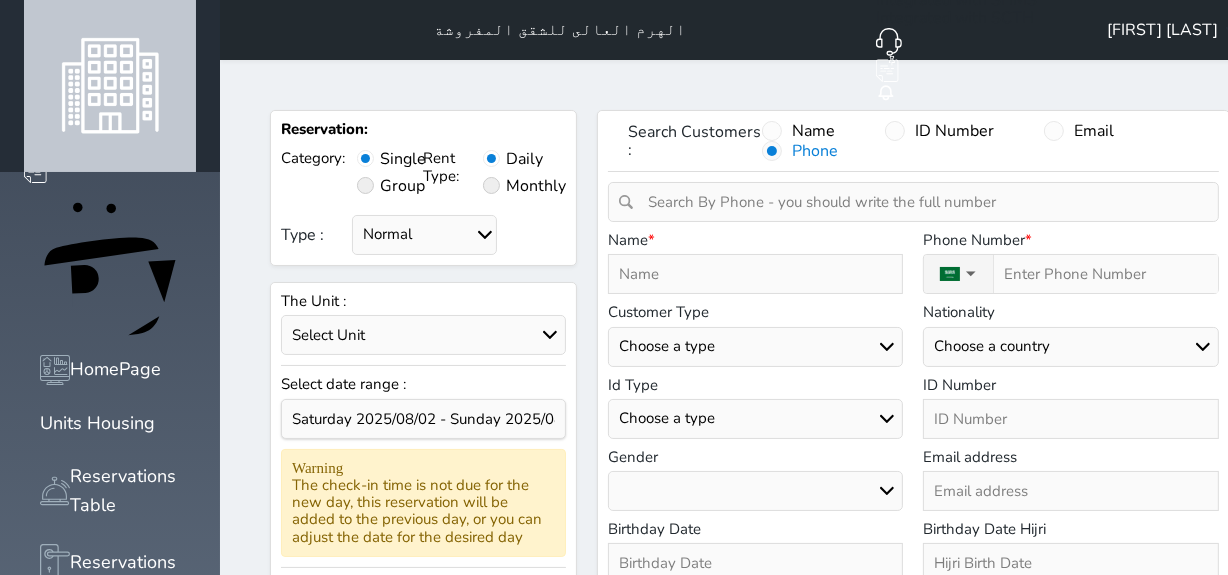 click at bounding box center (920, 202) 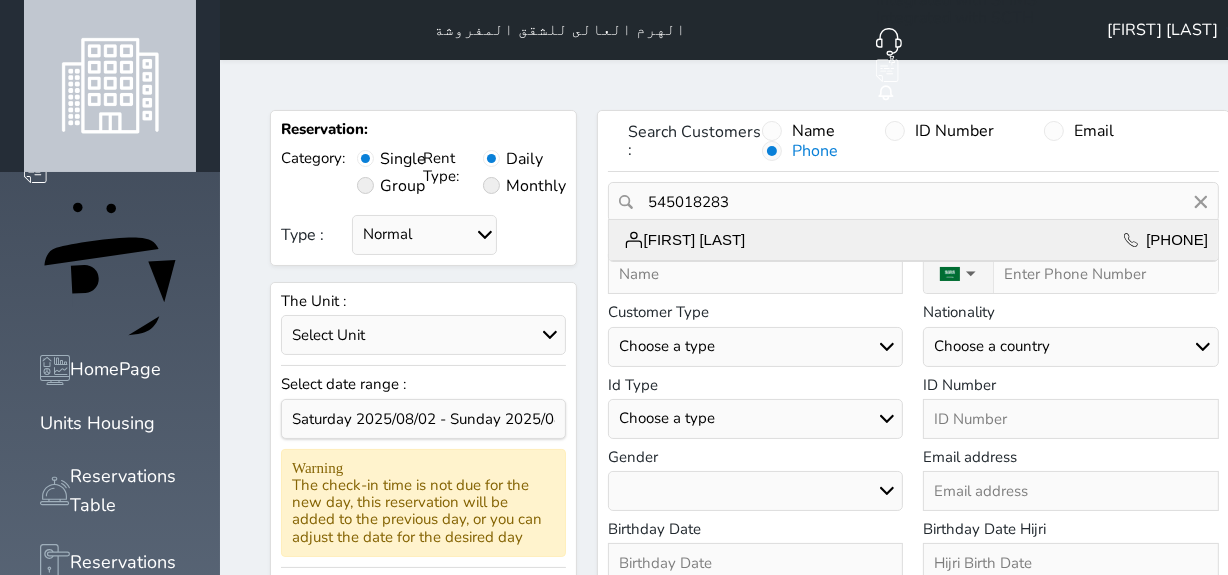 click on "[FIRST] [LAST]   [PHONE]" at bounding box center (913, 240) 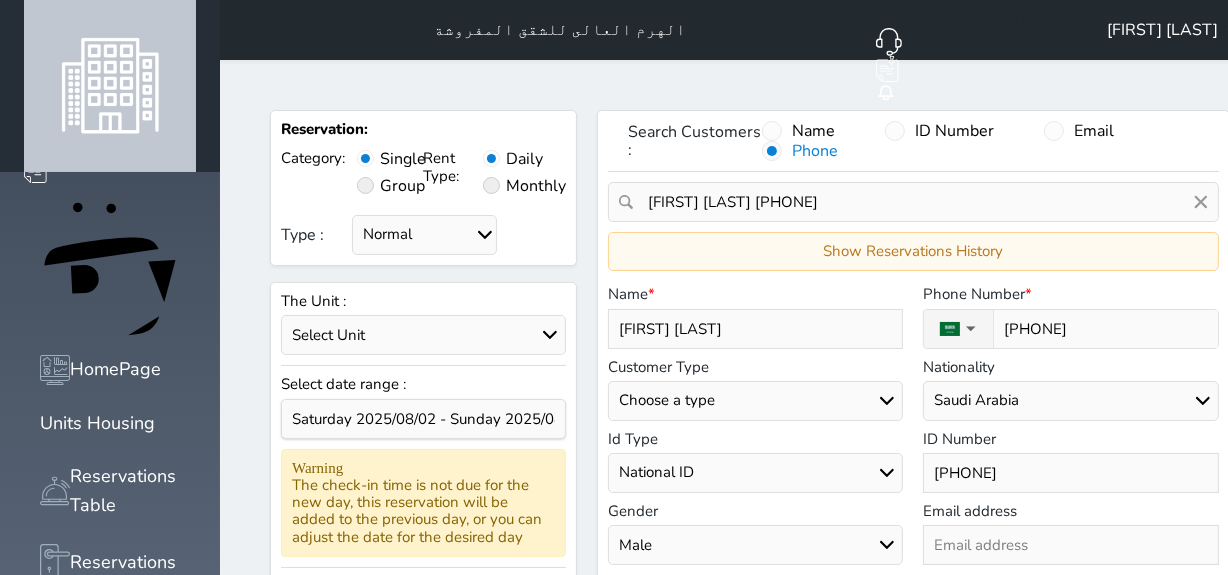 select 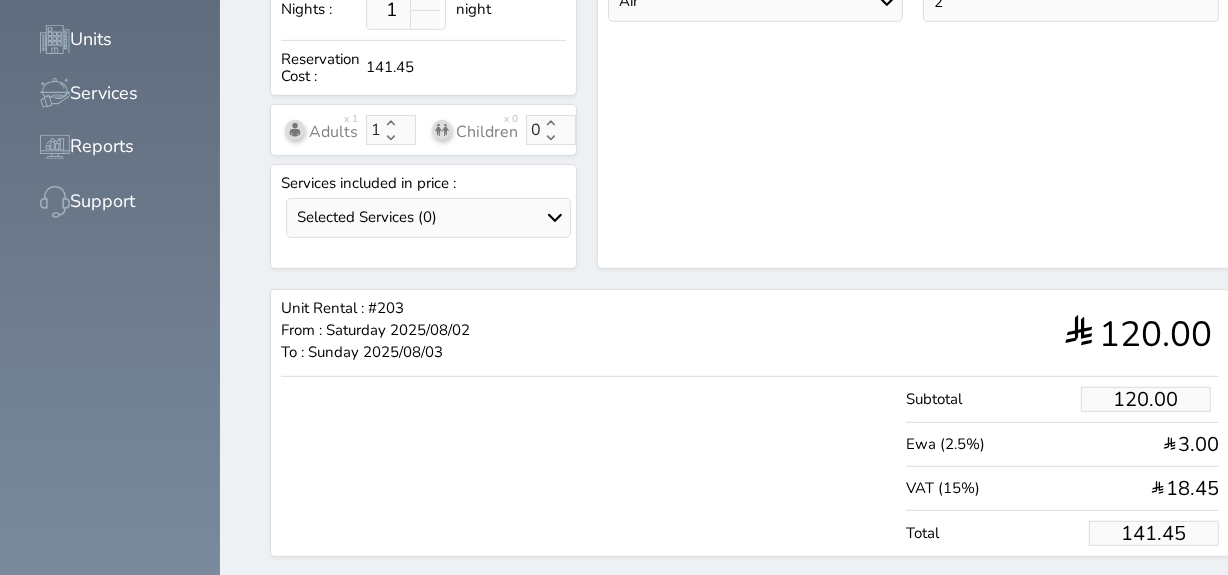 scroll, scrollTop: 772, scrollLeft: 0, axis: vertical 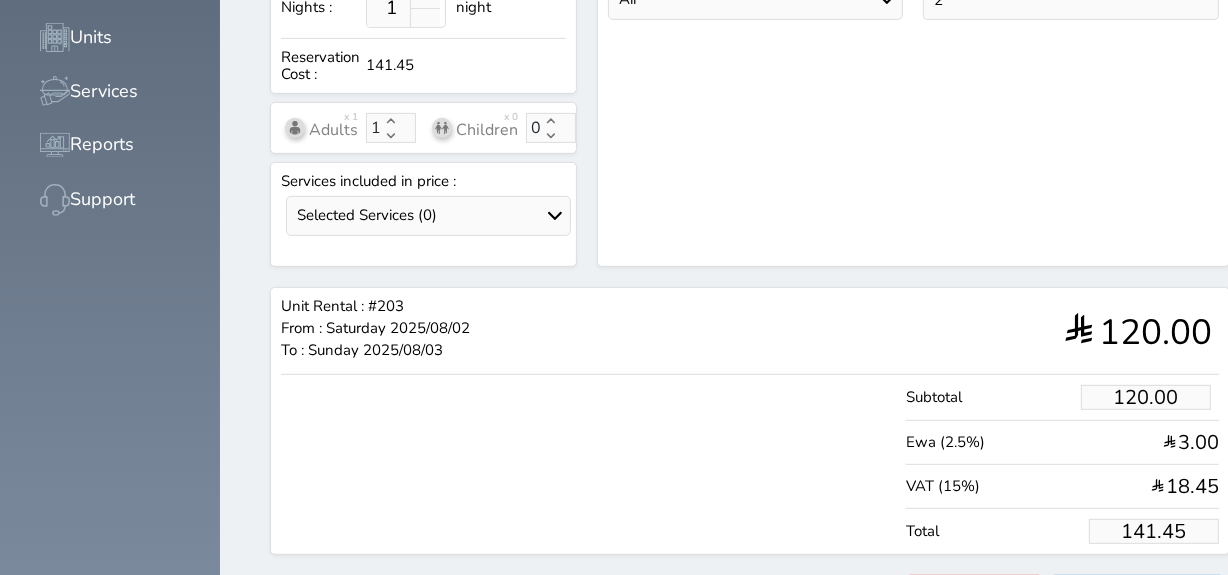 drag, startPoint x: 1110, startPoint y: 484, endPoint x: 1201, endPoint y: 483, distance: 91.00549 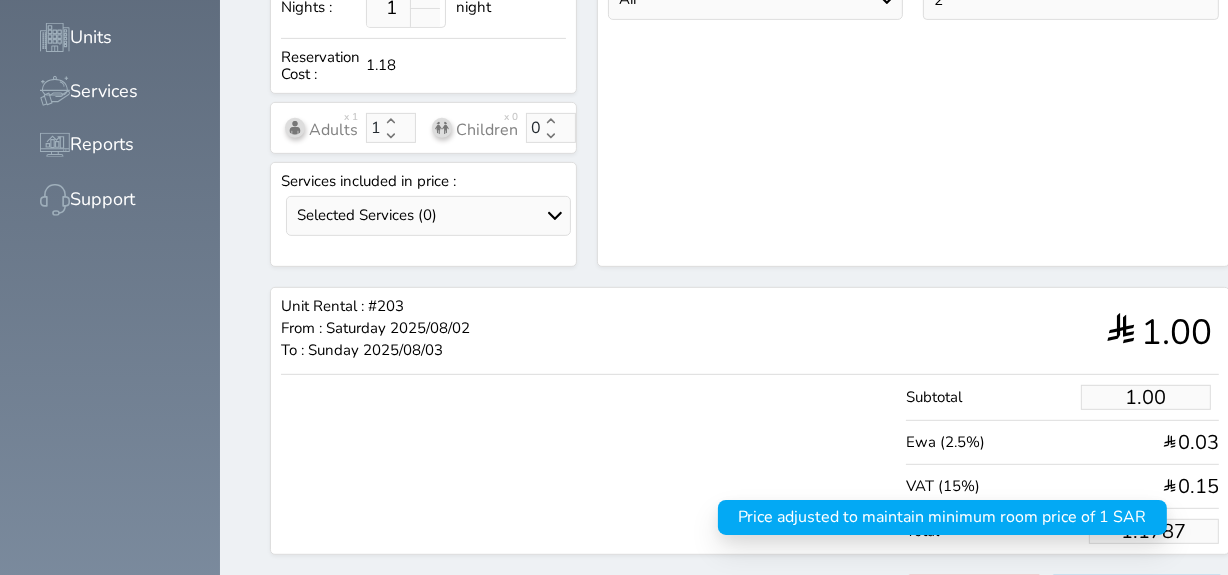 type on "1.178" 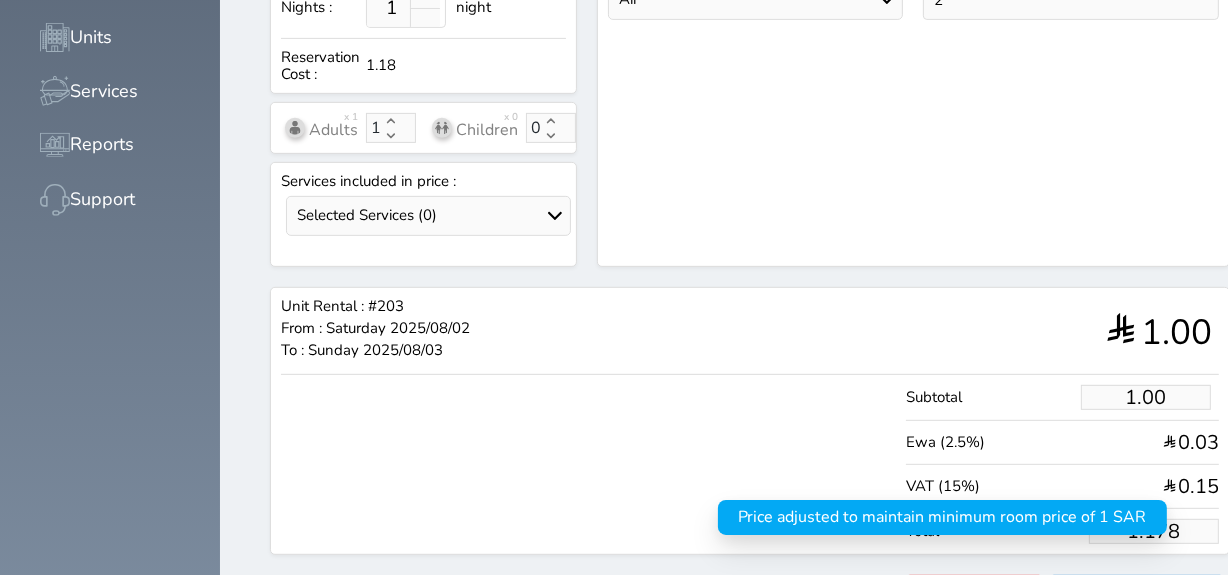type on "1.17" 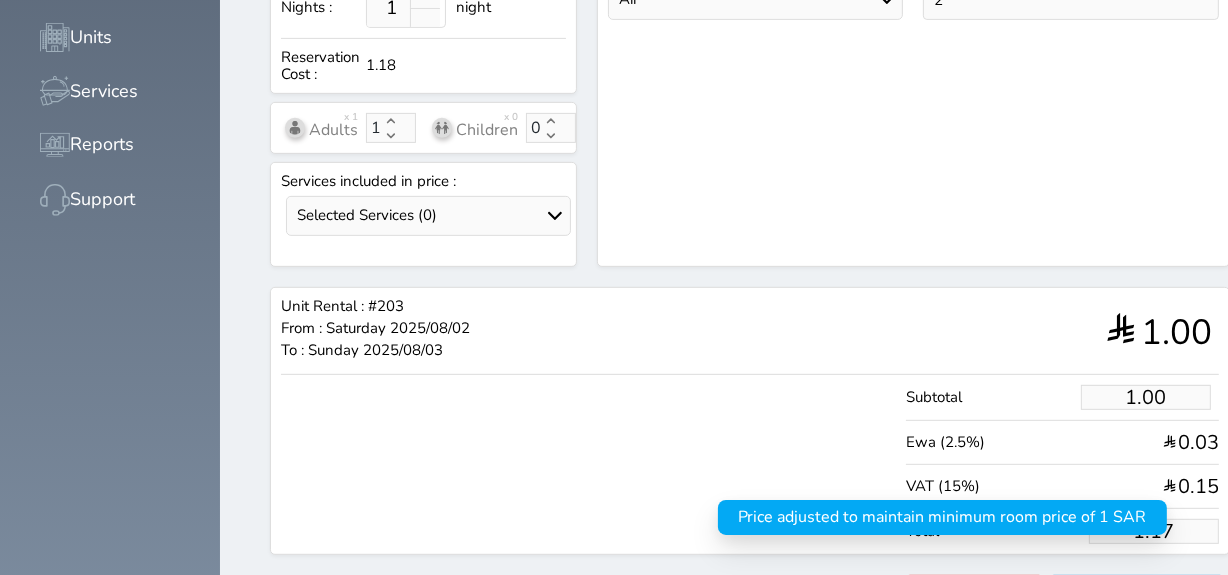 type on "1.1" 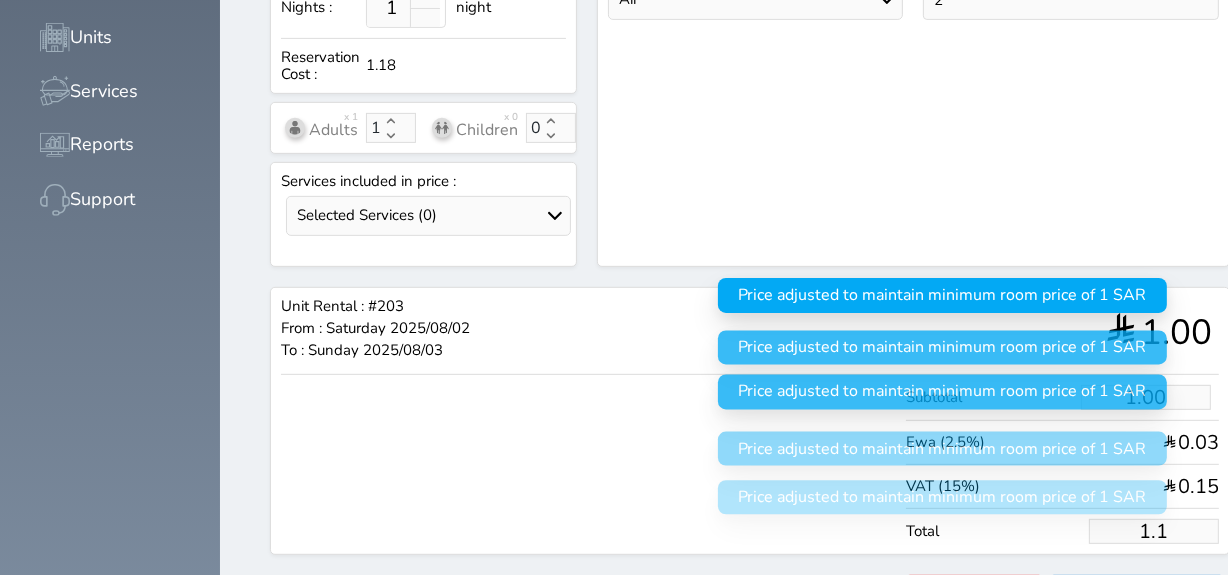 type on "1." 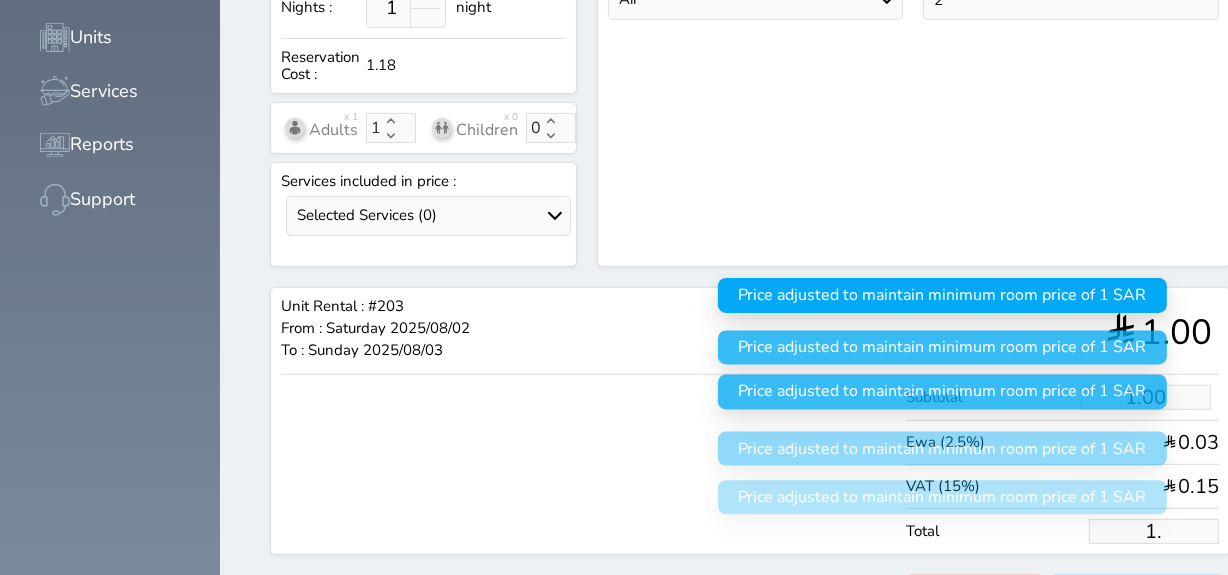 type on "1" 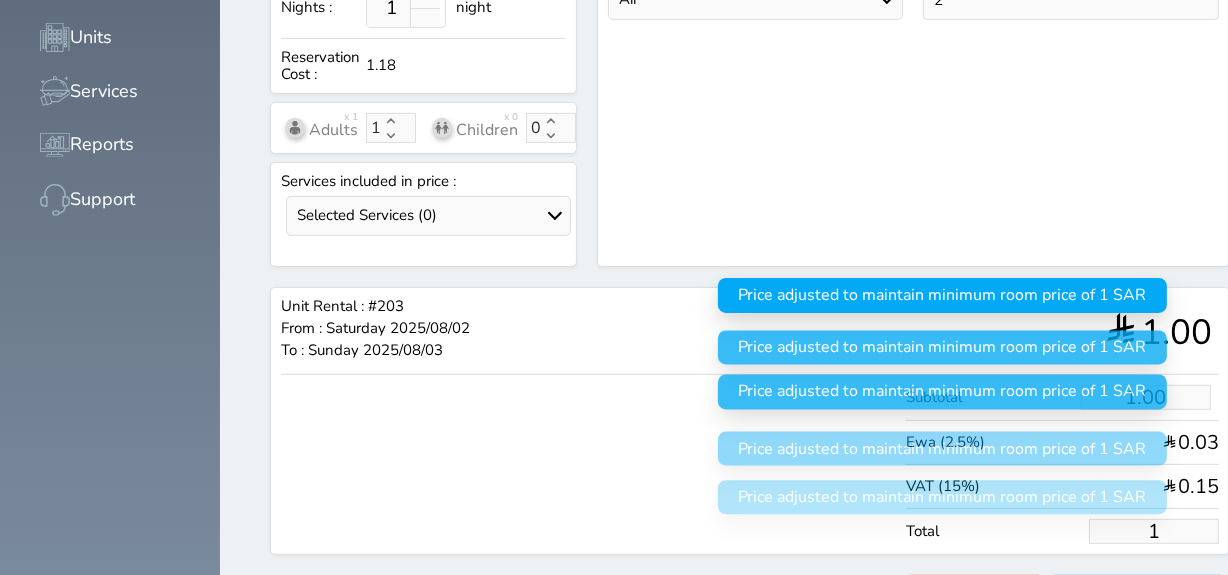 type 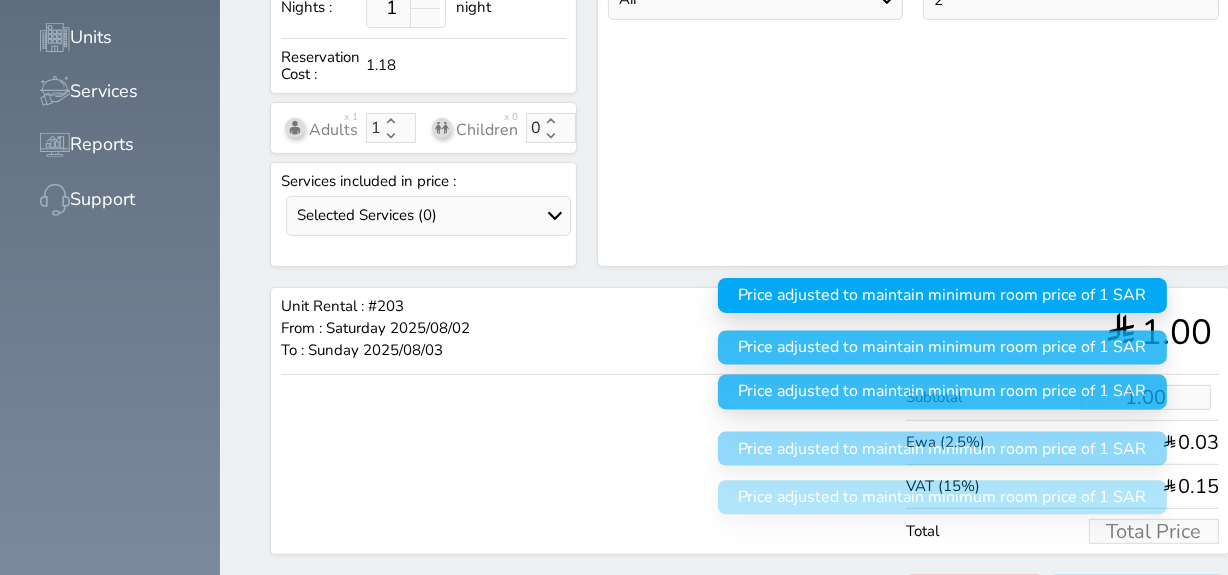 select 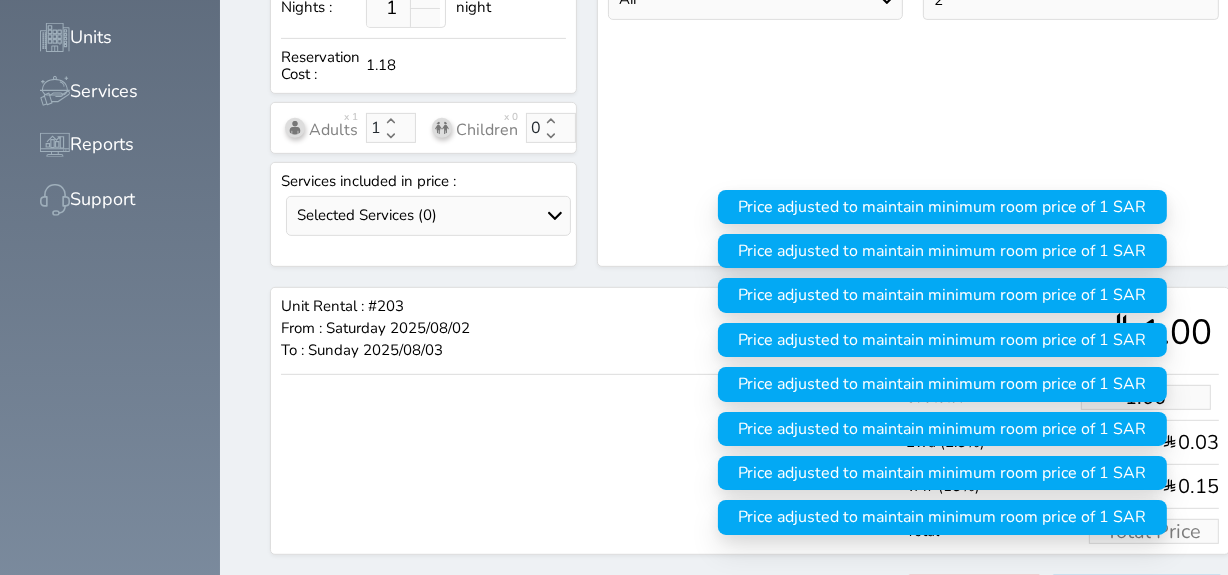type on "1" 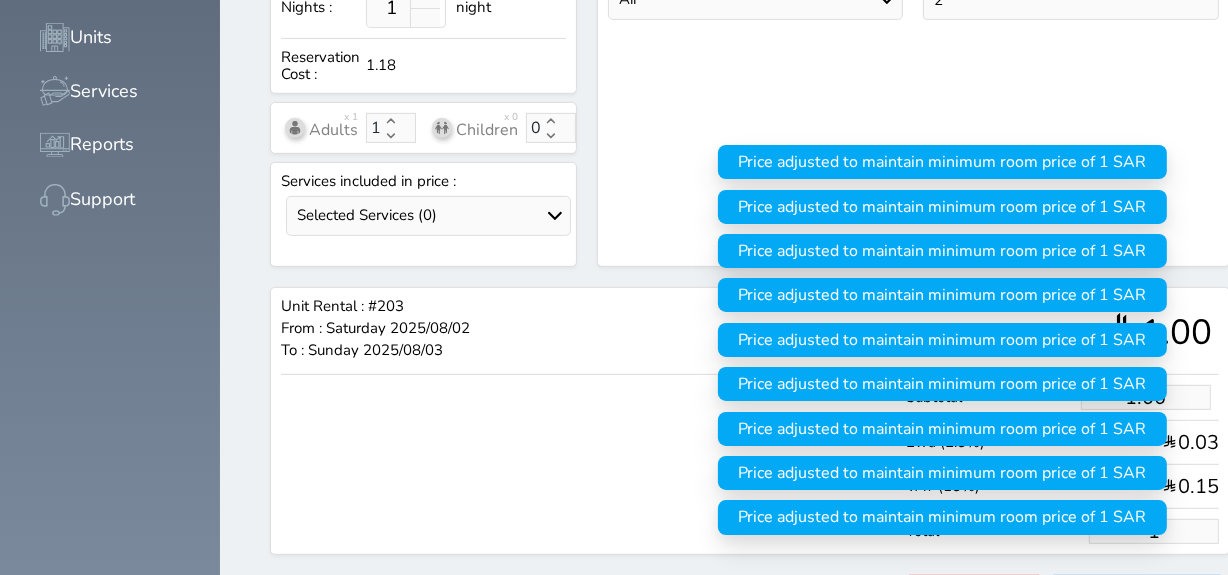 type on "8.48" 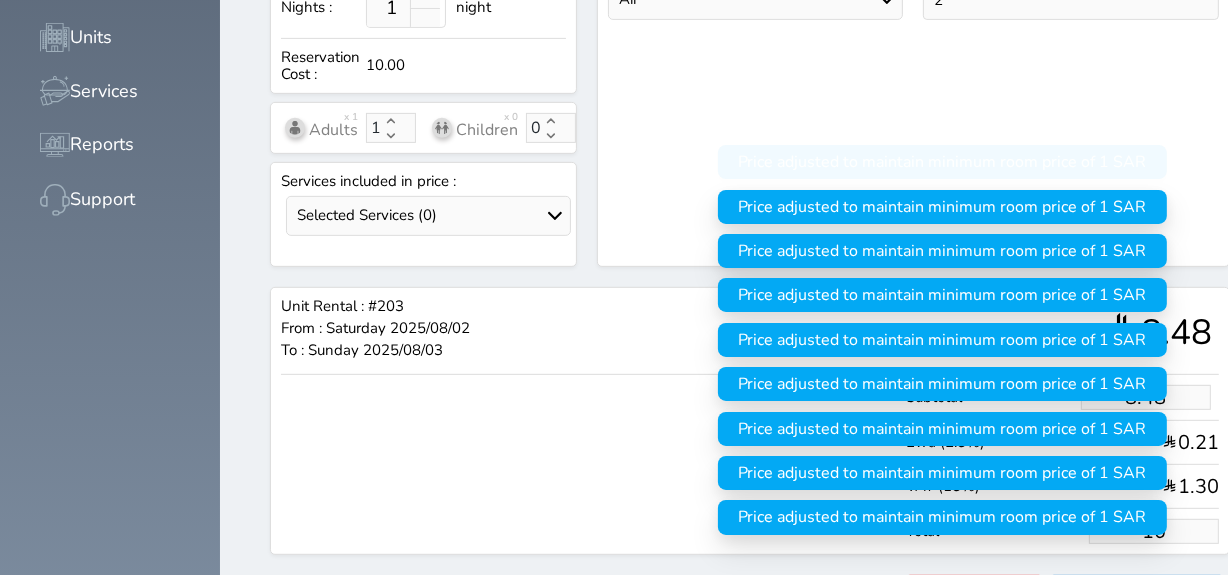 type on "84.84" 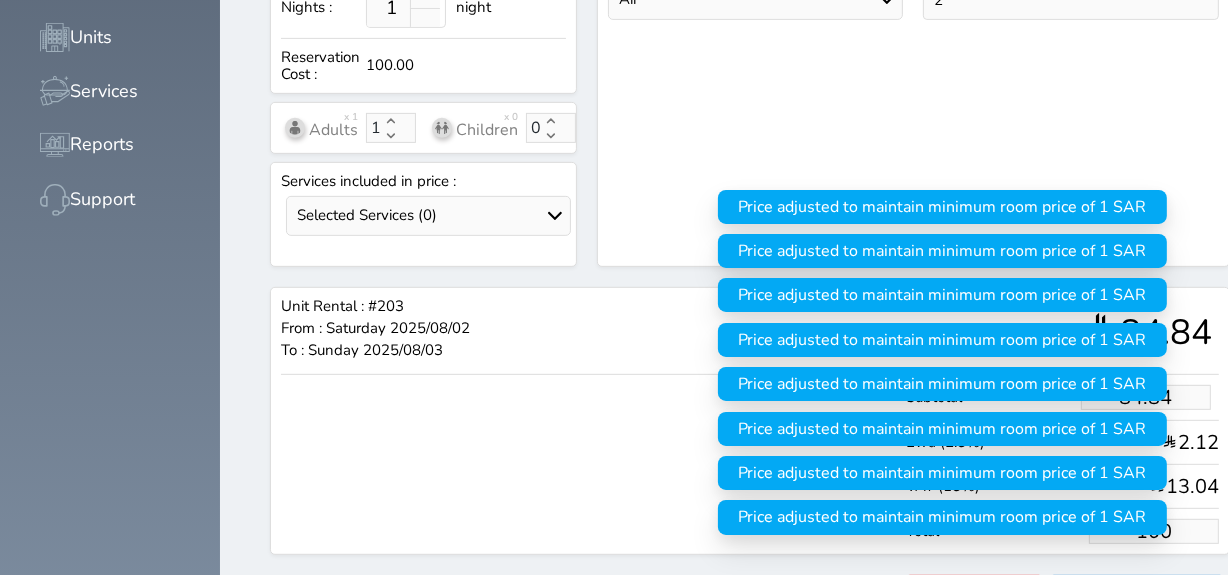 type on "848.36" 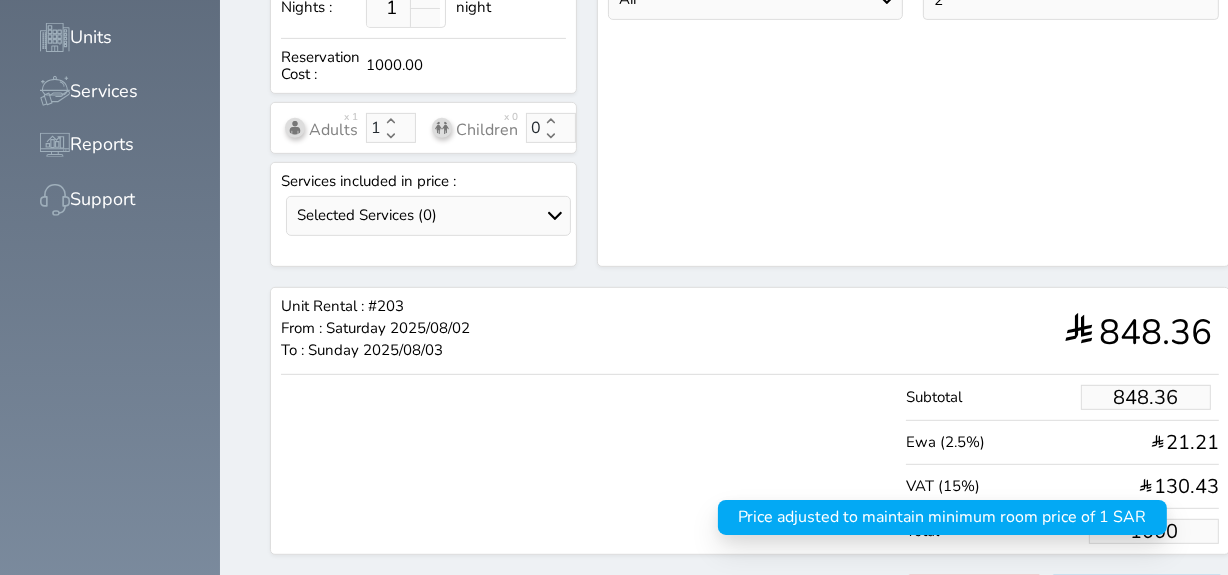 type on "84.84" 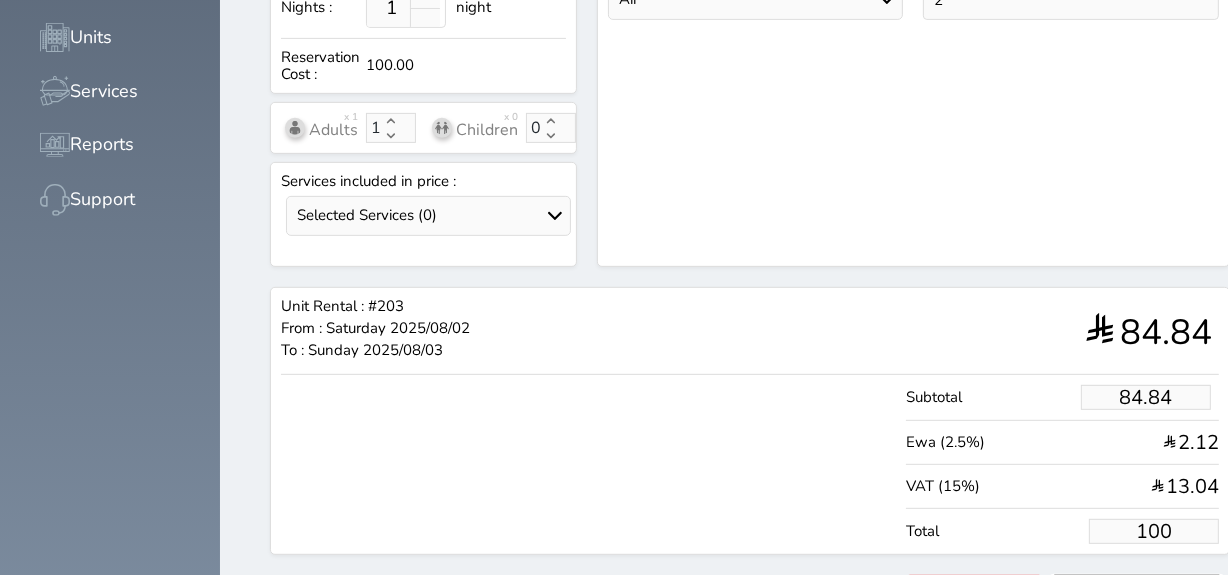 type on "100.00" 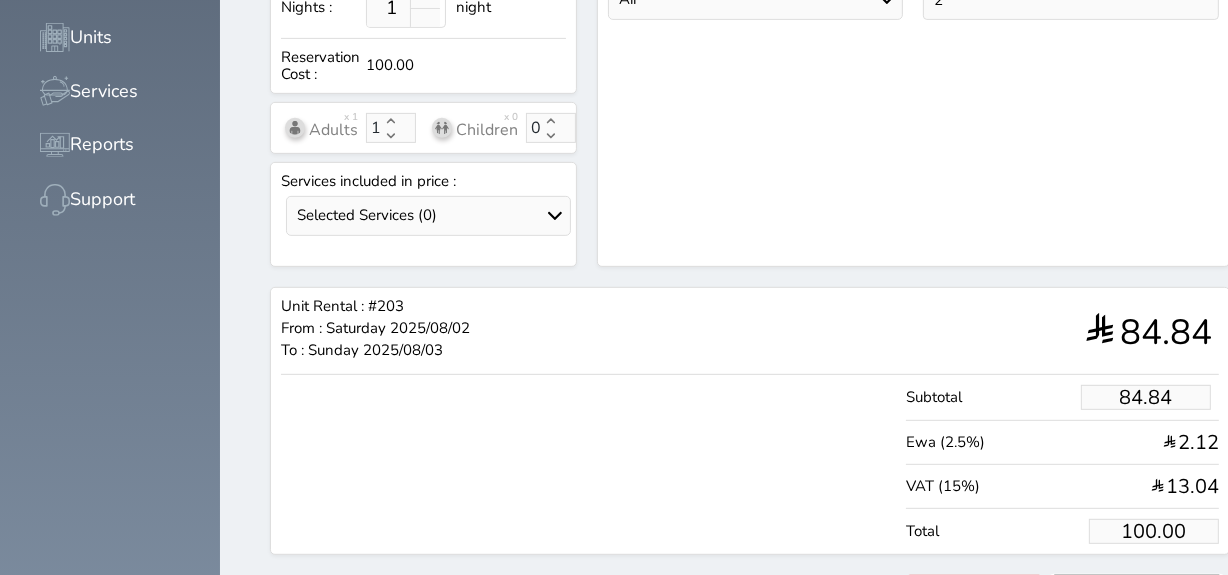 click on "Reserve" at bounding box center [1137, 592] 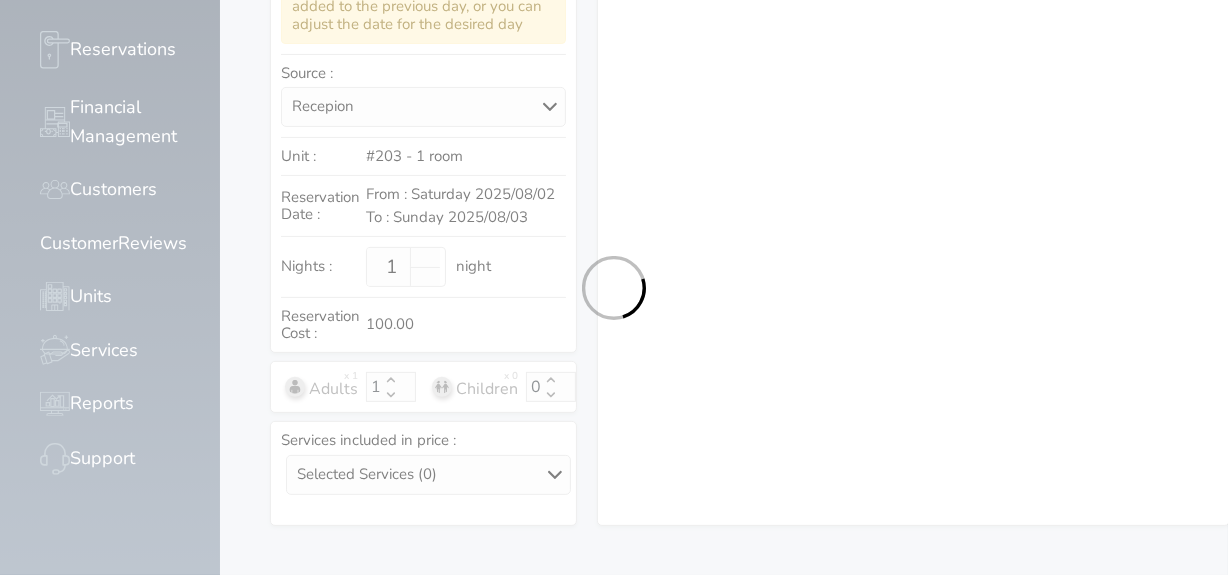select on "113" 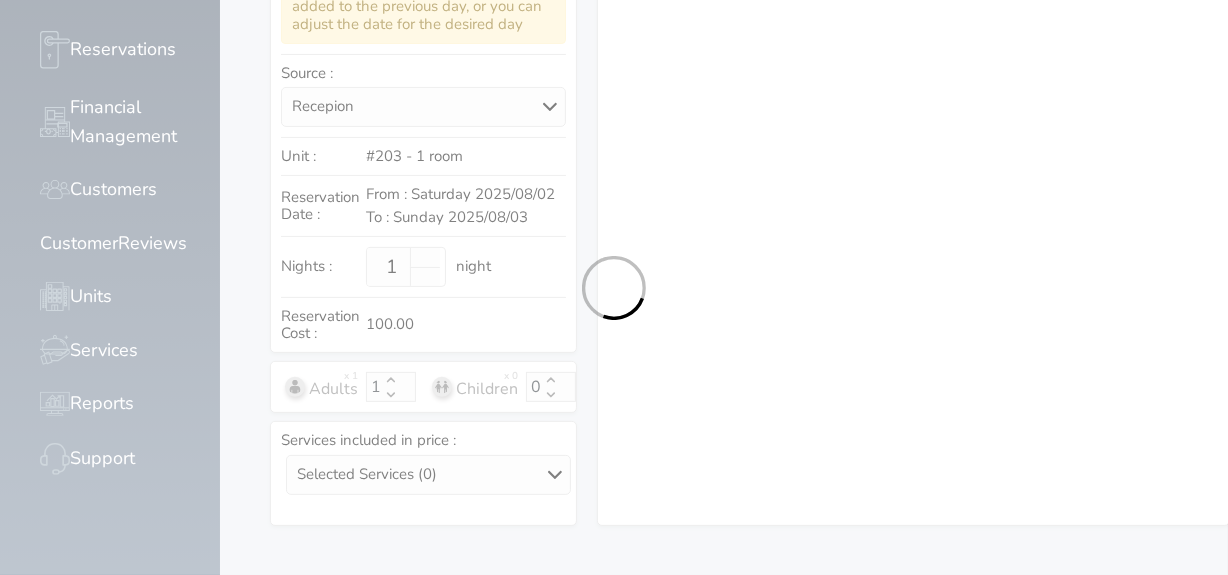 select on "1" 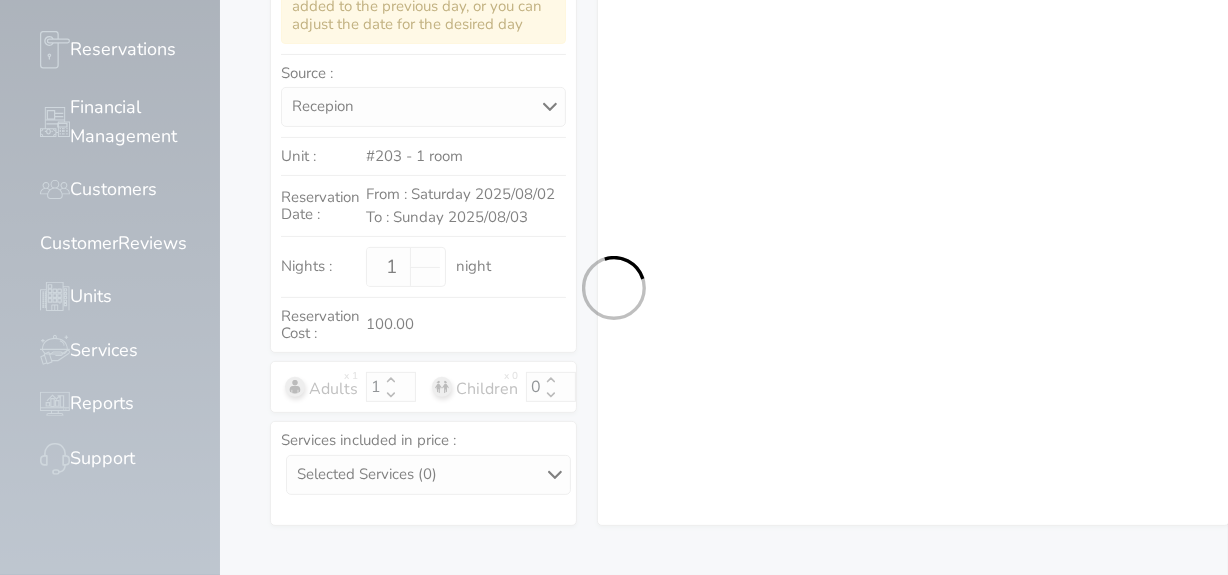 select on "7" 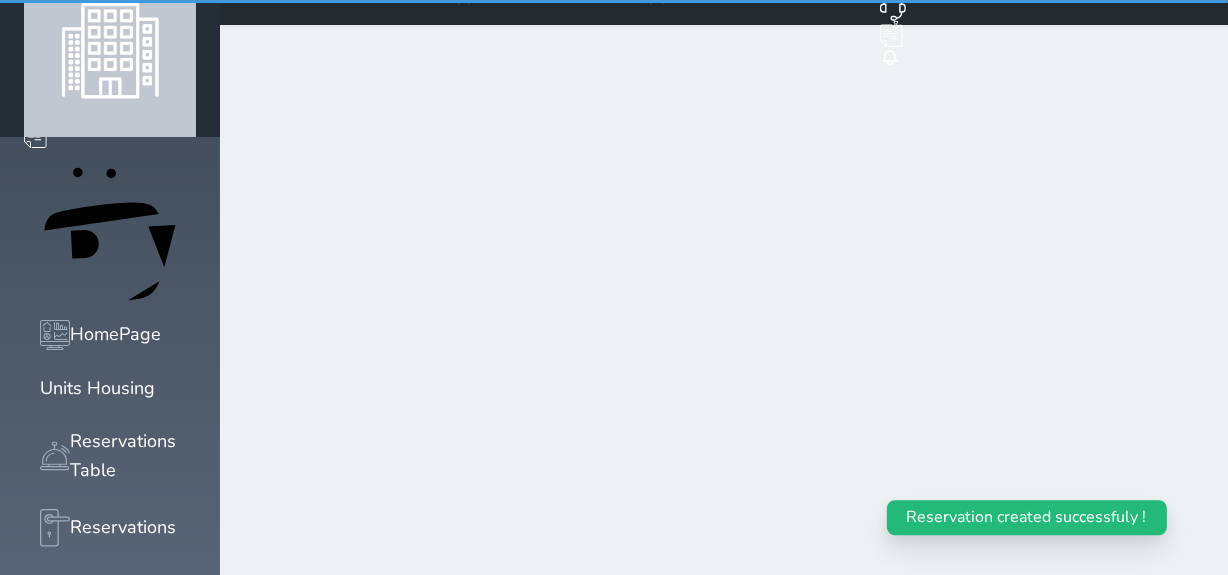 scroll, scrollTop: 0, scrollLeft: 0, axis: both 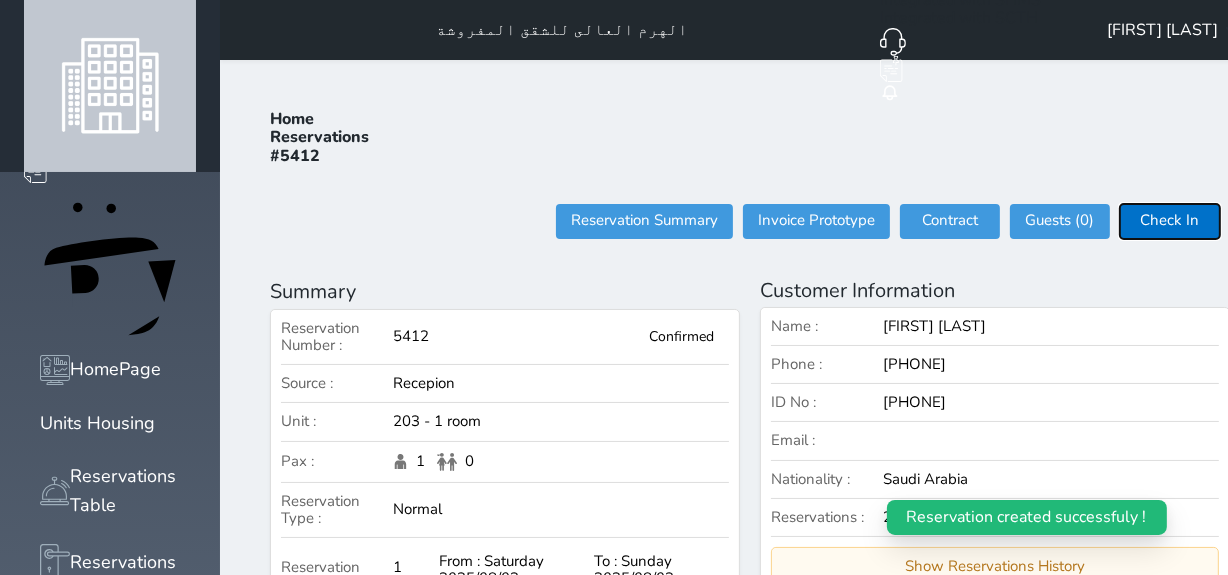 click on "Check In" at bounding box center [1170, 221] 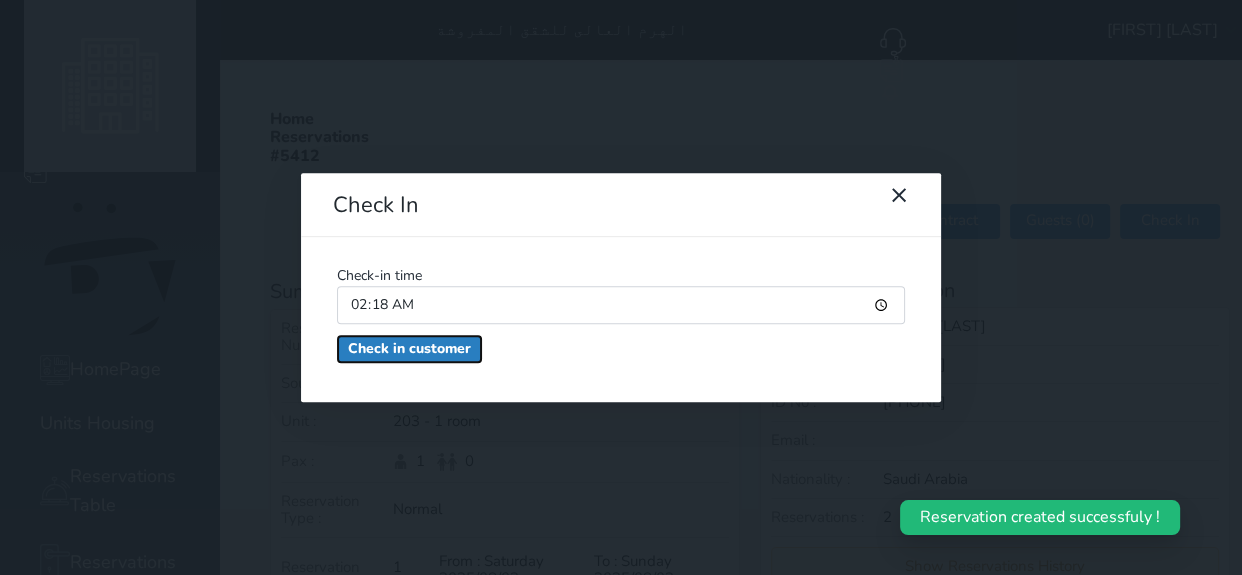 click on "Check in customer" at bounding box center (409, 349) 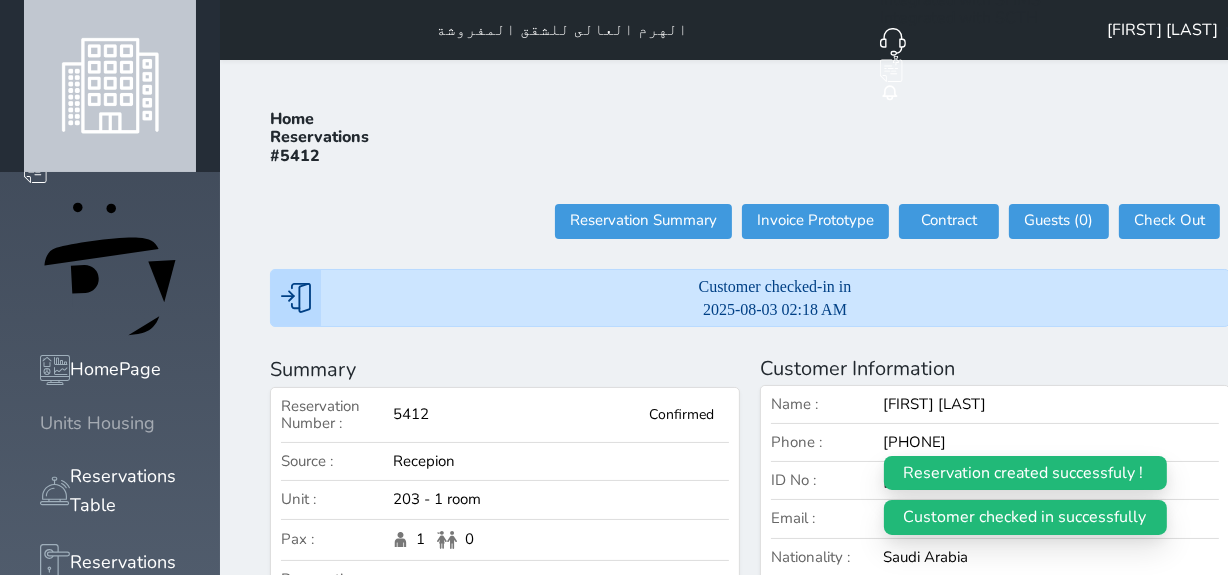 click on "Units Housing" at bounding box center [97, 423] 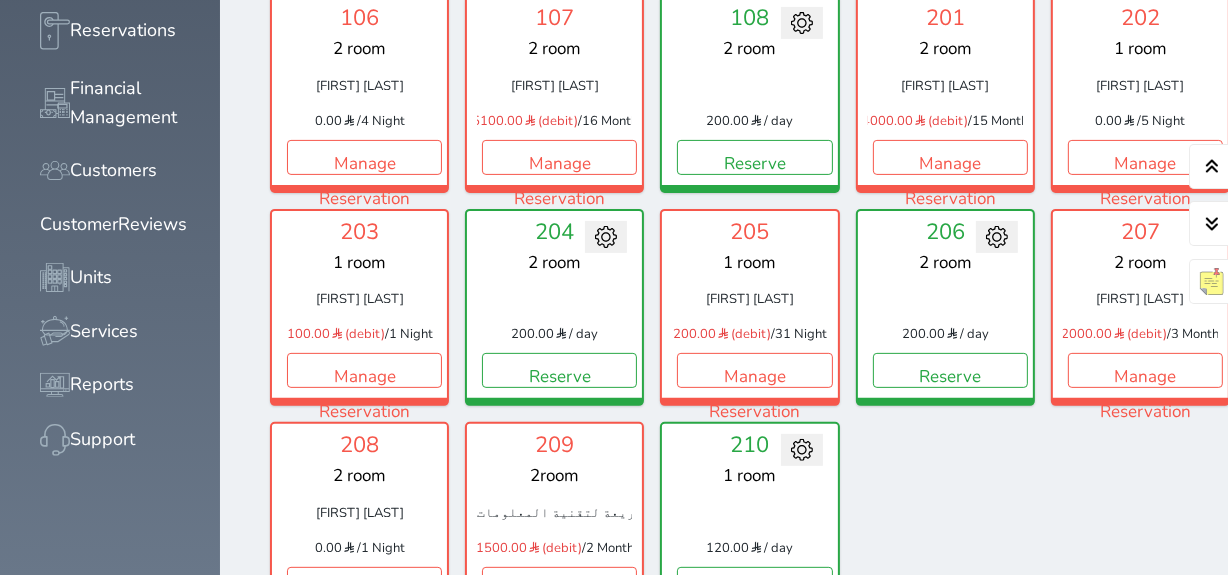 scroll, scrollTop: 532, scrollLeft: 0, axis: vertical 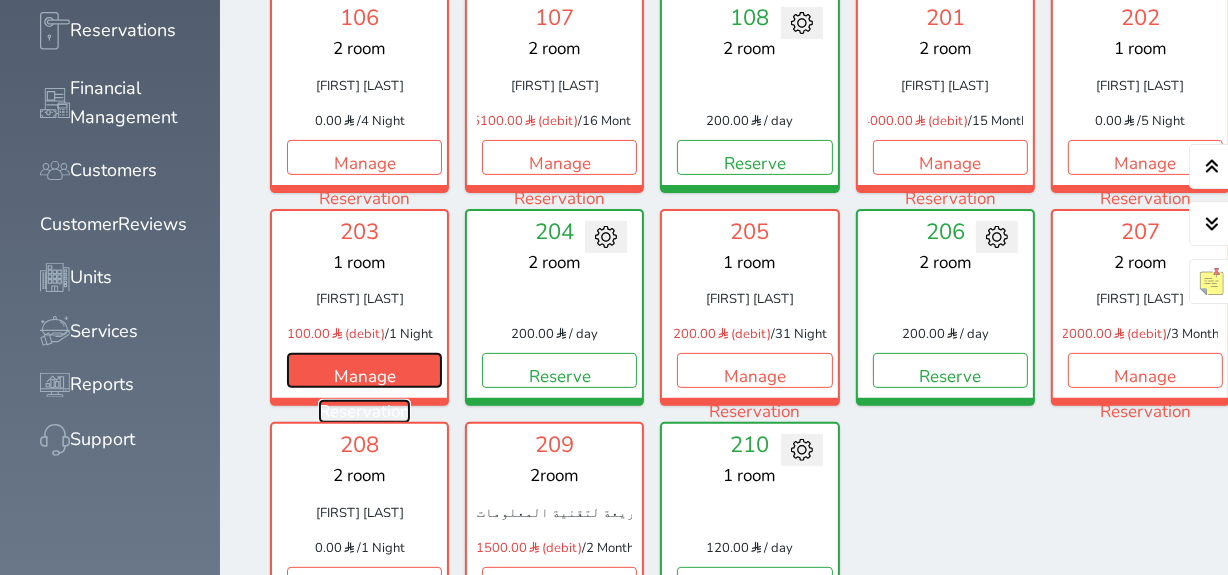 click on "Manage Reservation" at bounding box center [364, 370] 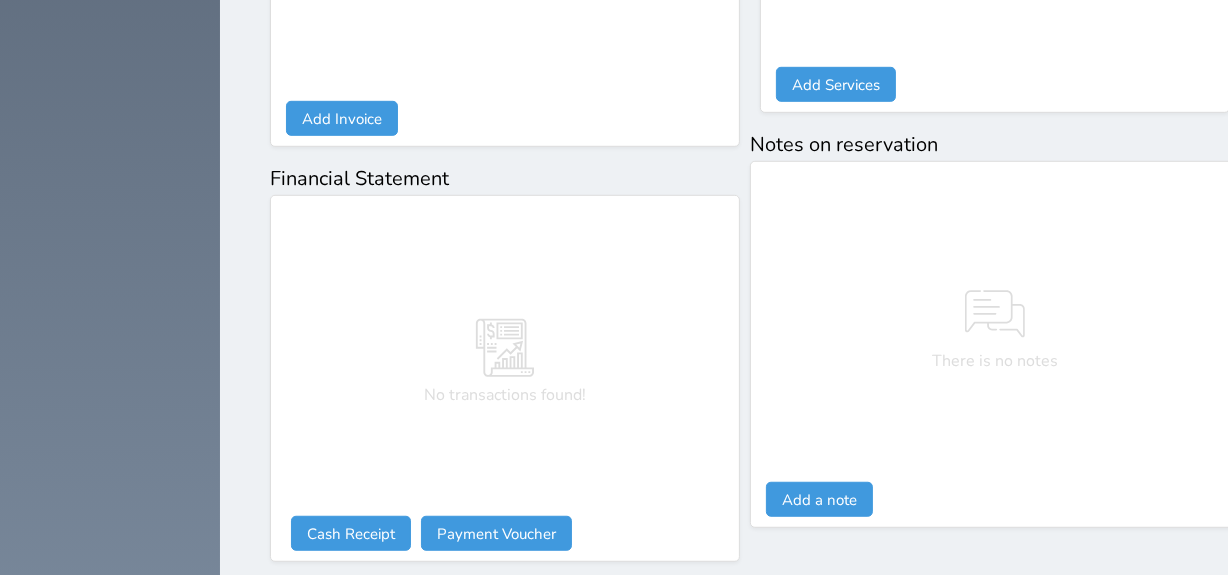 scroll, scrollTop: 1216, scrollLeft: 0, axis: vertical 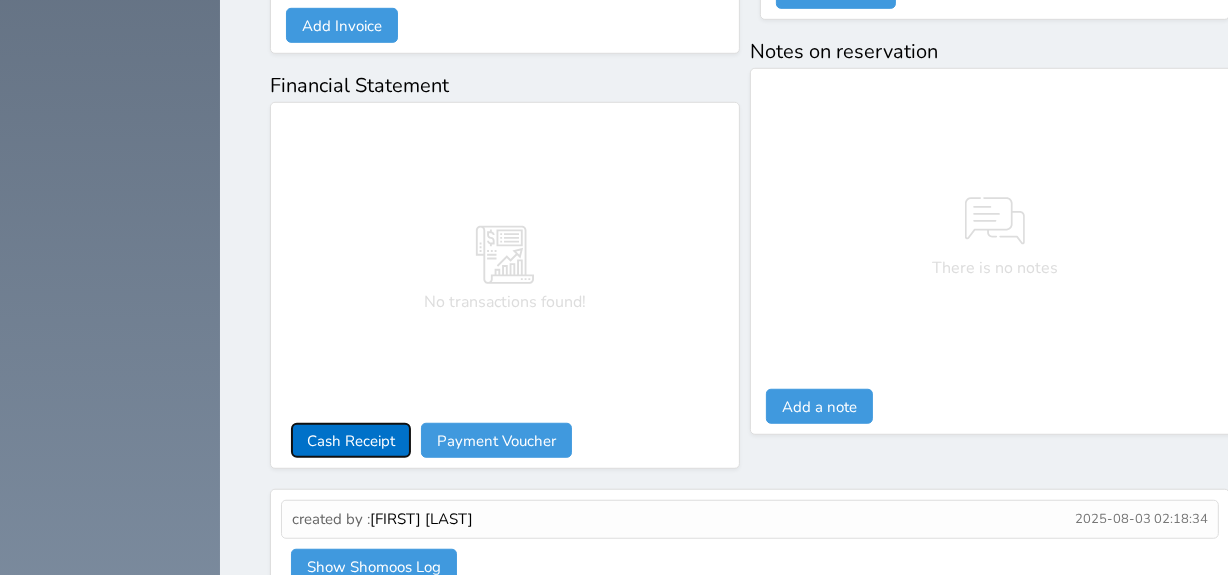 click on "Cash Receipt" at bounding box center (351, 440) 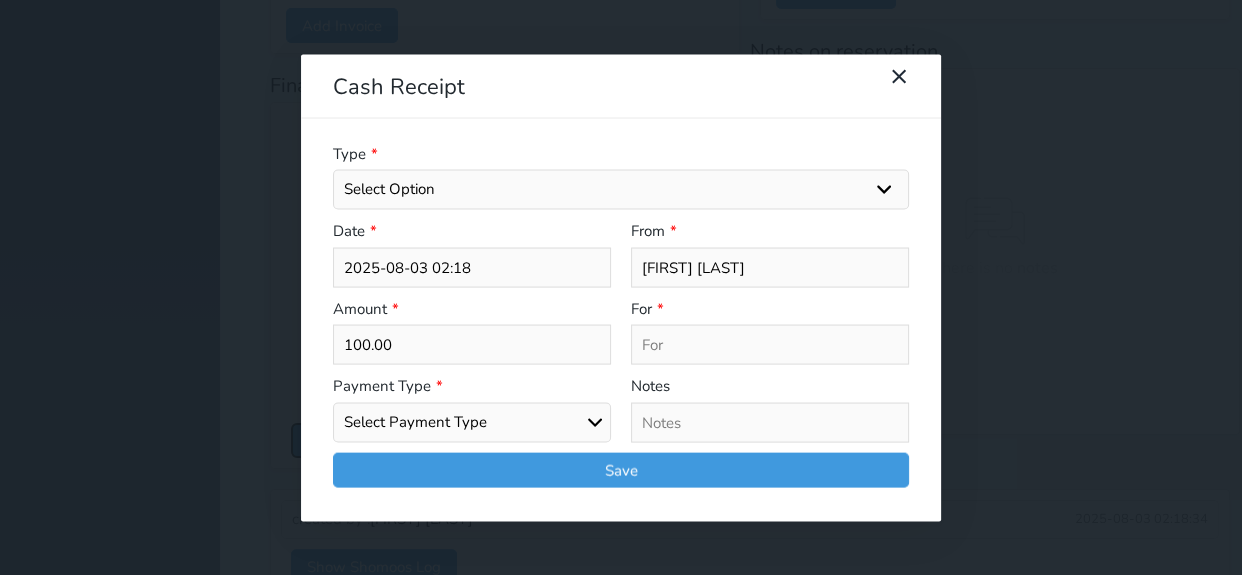 select 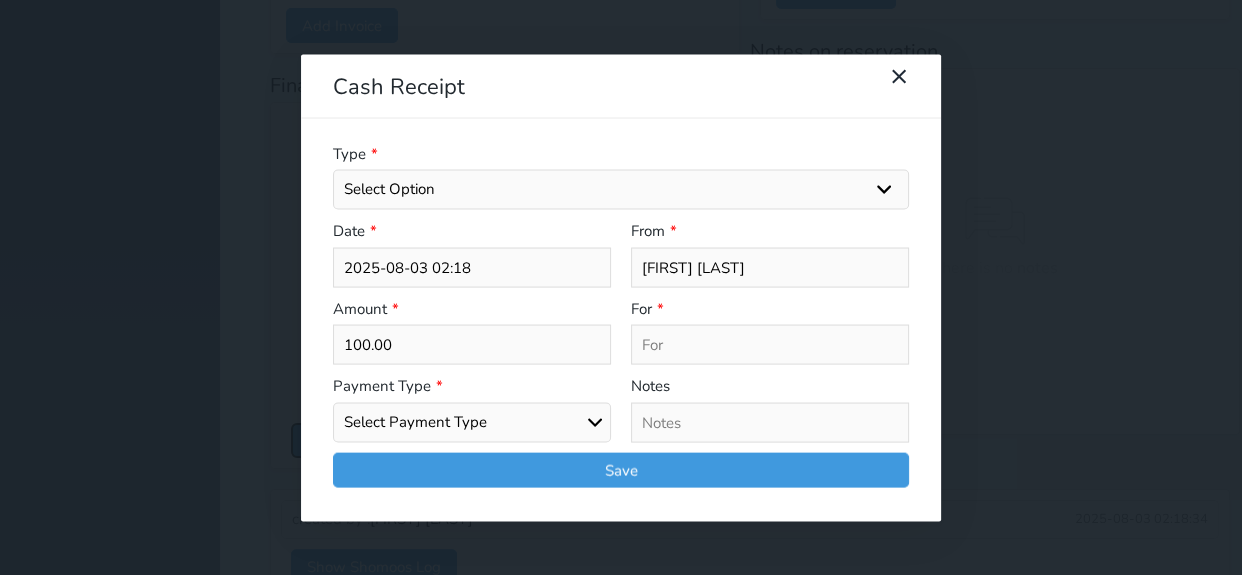 select 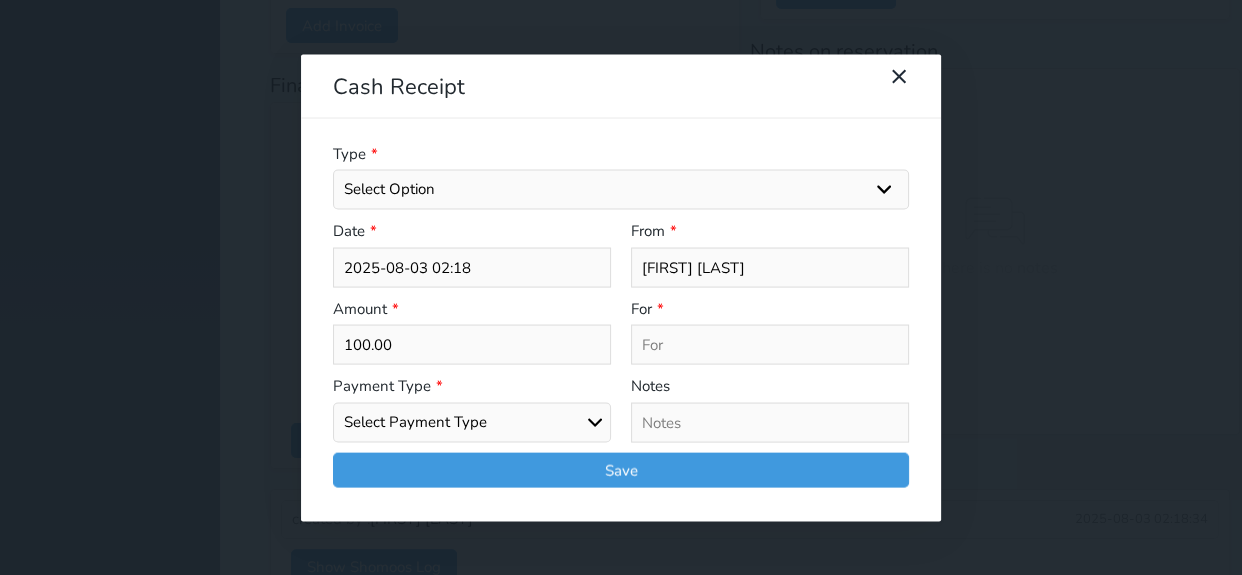 click on "Select Payment Type   Cash   Bank Transfer   Mada   Credit Card   Credit Payment" at bounding box center (472, 422) 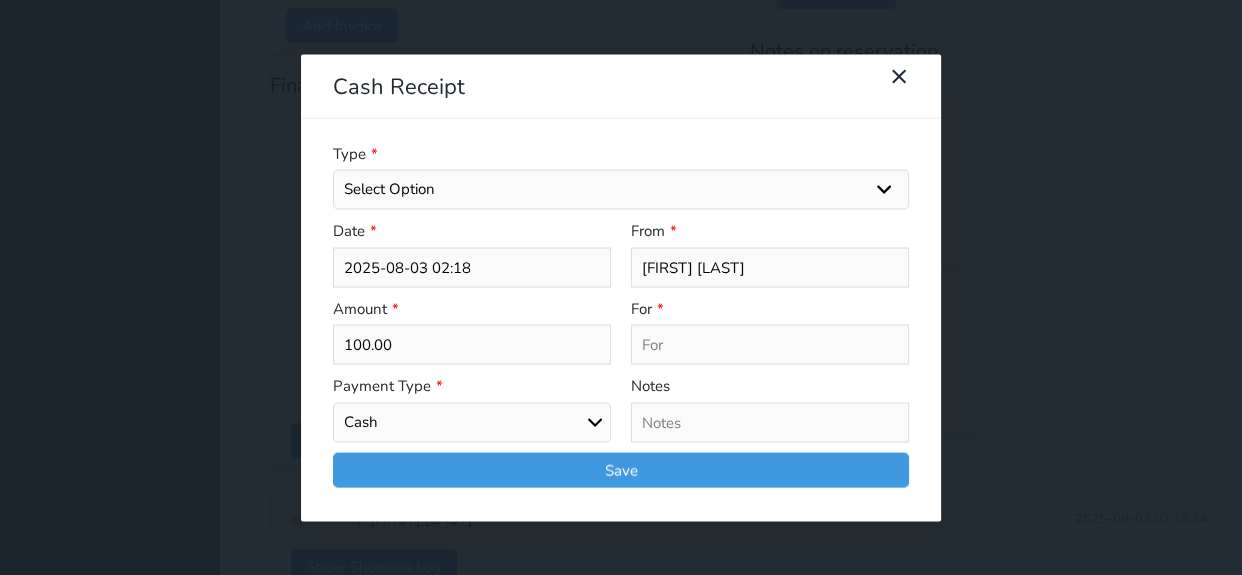 click on "Select Payment Type   Cash   Bank Transfer   Mada   Credit Card   Credit Payment" at bounding box center (472, 422) 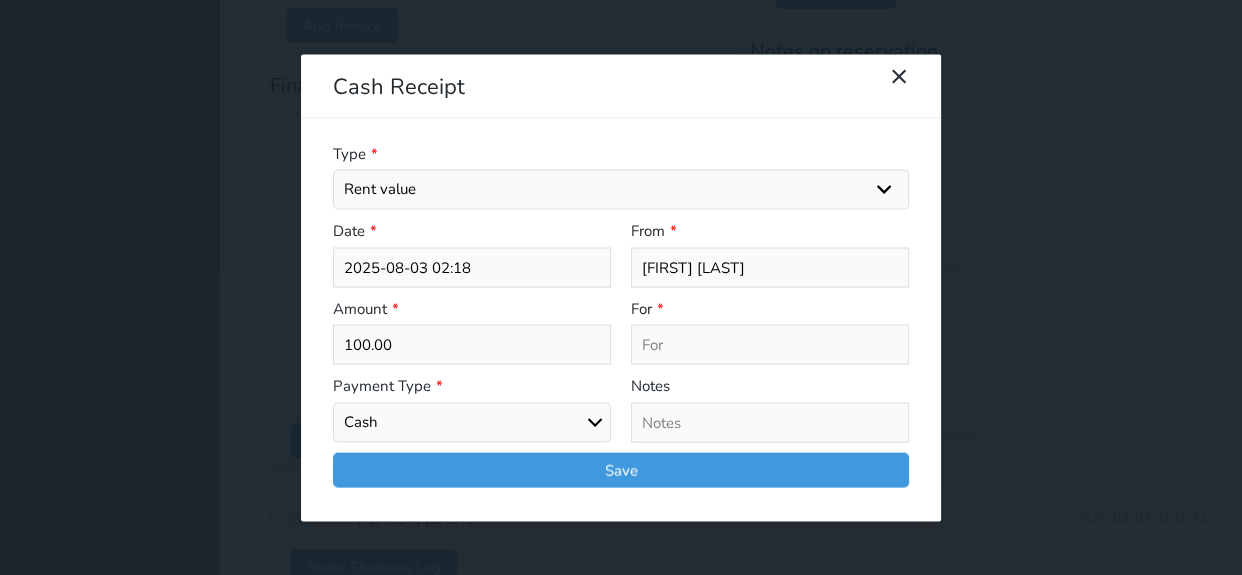 click on "Select Option   General receipts Rent value Bills insurance Retainer Not Applicable Other Laundry Wifi - Internet Car Parking Food Food & Beverages Beverages Cold Drinks Hot Drinks Breakfast Lunch Dinner Bakery & Cakes Swimming pool Gym SPA & Beauty Services Pick & Drop (Transport Services) Minibar Cable - TV Extra Bed Hairdresser Shopping Organized Tours Services Tour Guide Services" at bounding box center (621, 190) 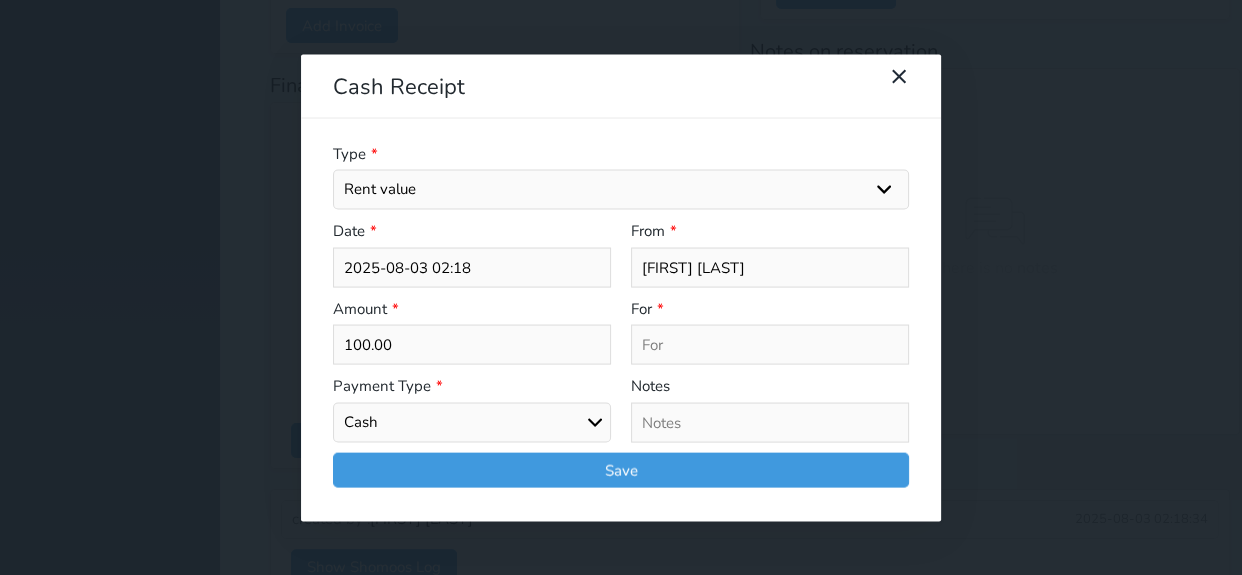 type on "Rent value - Unit - 203" 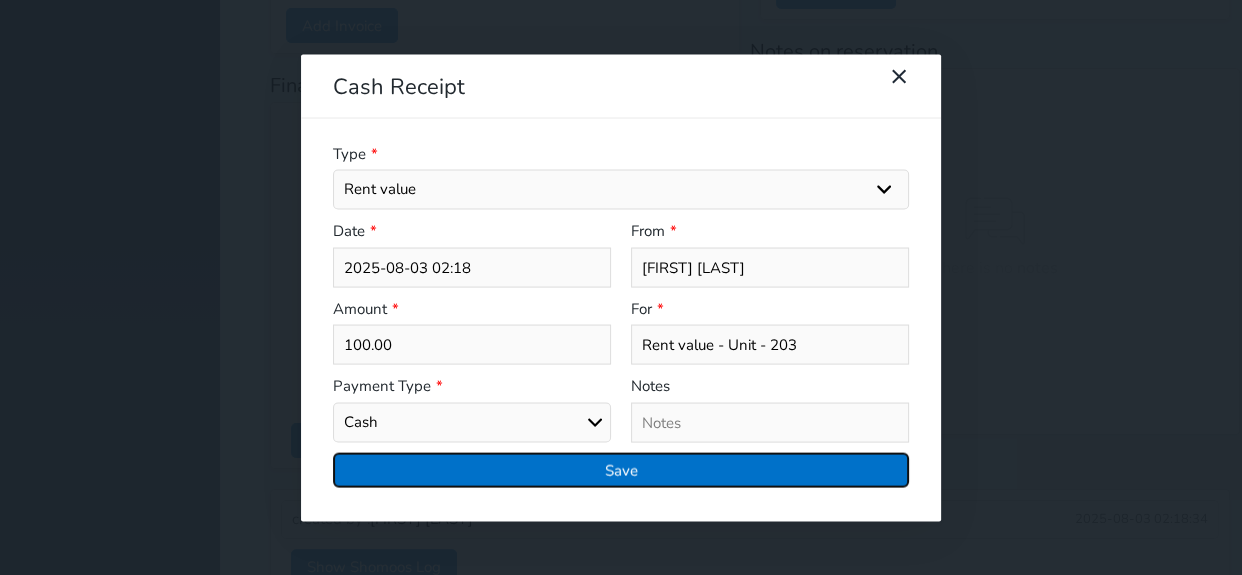 click on "Save" at bounding box center [621, 469] 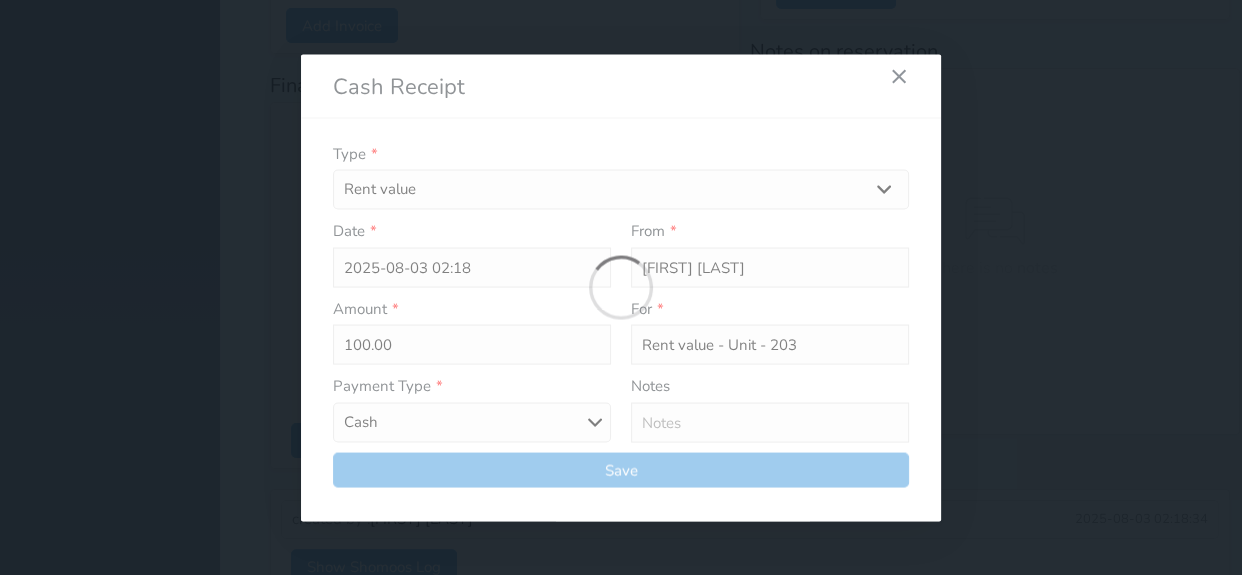select 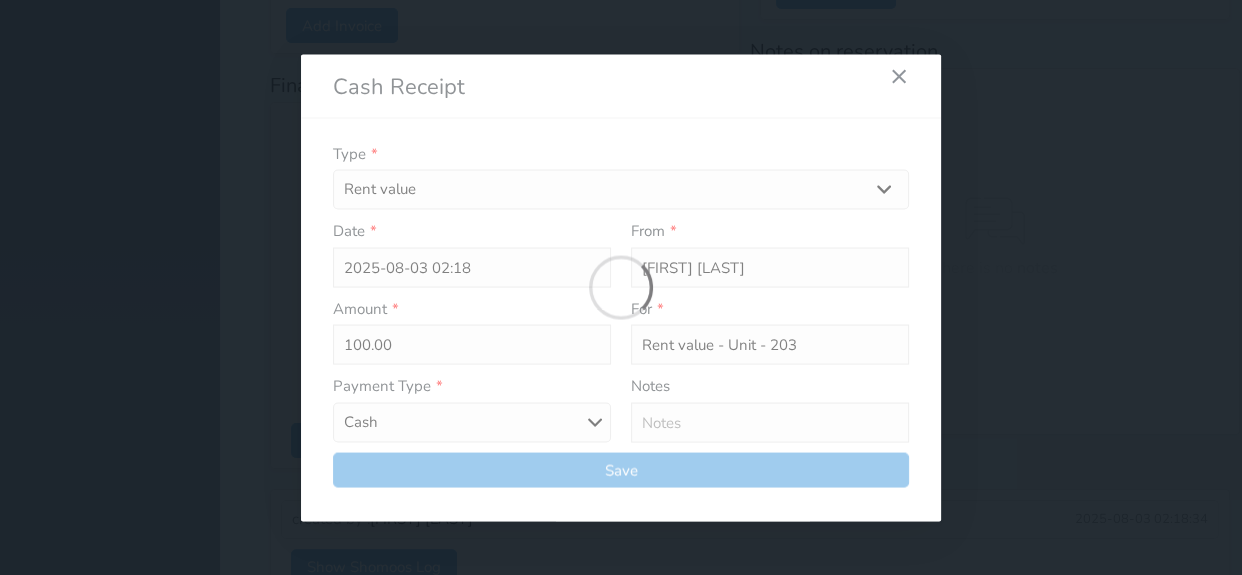 type 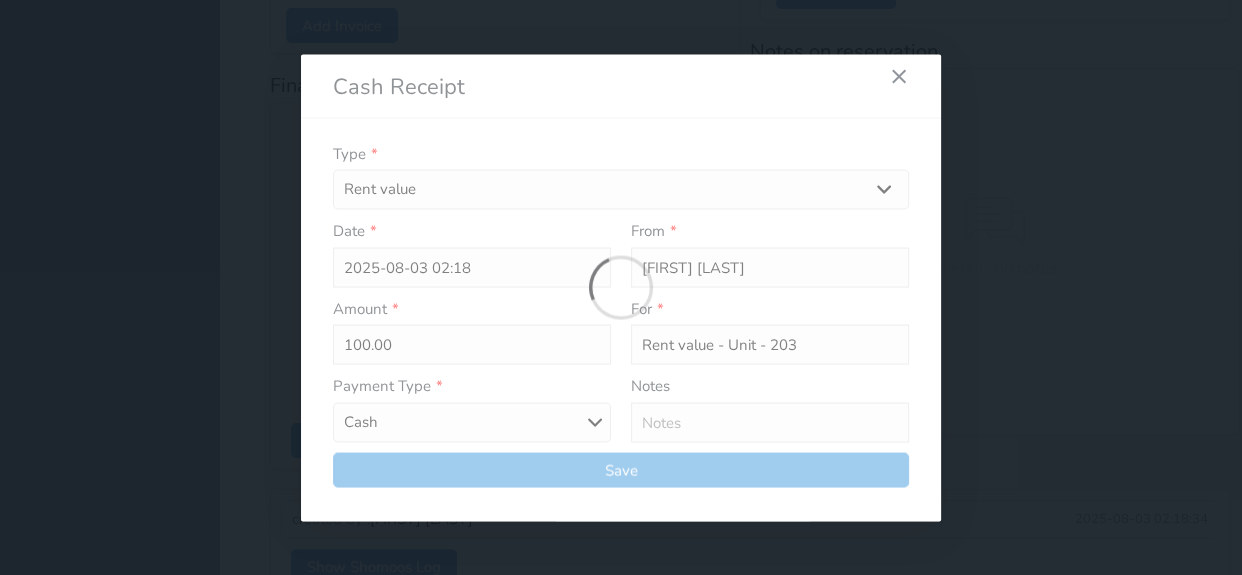 type on "0" 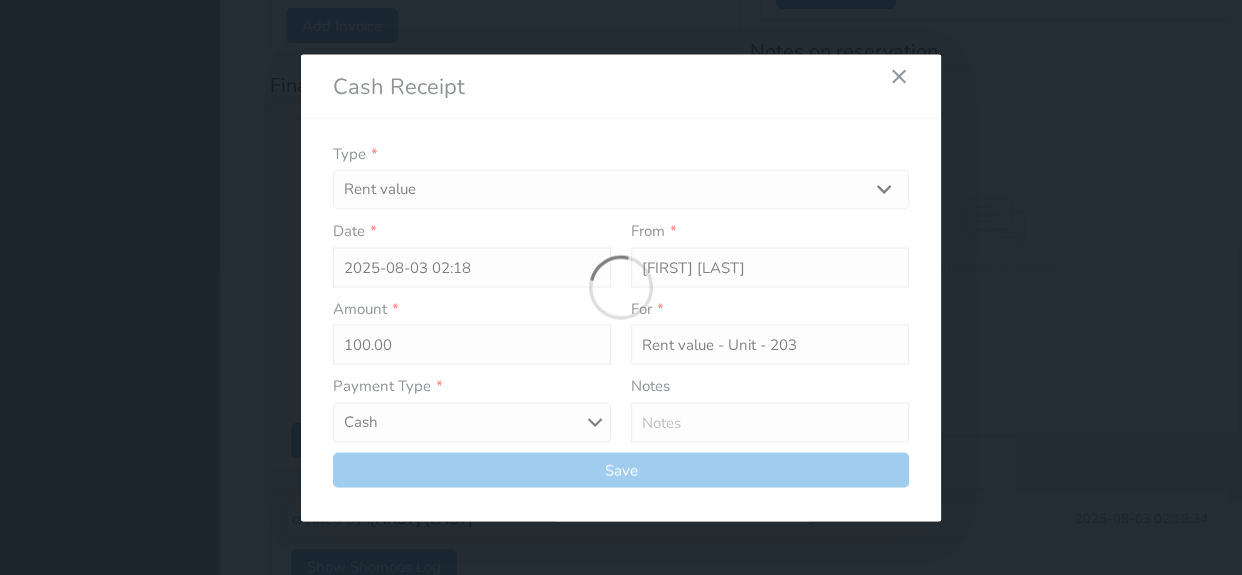 select 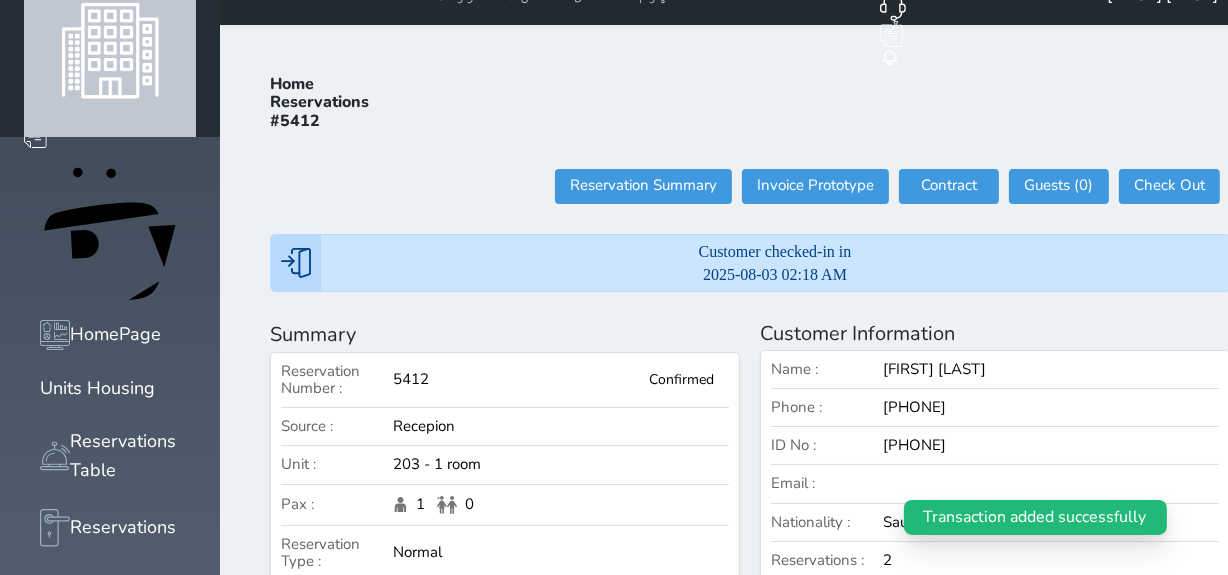 scroll, scrollTop: 34, scrollLeft: 0, axis: vertical 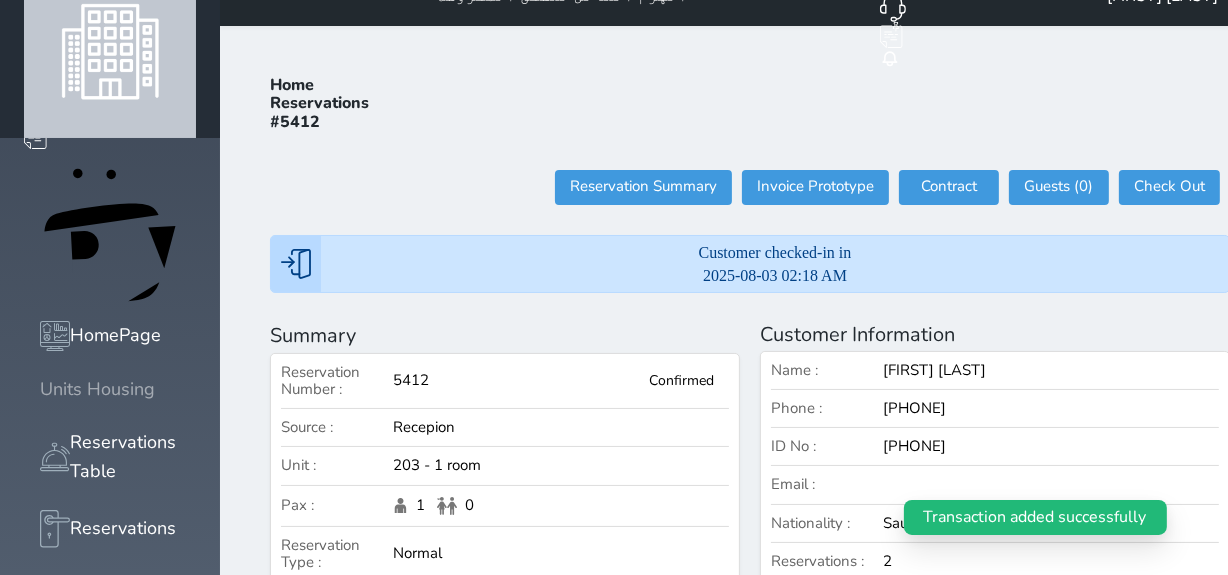 click on "Units Housing" at bounding box center [97, 389] 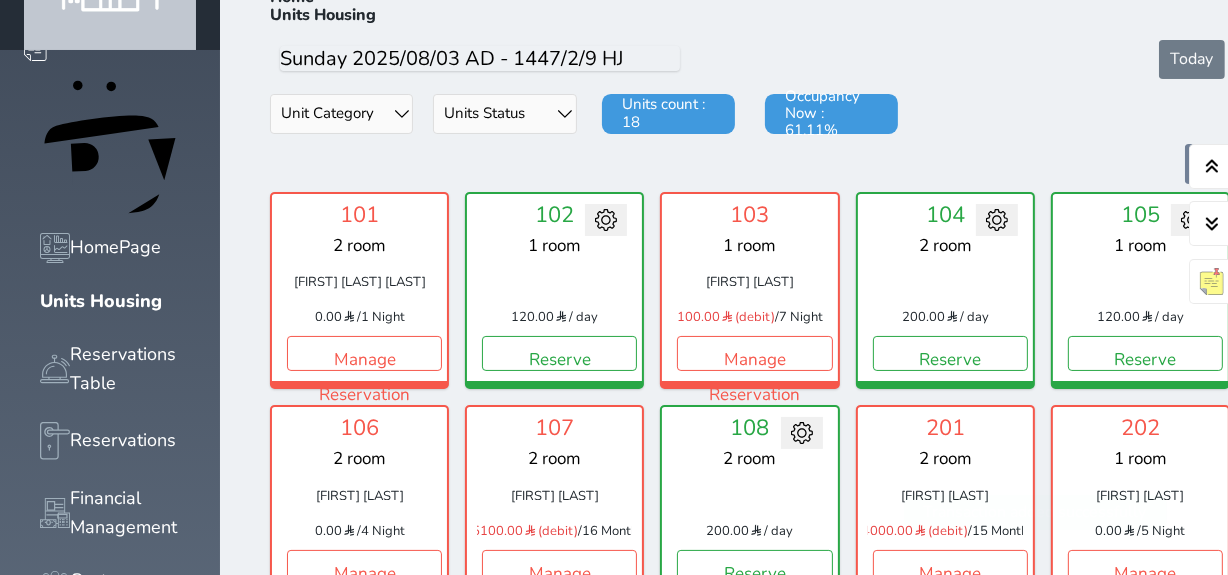 scroll, scrollTop: 0, scrollLeft: 0, axis: both 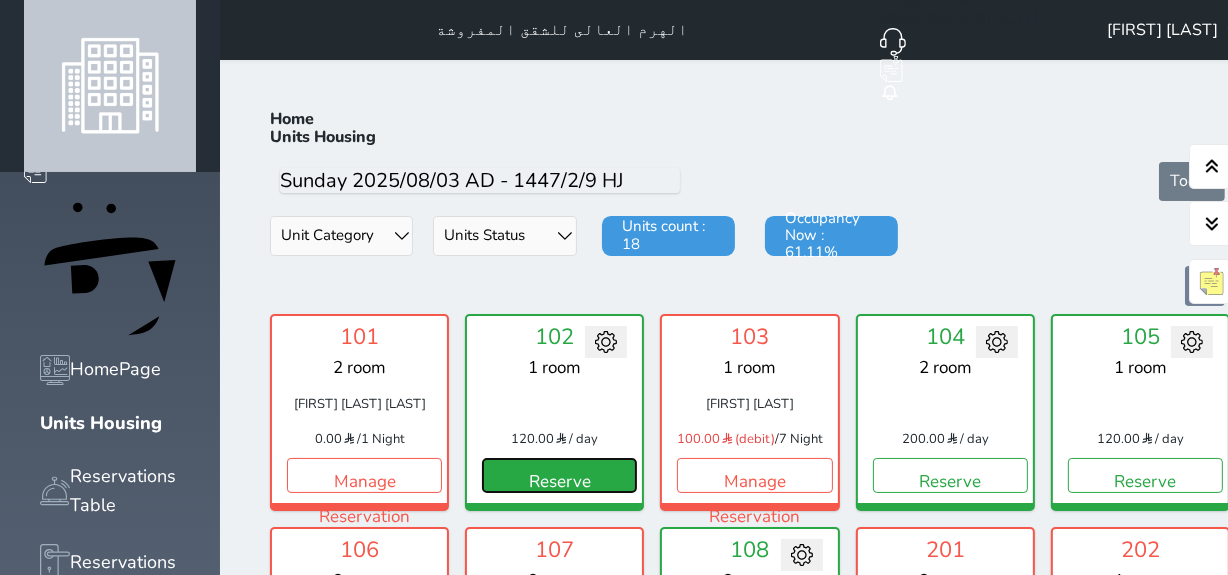 click on "Reserve" at bounding box center [559, 475] 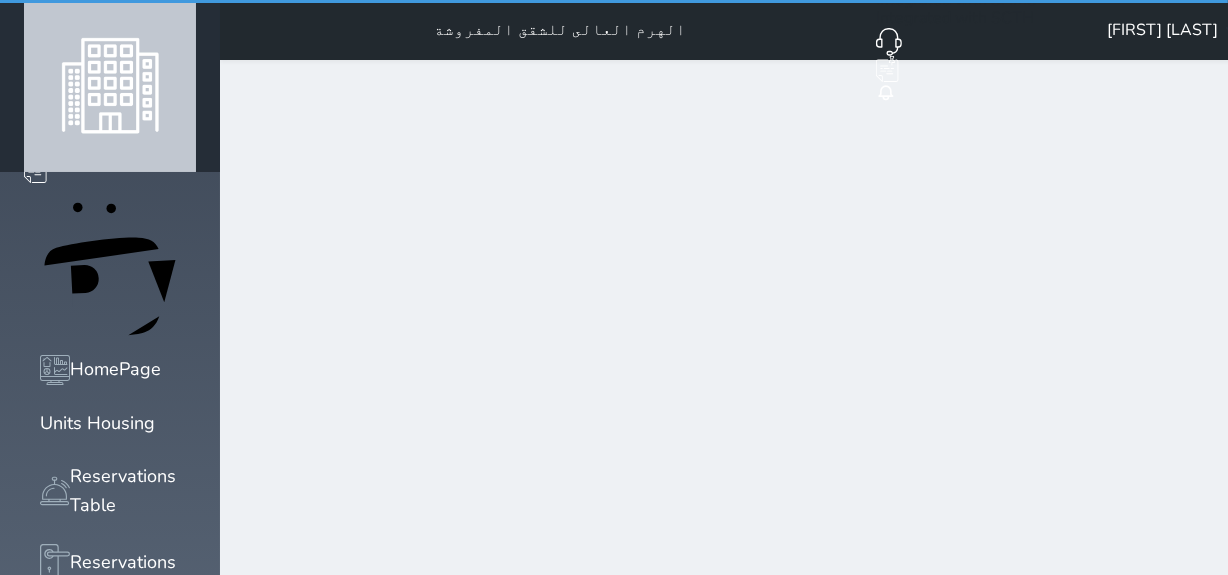 select on "1" 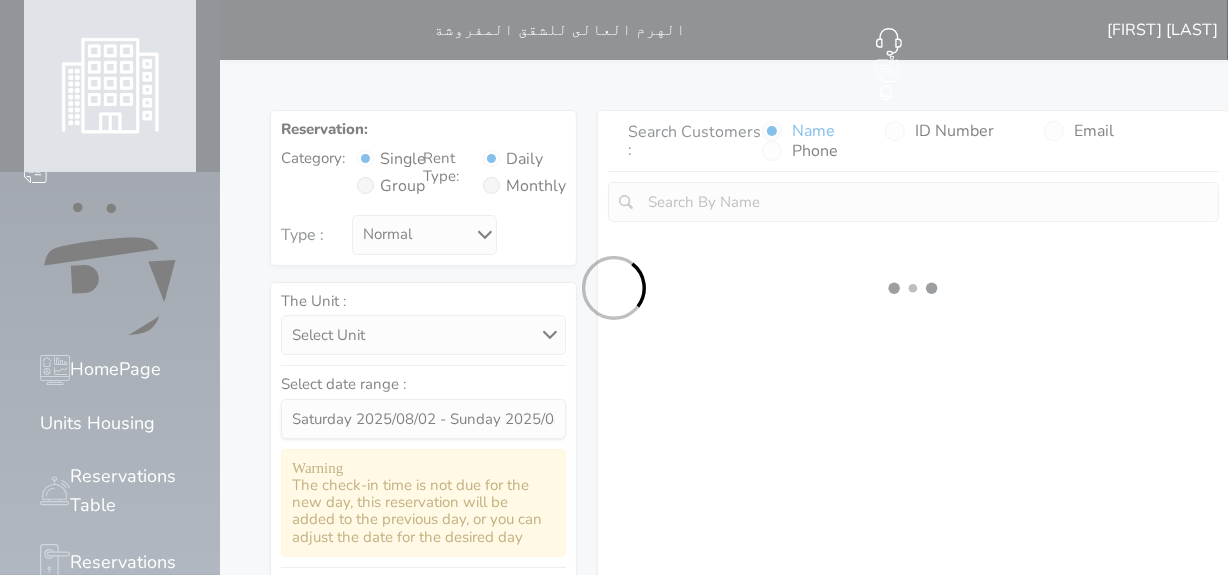 select 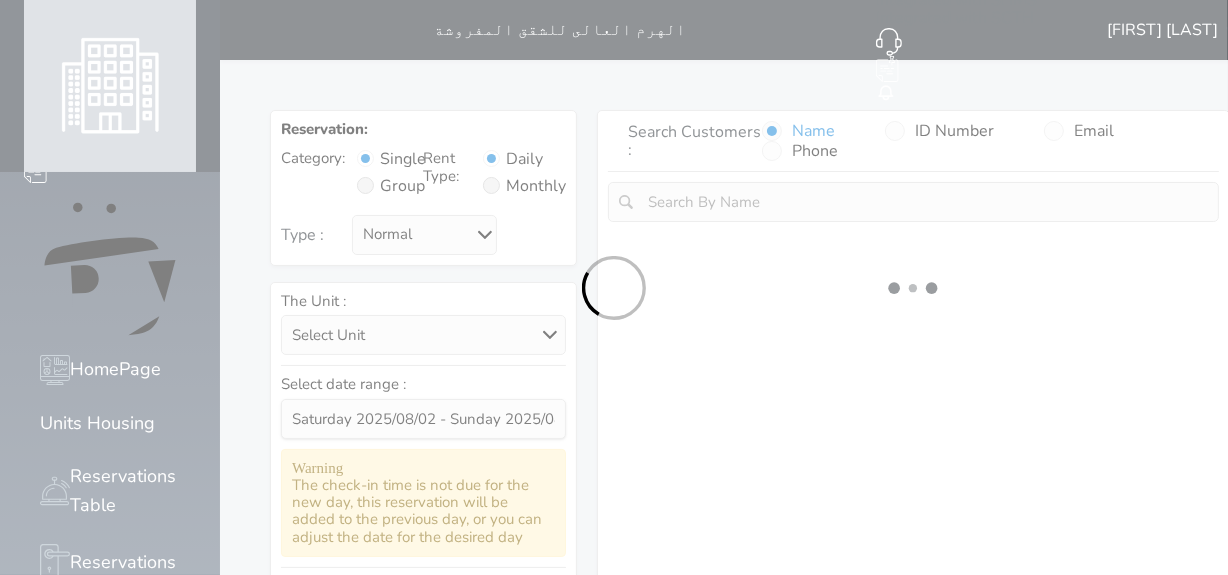 select on "1" 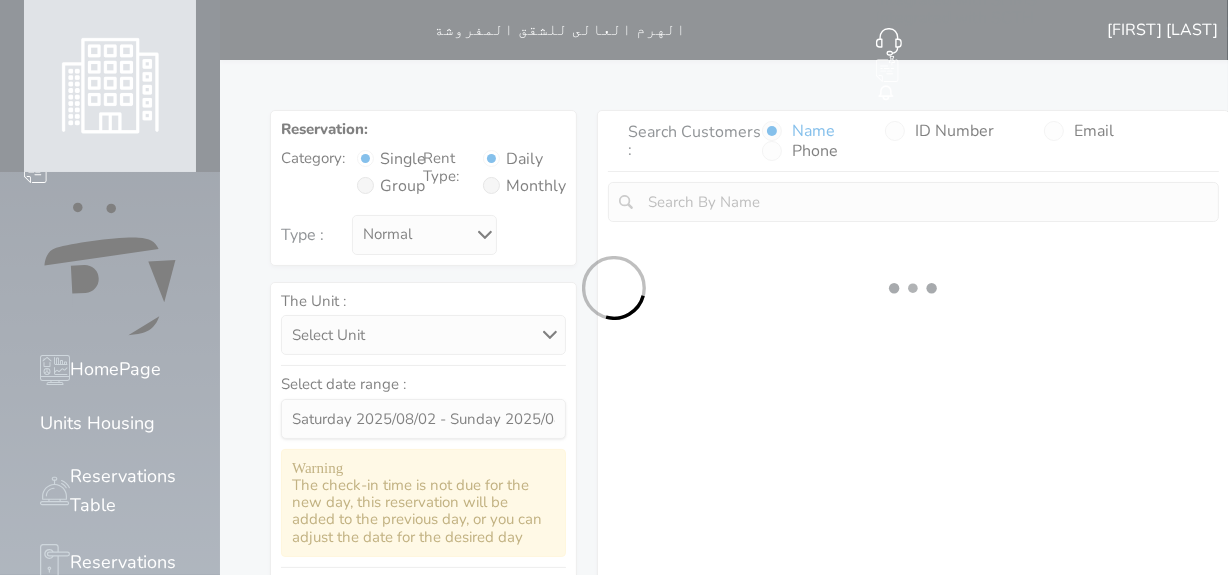 select on "113" 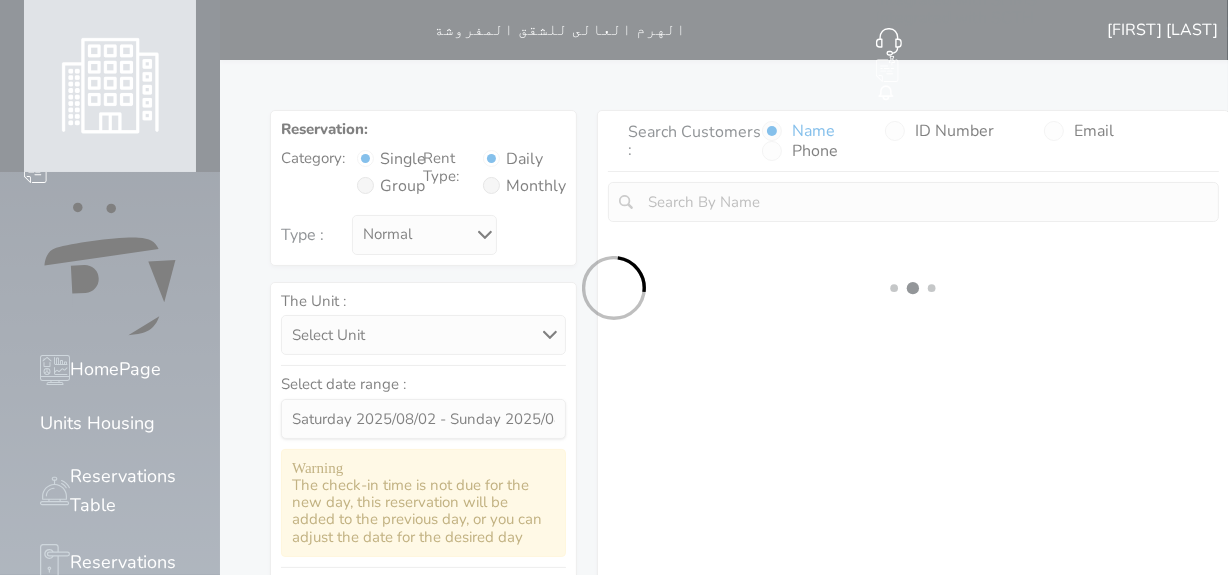select on "1" 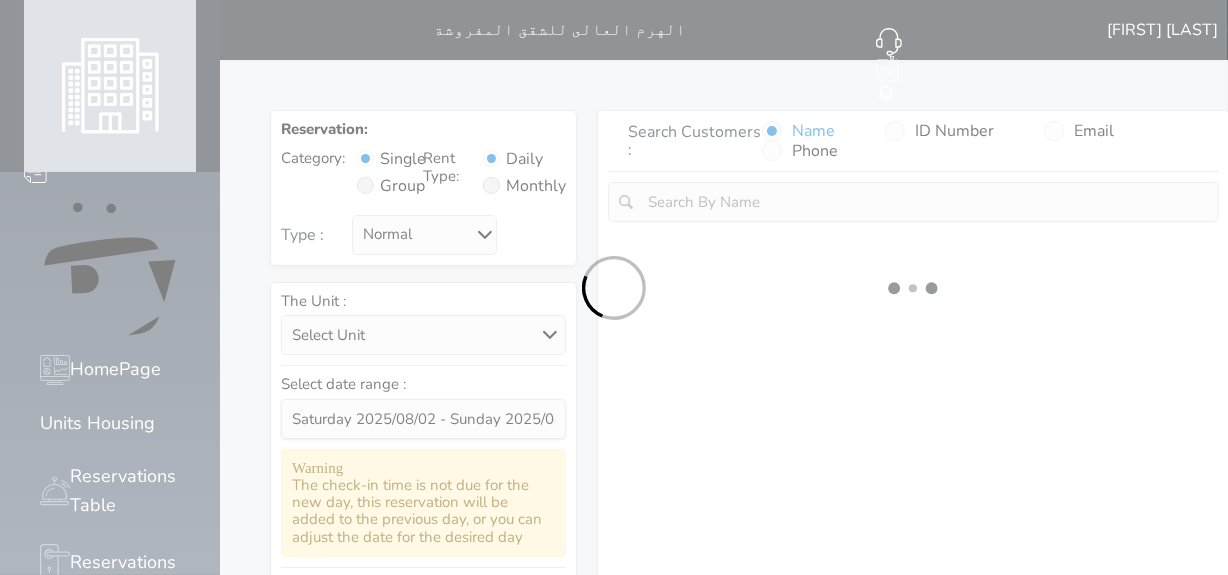 select 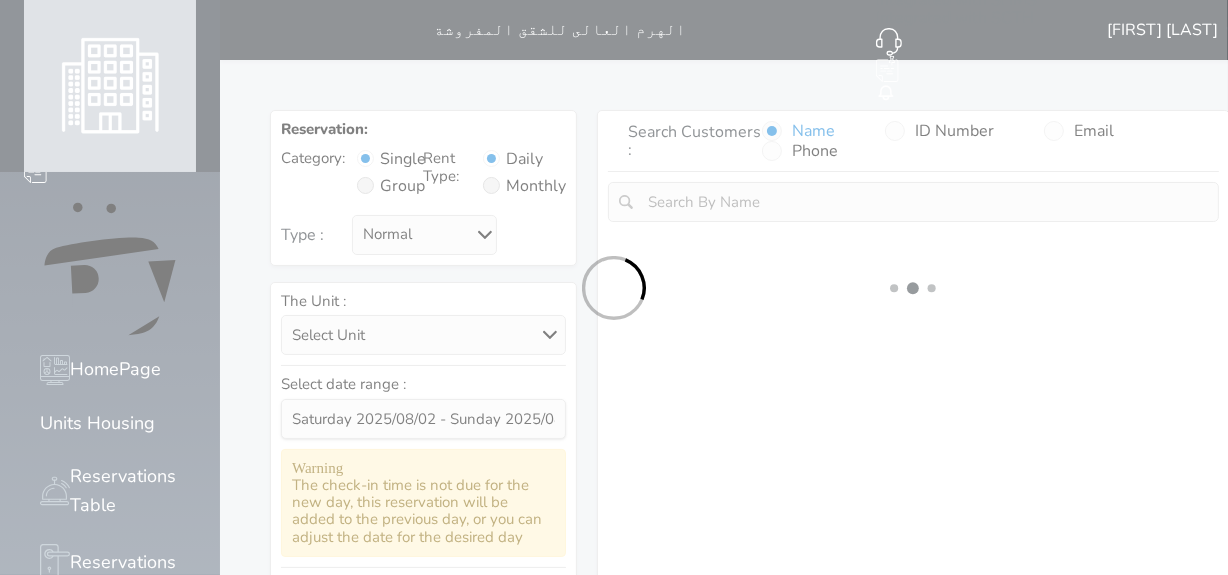 select on "7" 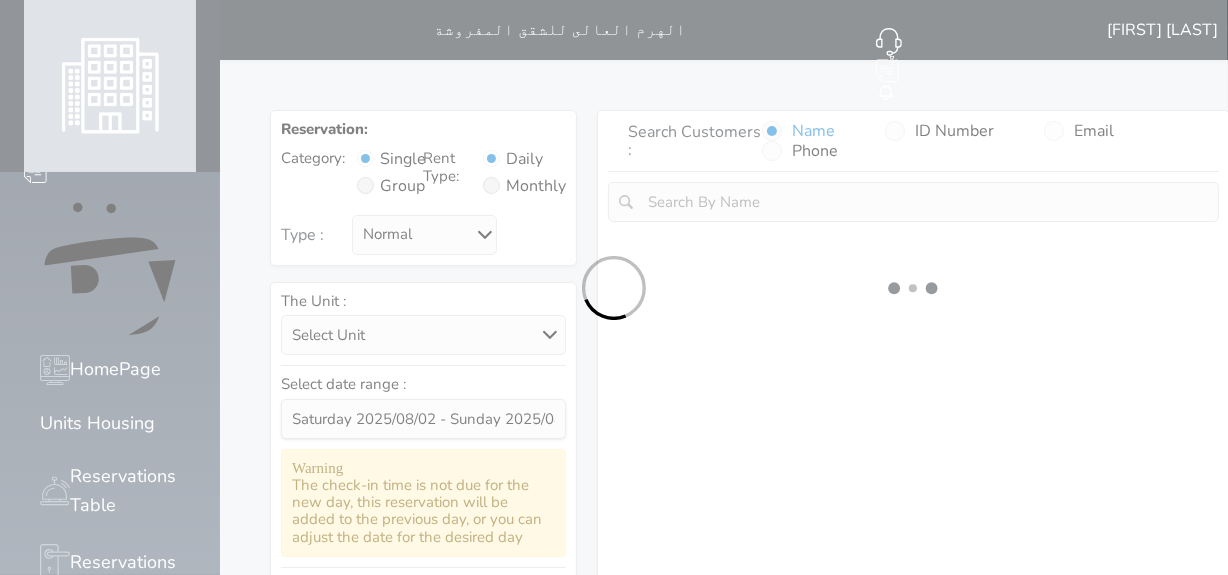 select 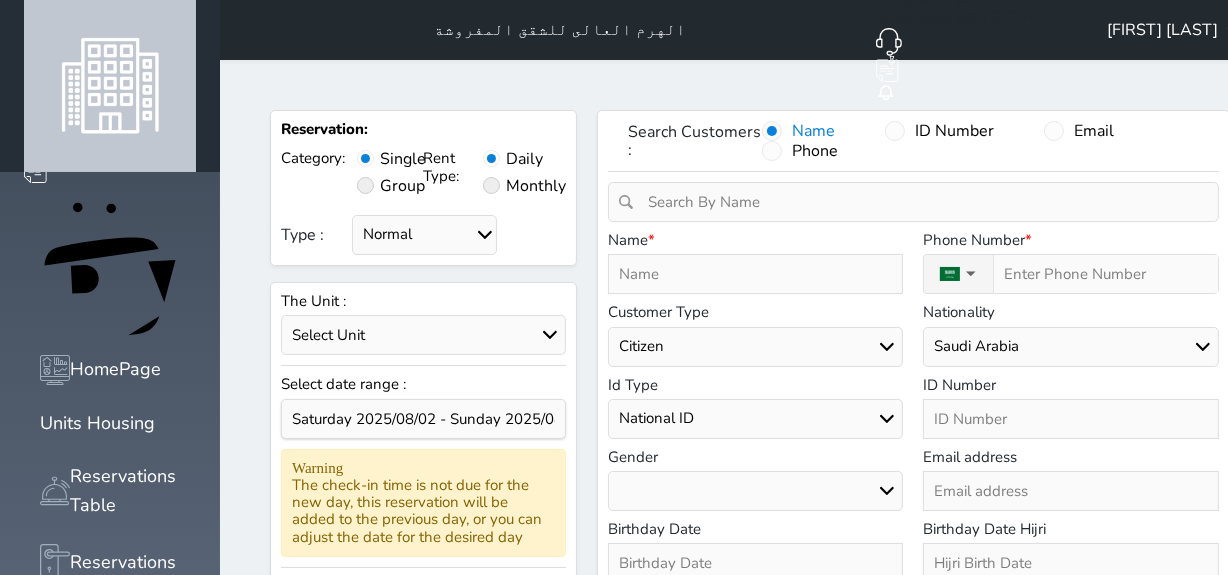 select 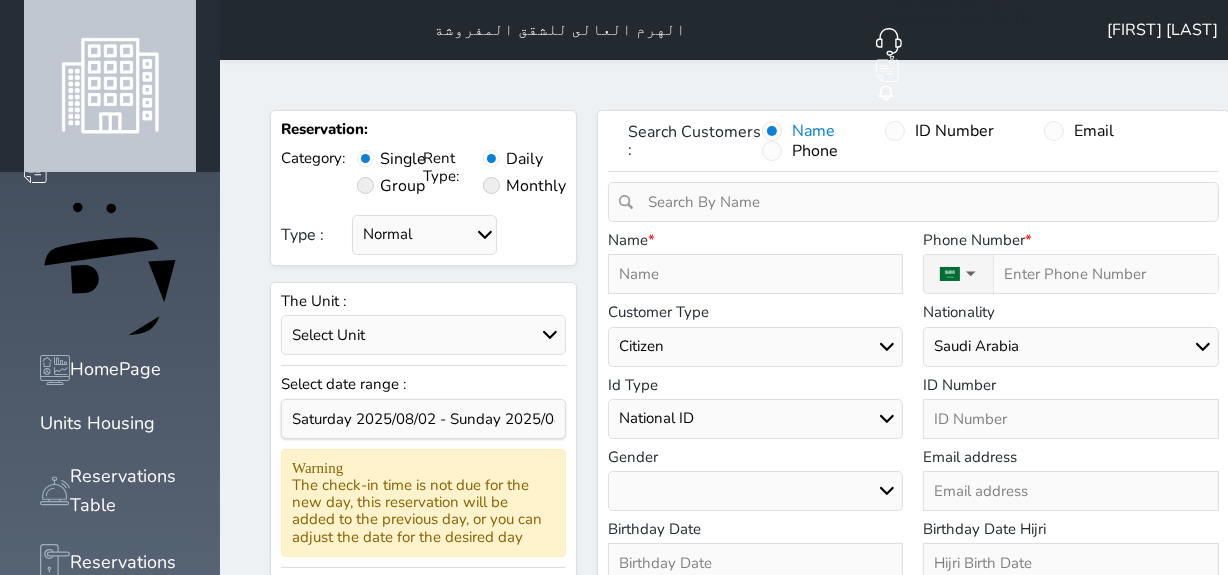 select 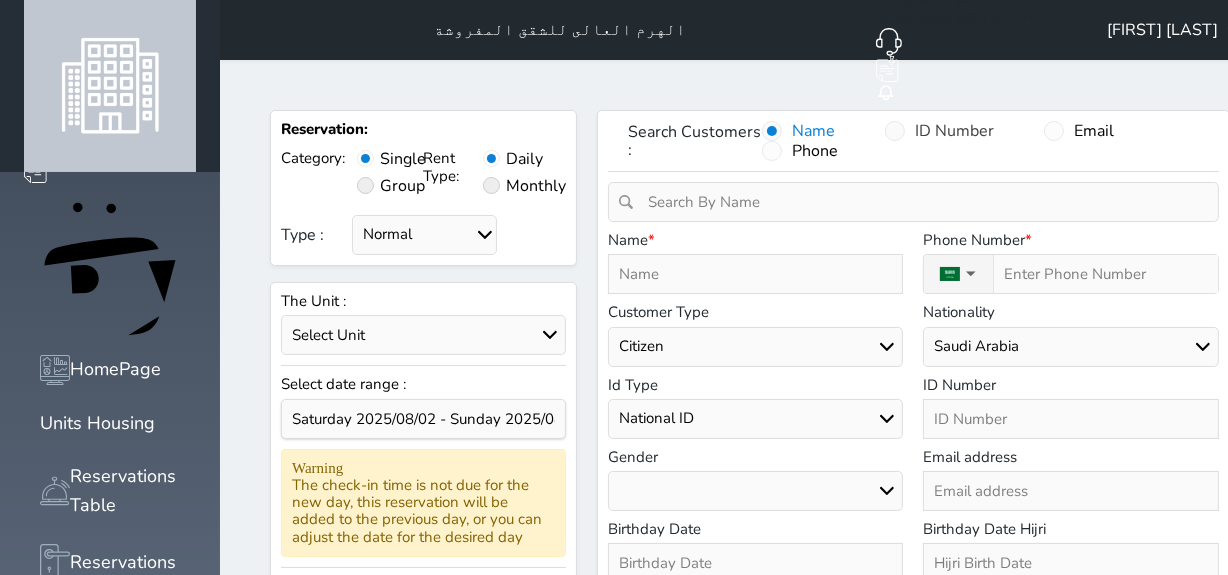 click at bounding box center [895, 131] 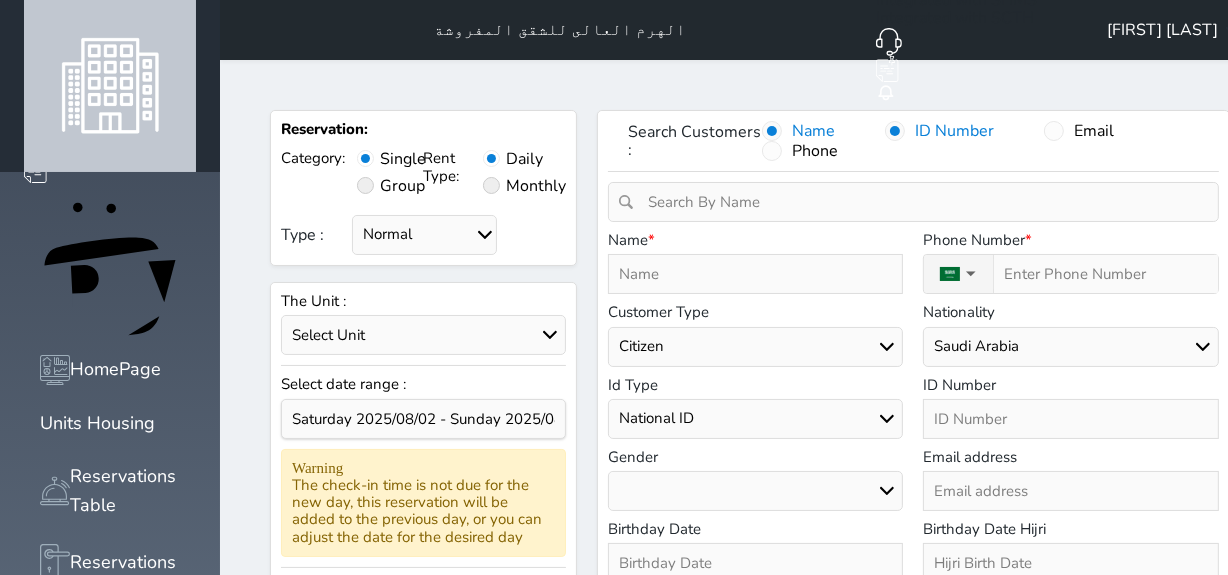 select 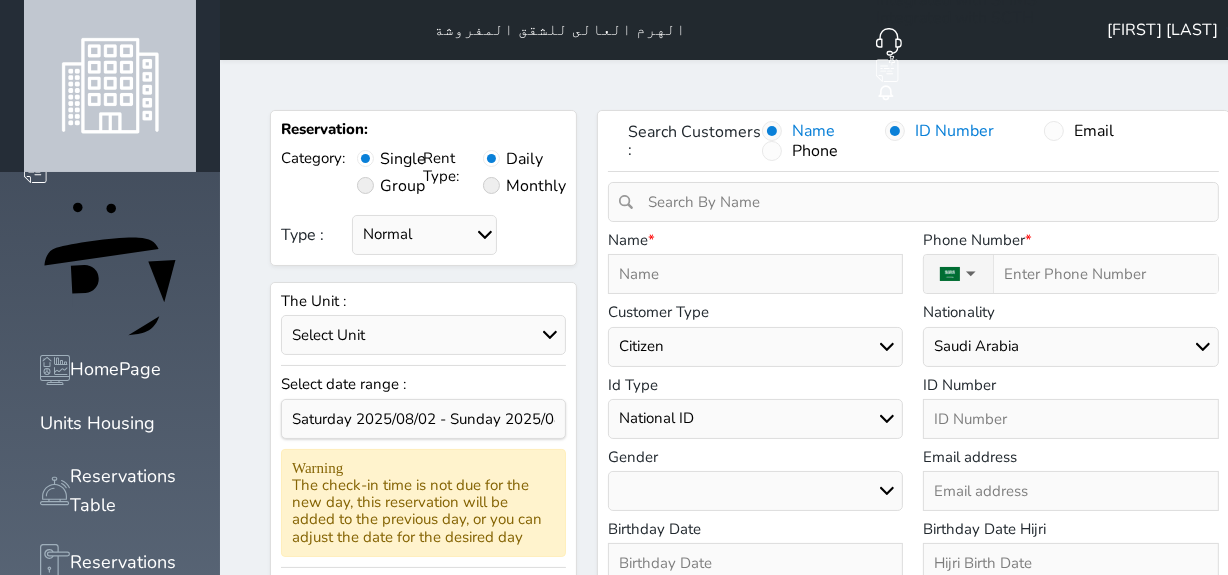 select 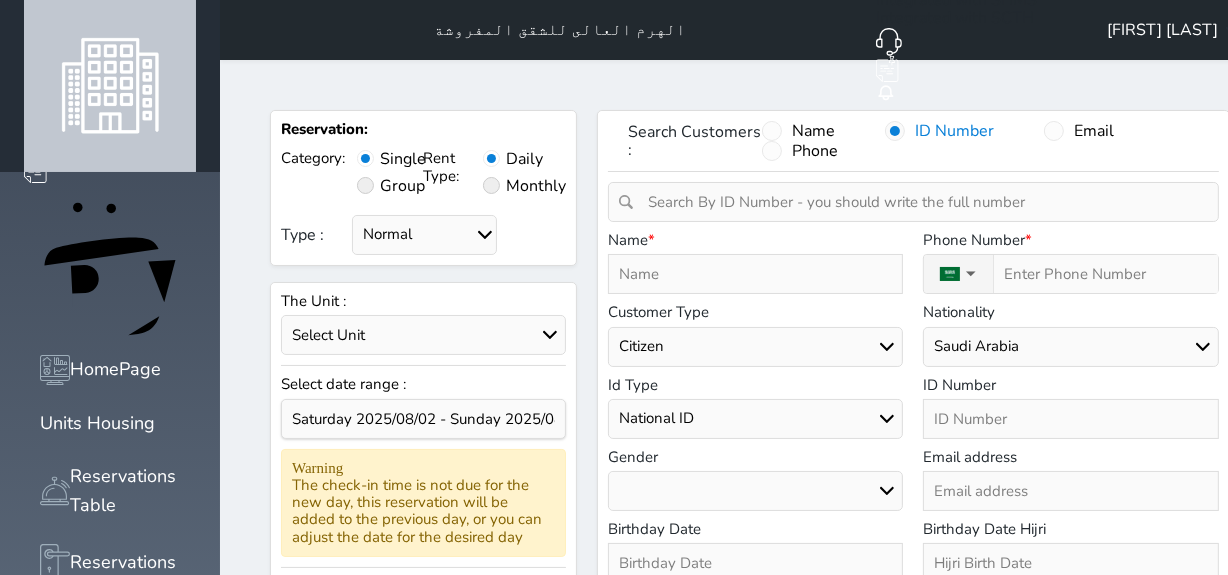 click at bounding box center (920, 202) 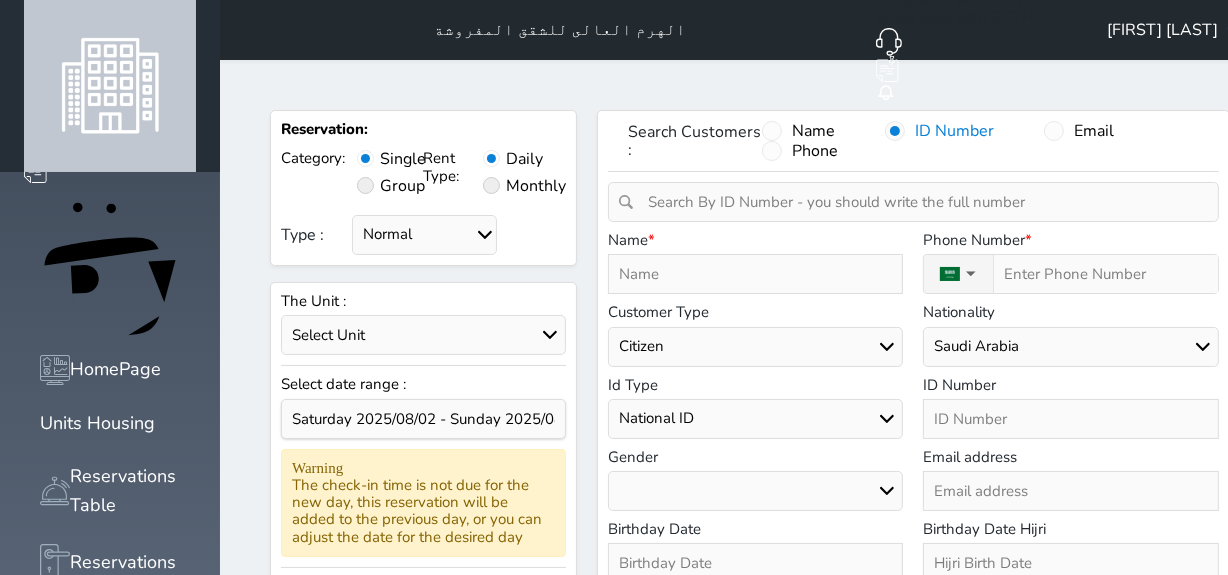 select 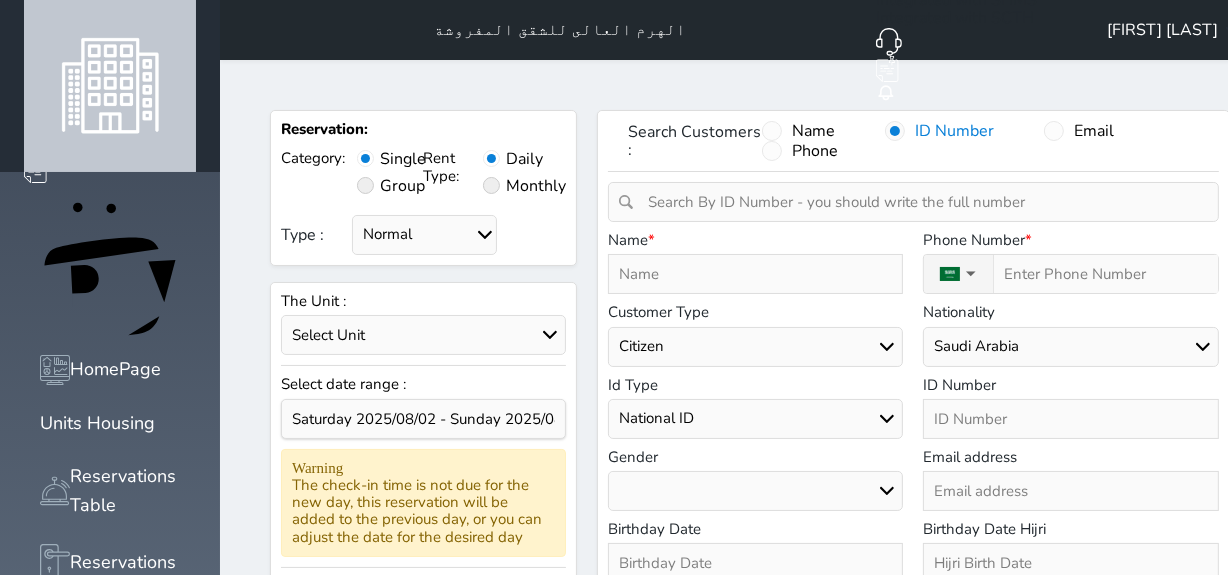 select 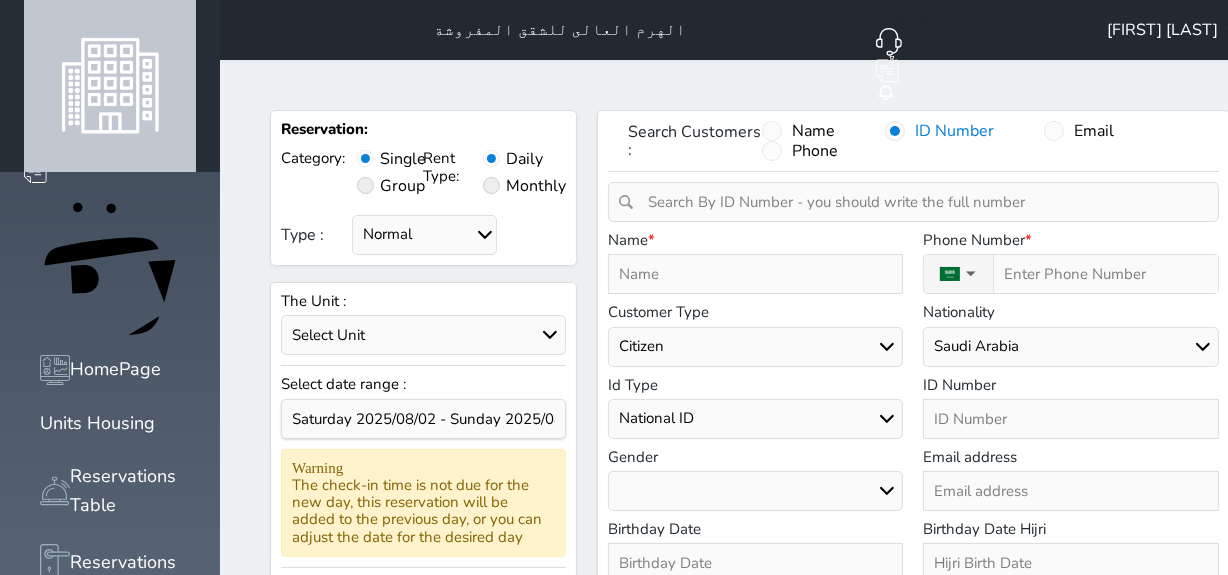 select 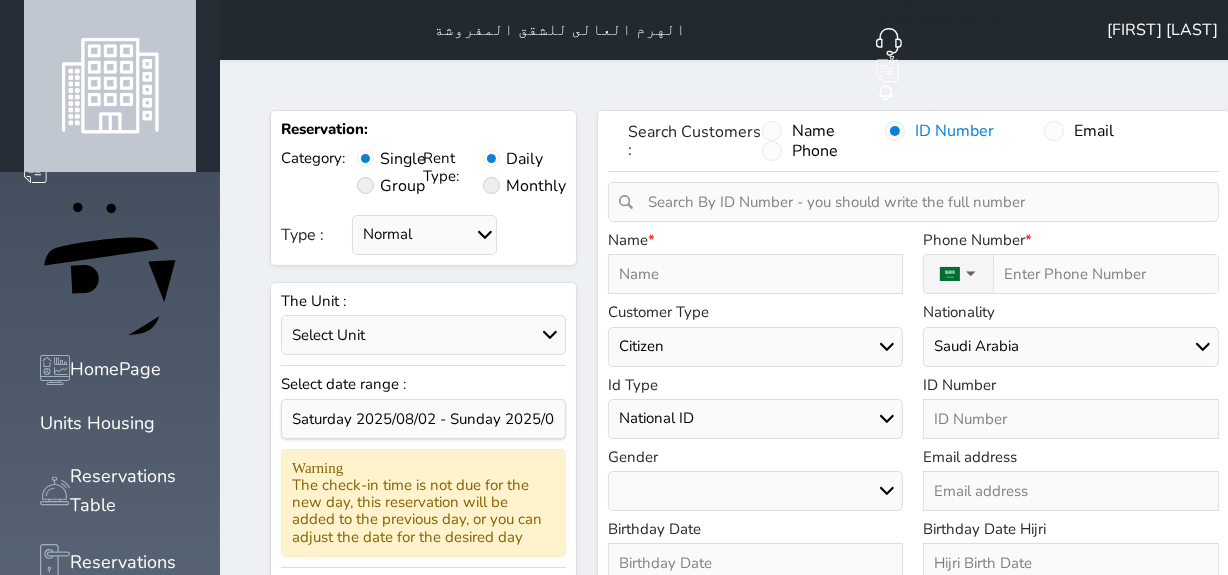 select 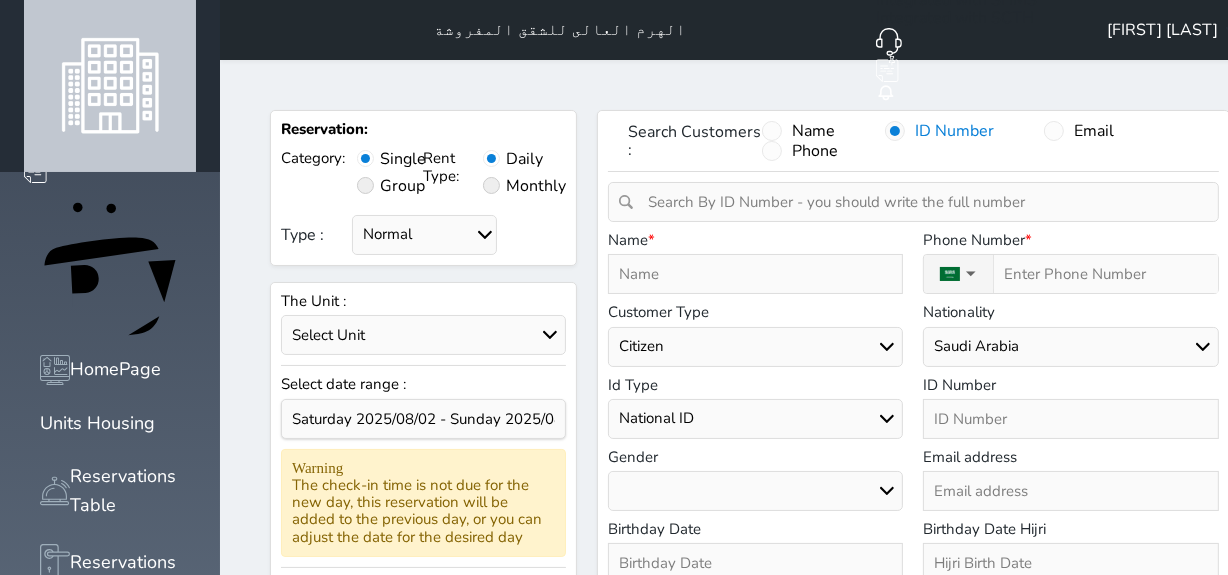 click at bounding box center [920, 202] 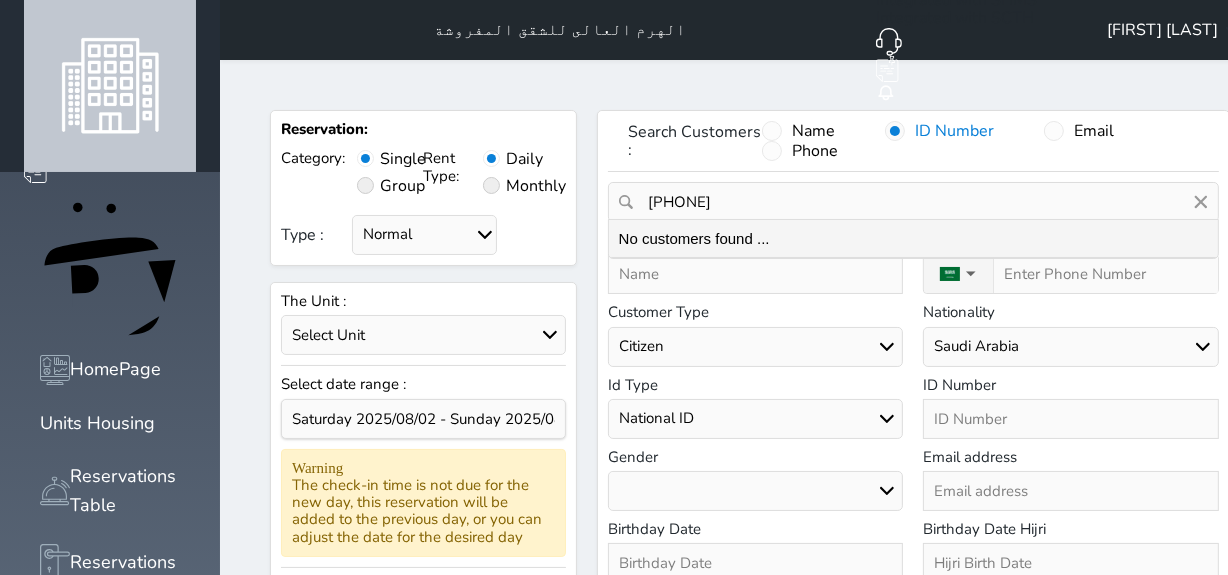 type on "[PHONE]" 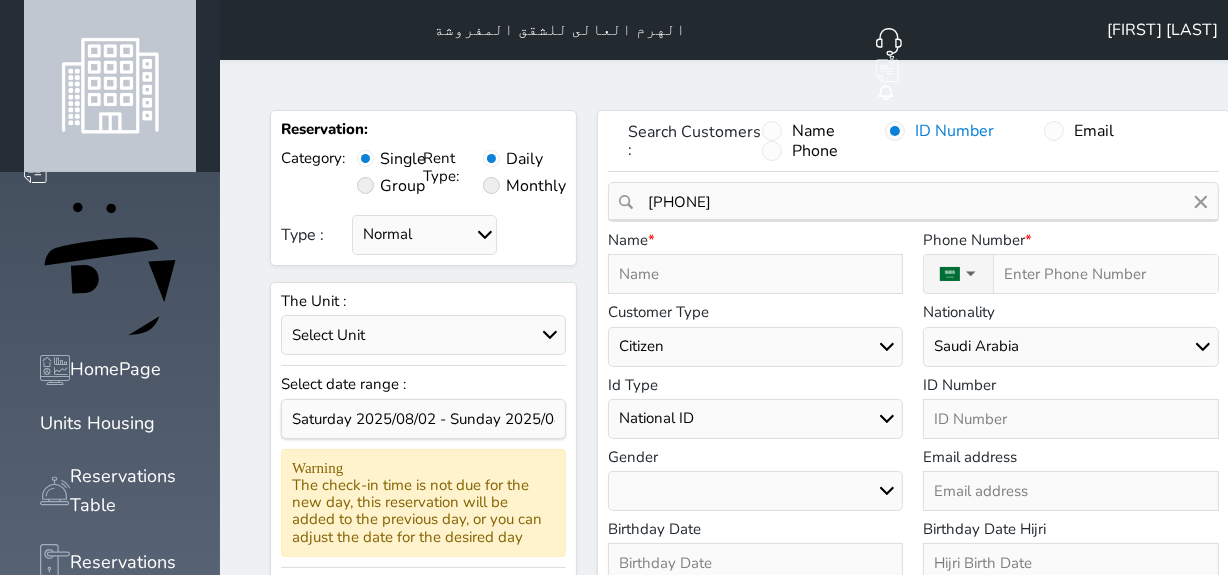 click at bounding box center [1201, 202] 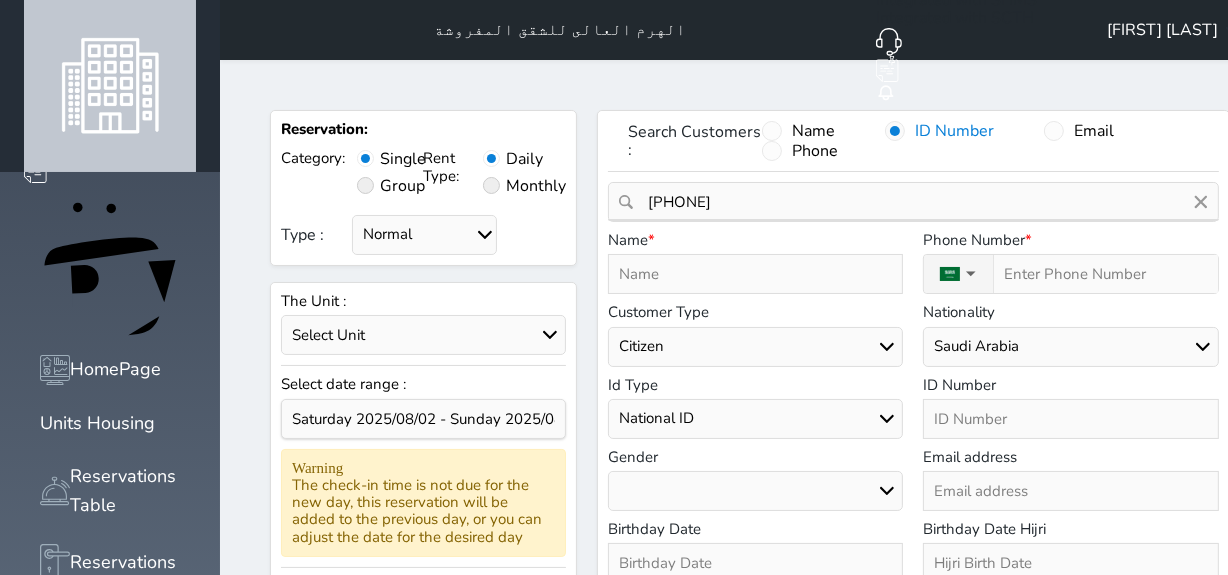 type 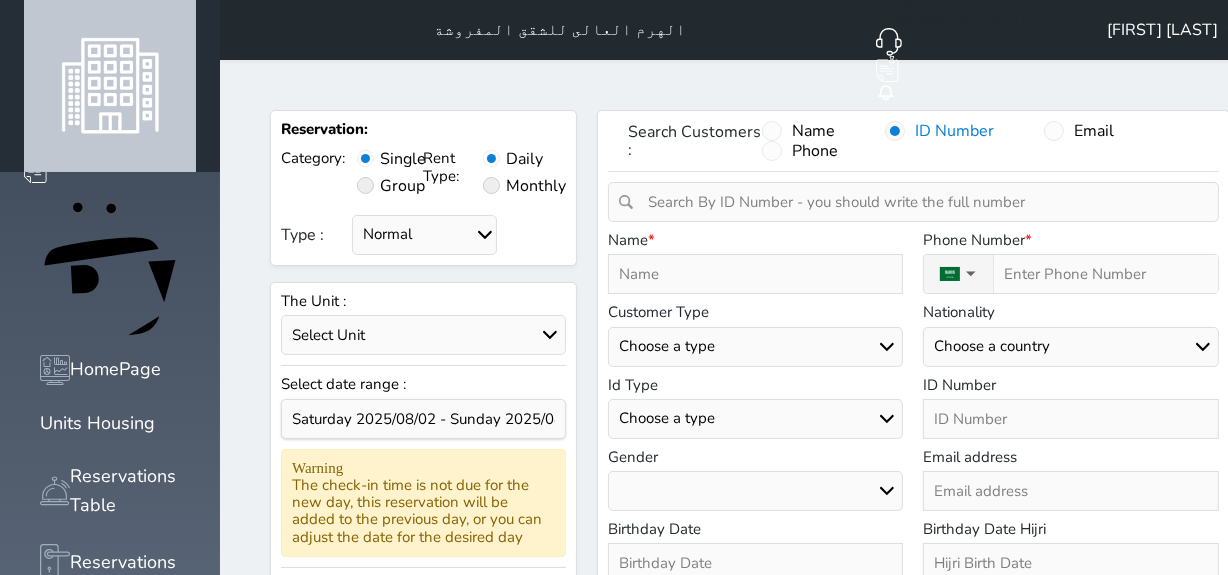 click on "Type :" at bounding box center [1105, 274] 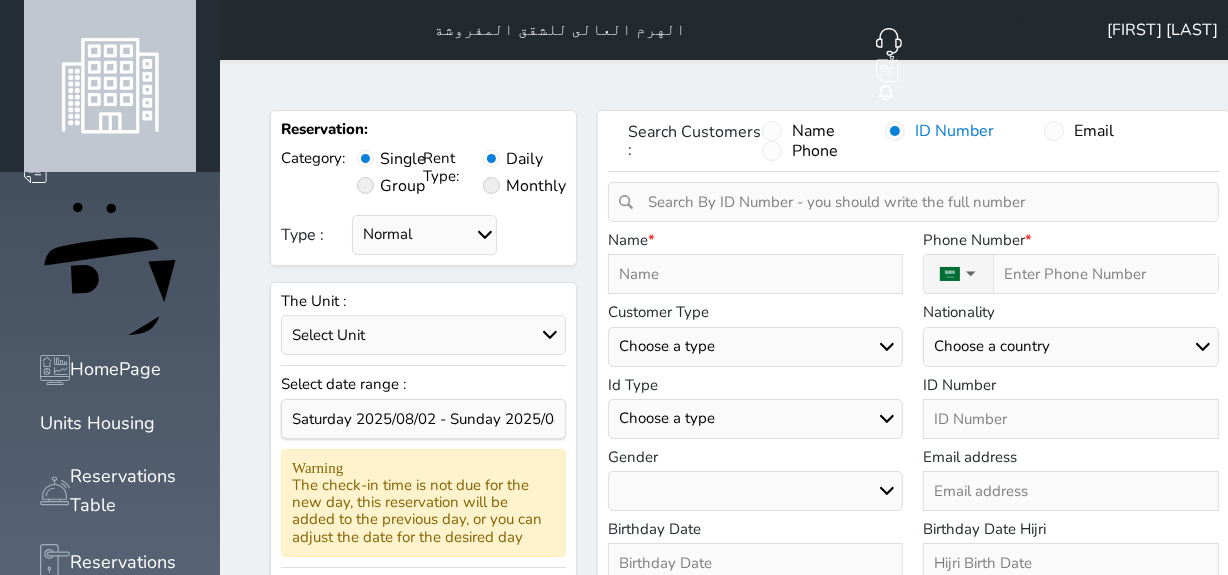 type on "0" 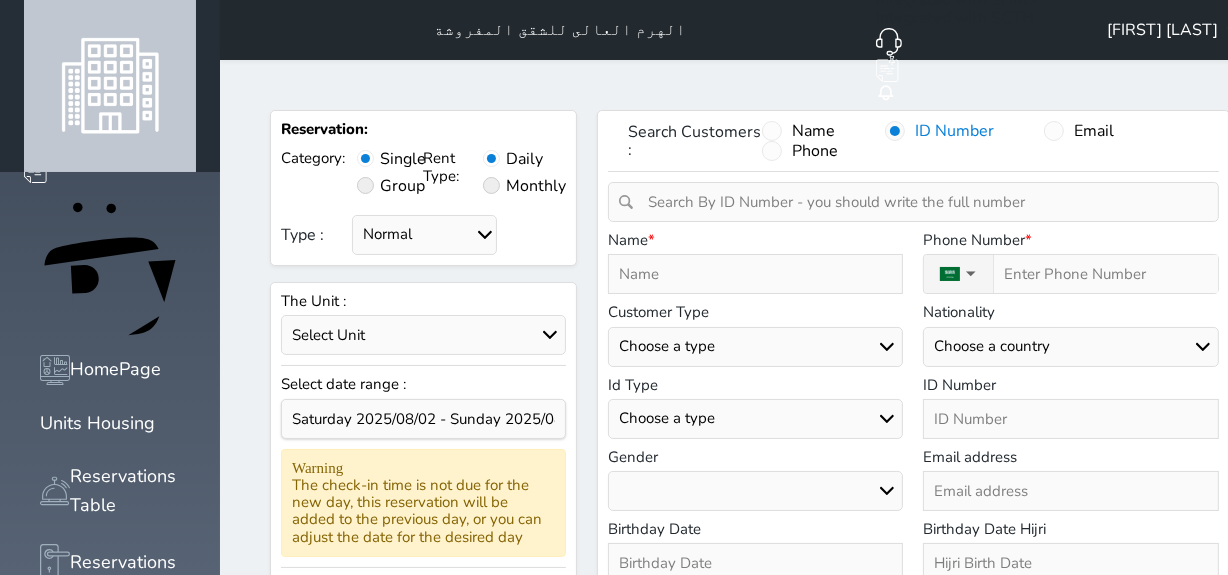 select 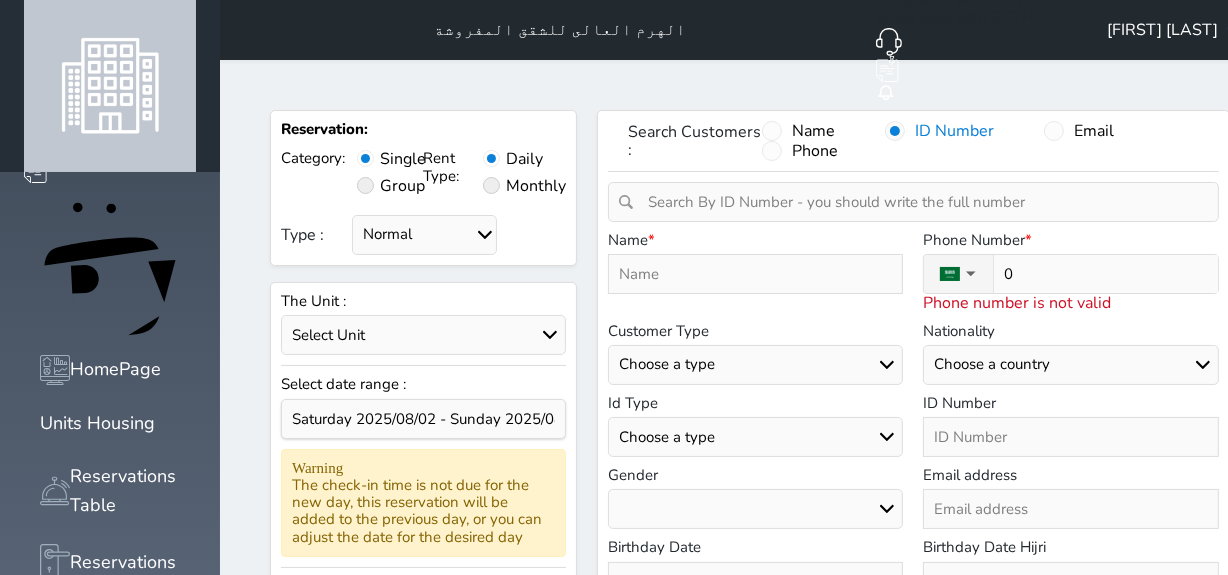 type on "05" 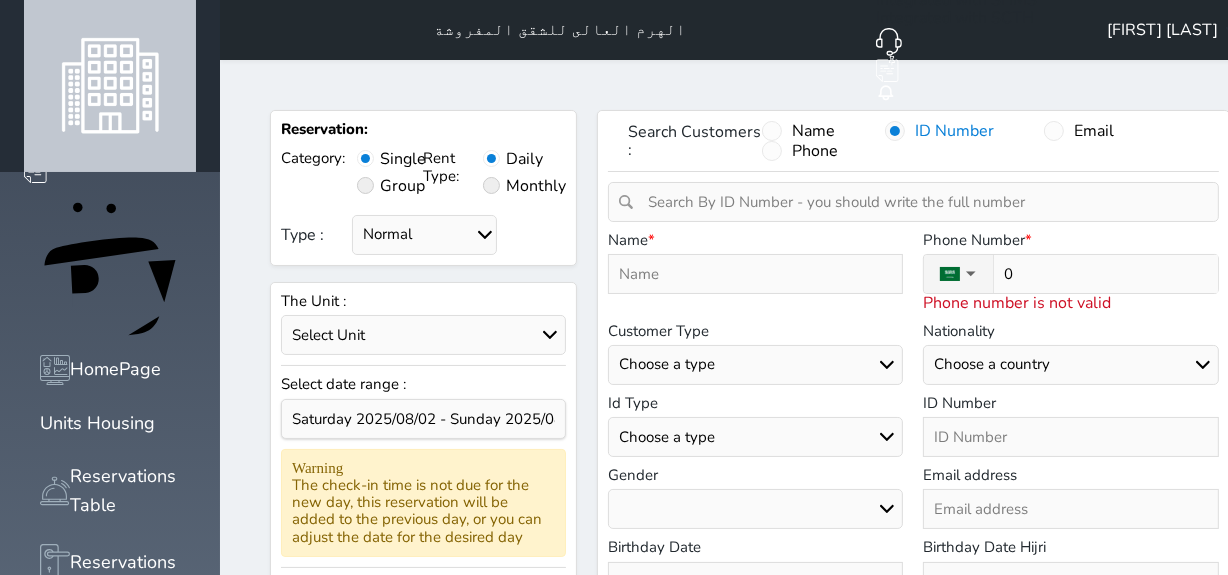 select 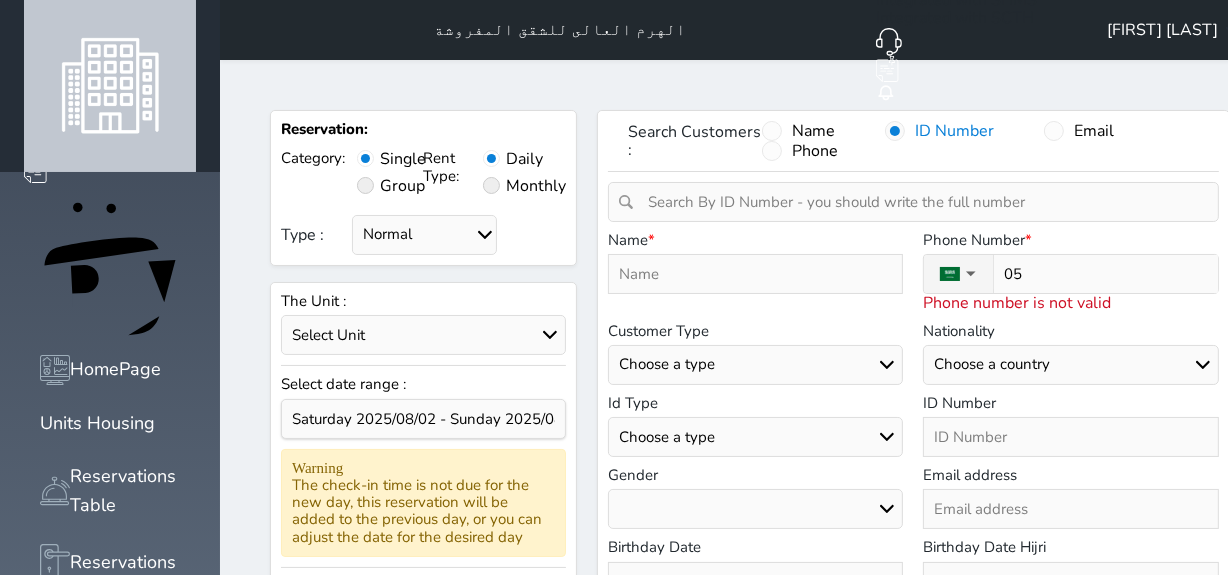 type on "055" 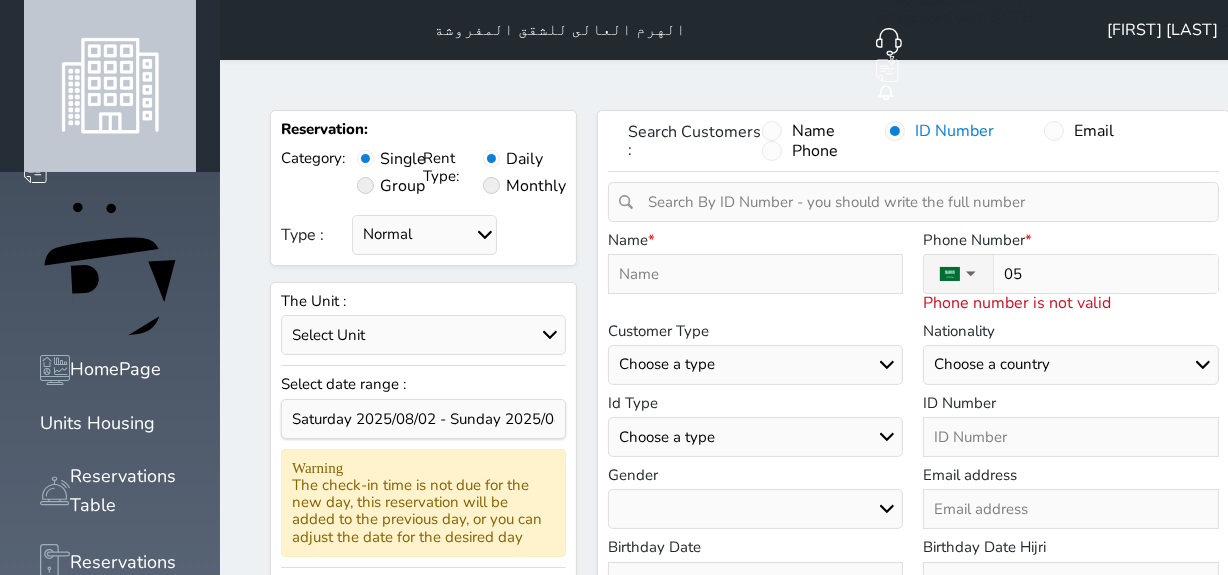 select 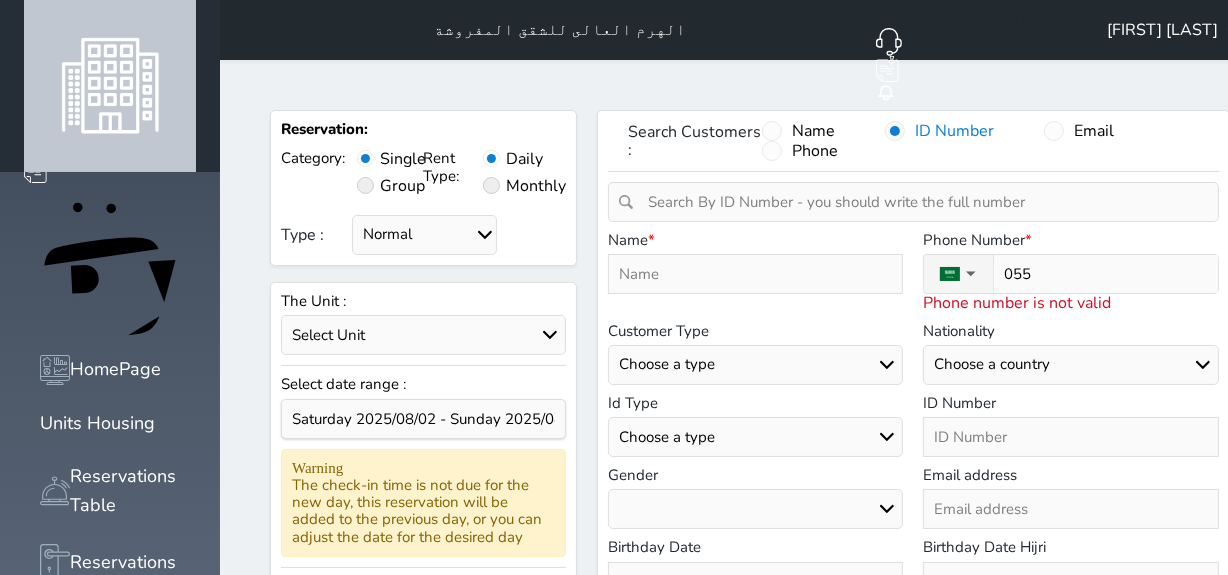 type on "0559" 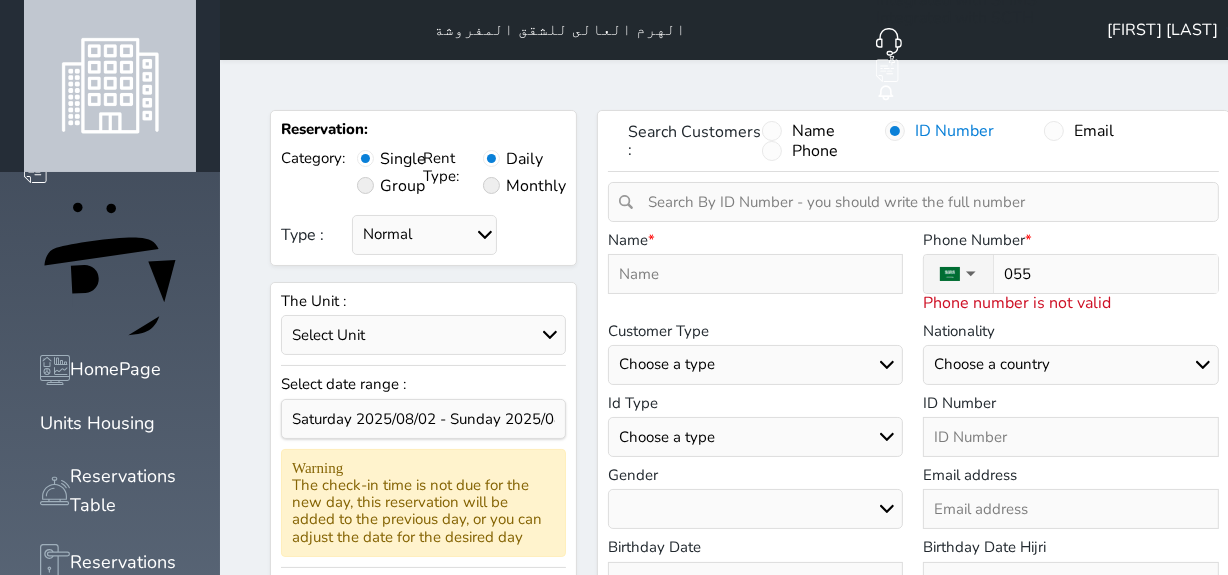select 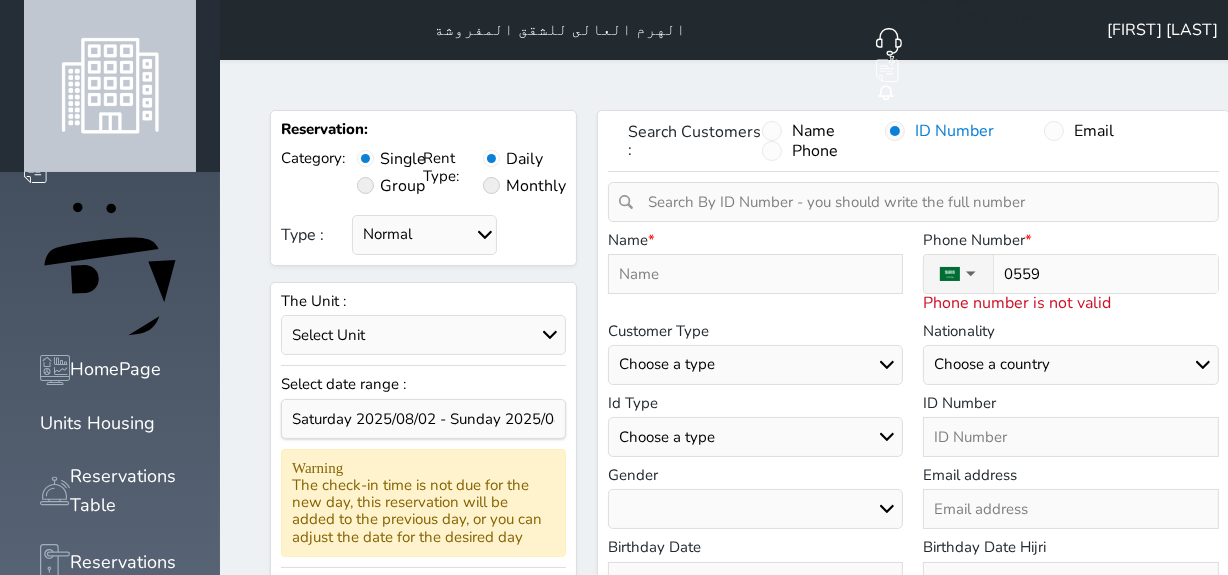 type on "05599" 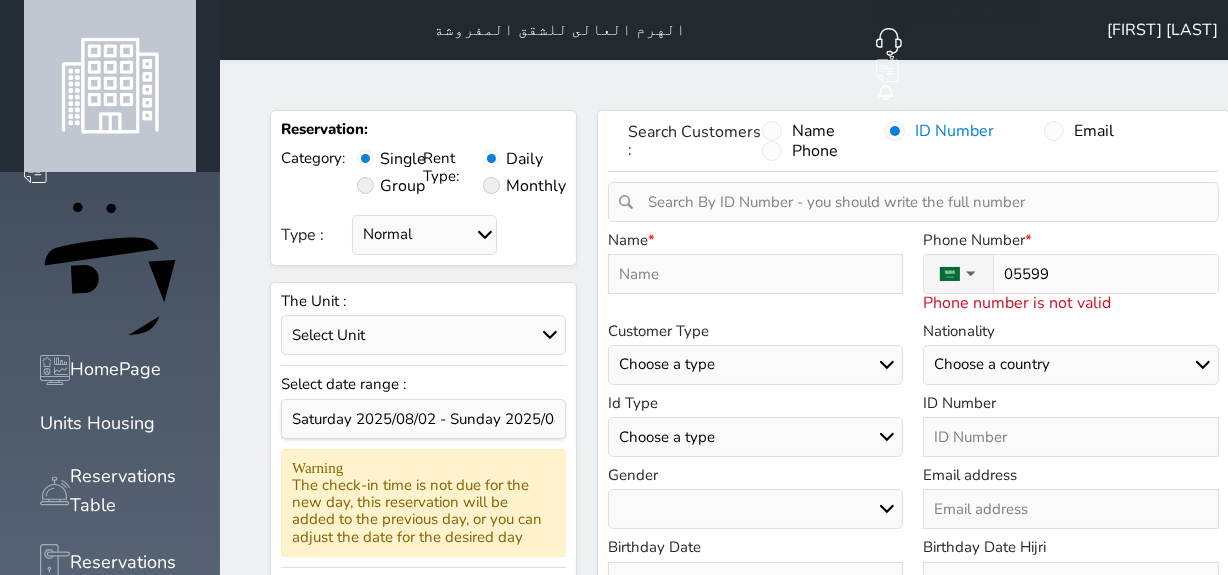 select 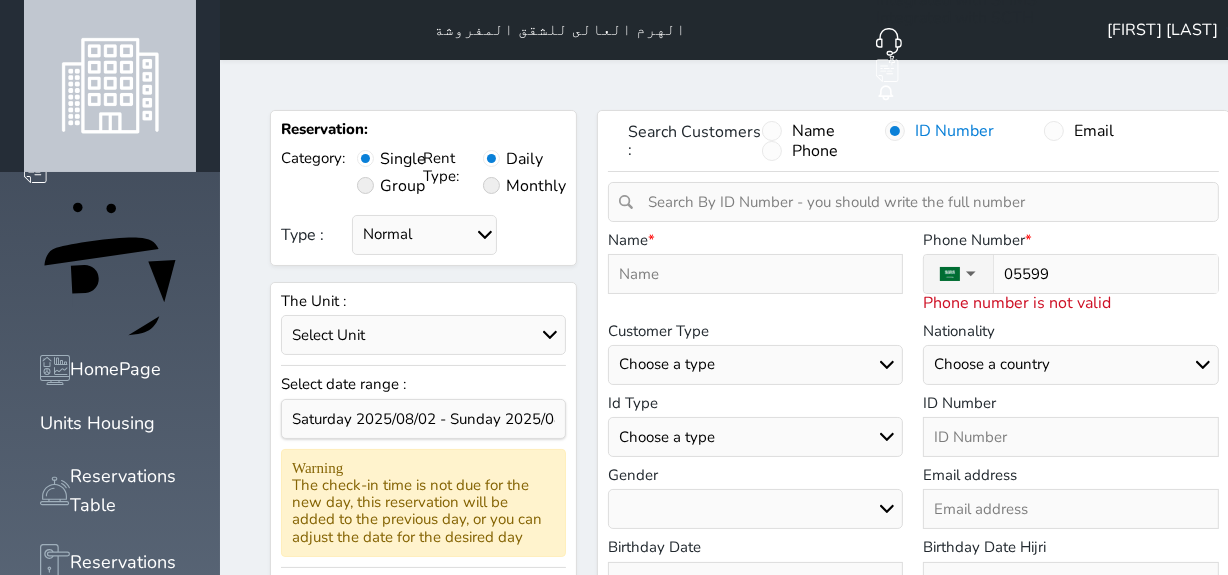 type on "[PHONE]" 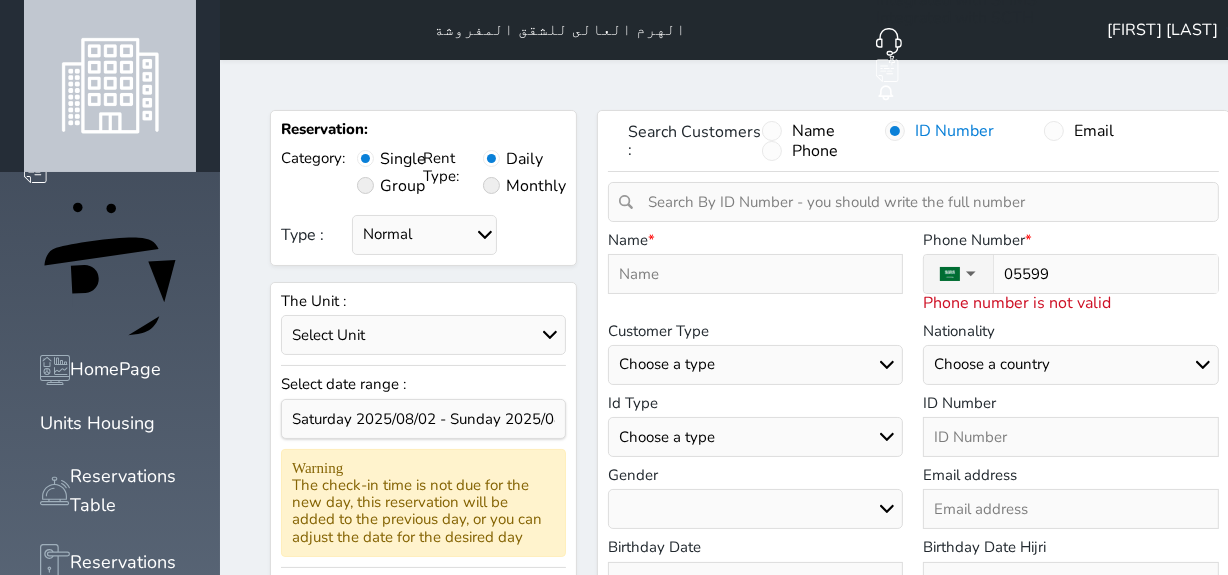 select 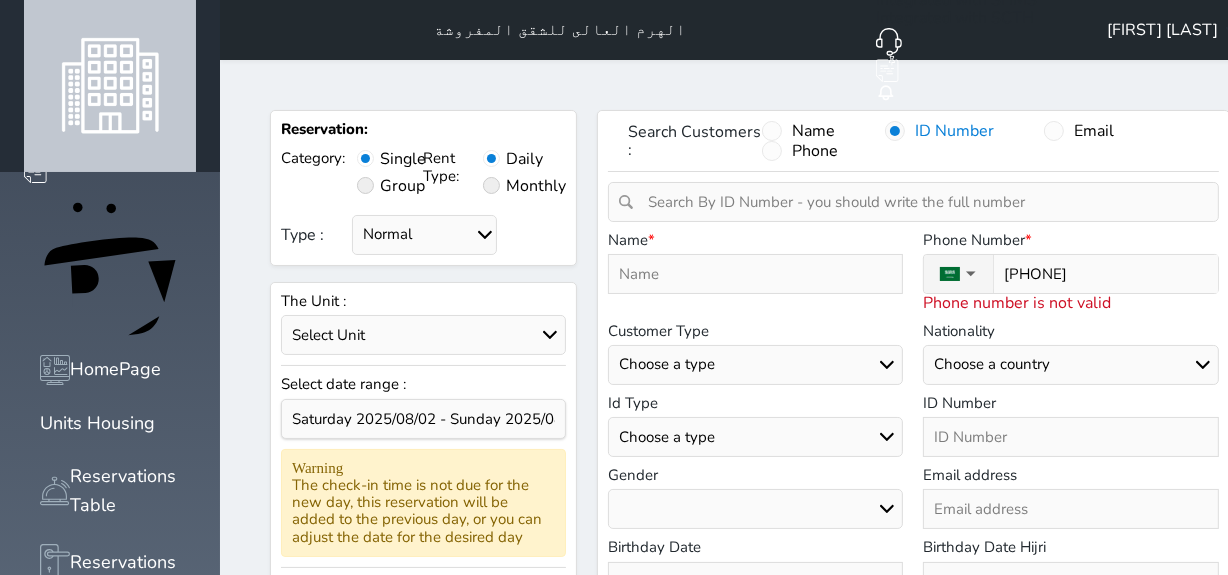 type on "[PHONE]" 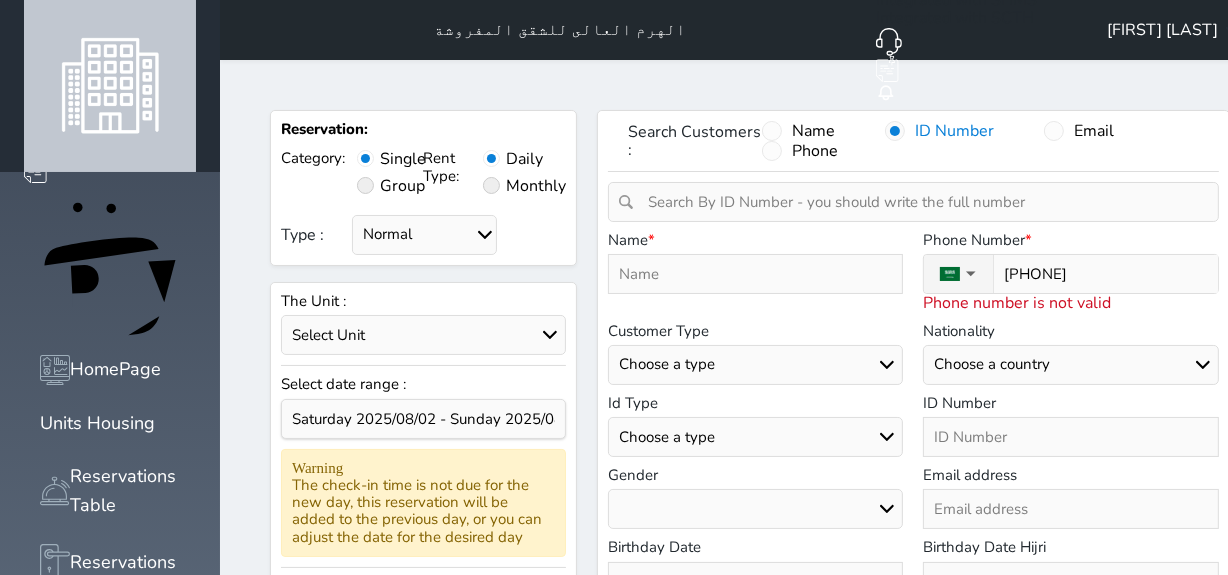select 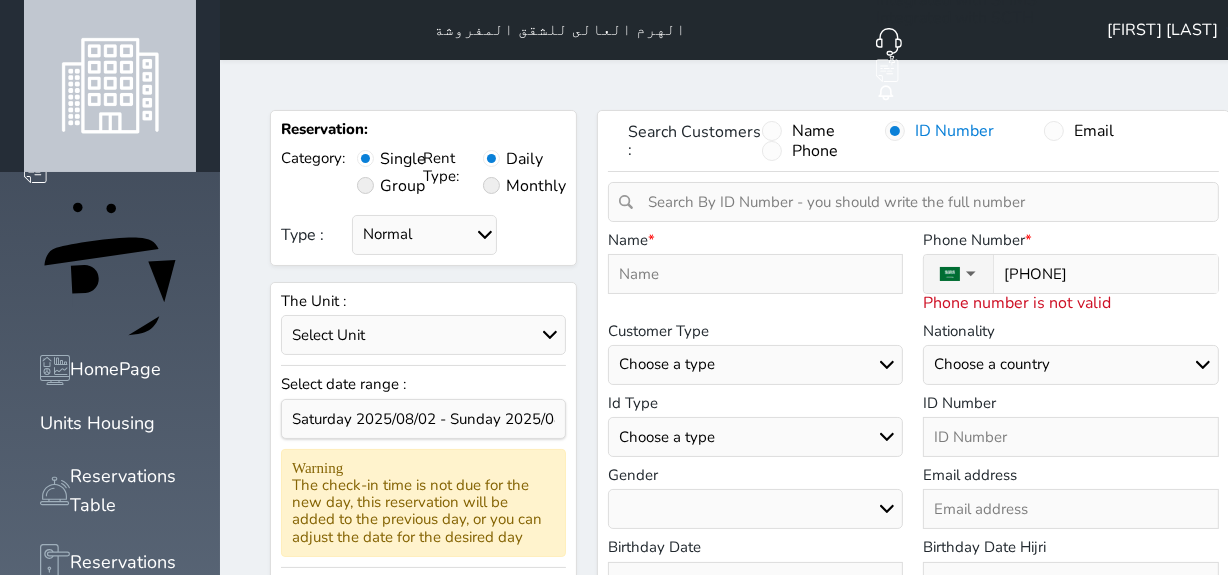 type on "[PHONE]" 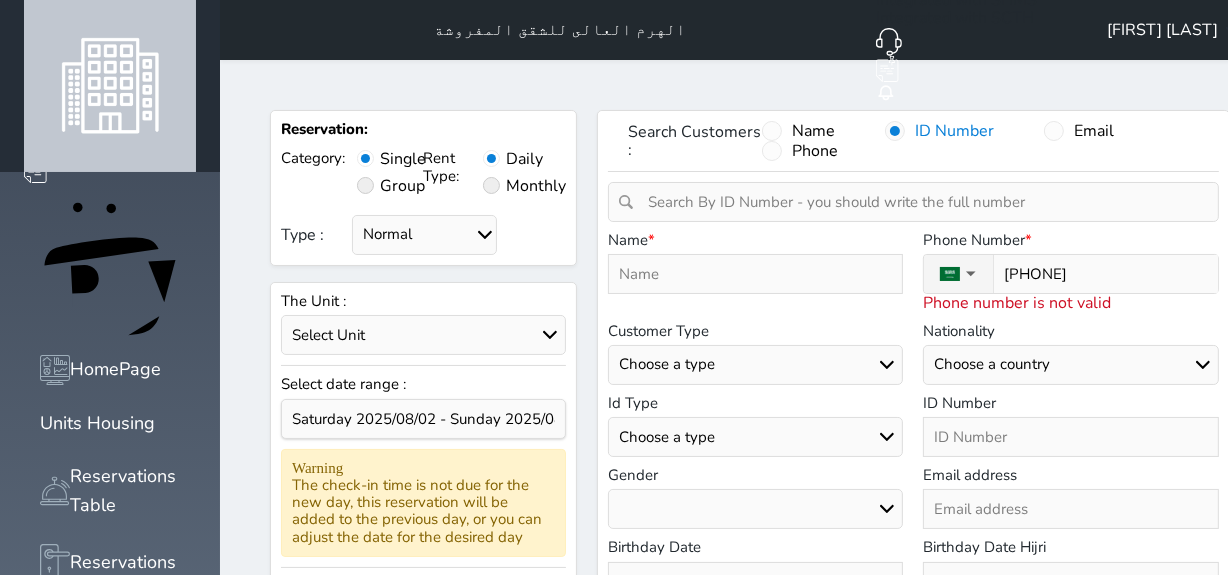 select 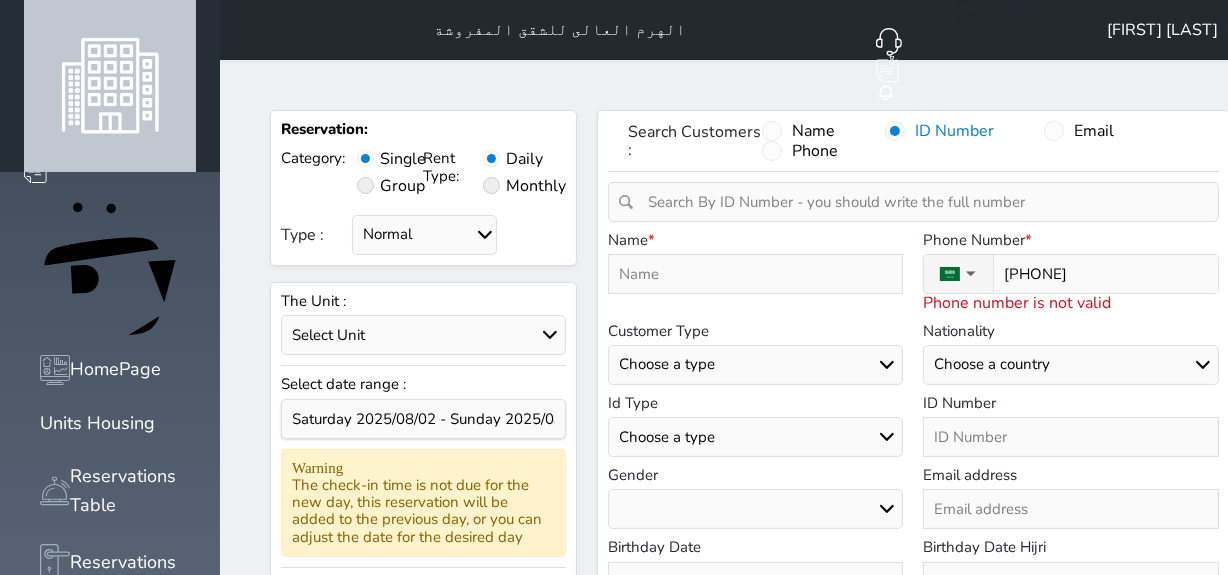 type on "[PHONE]" 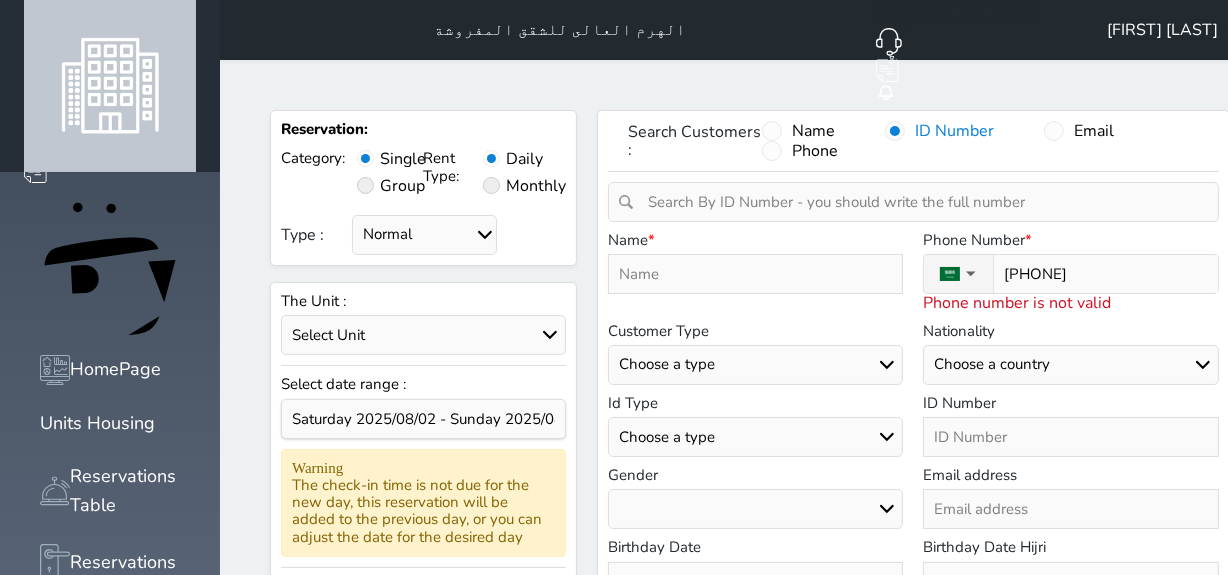 select 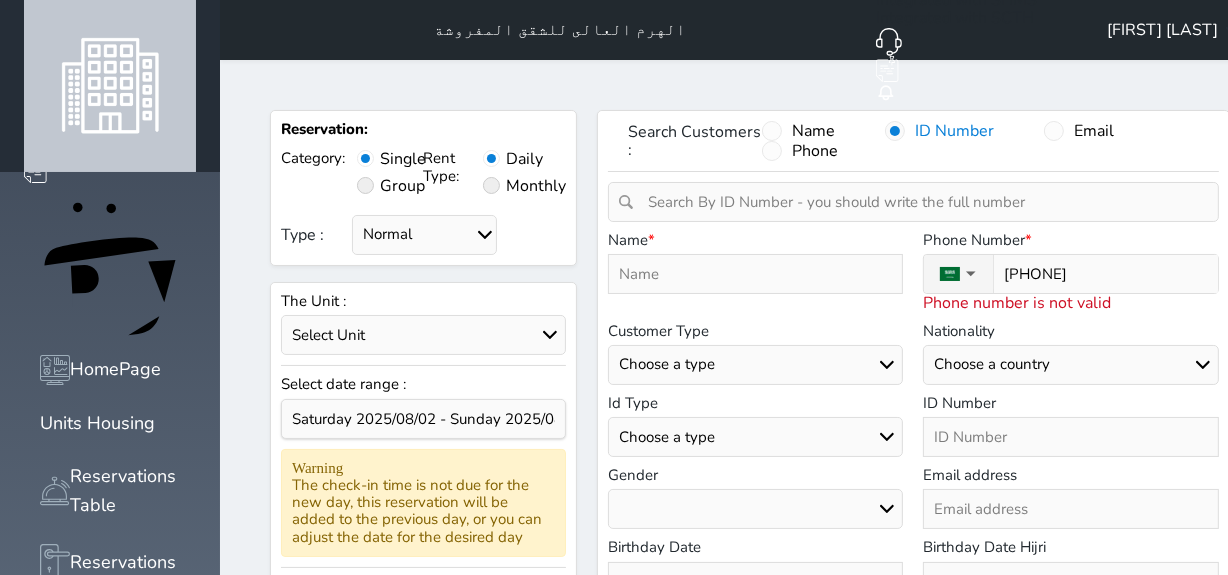 type on "[PHONE]" 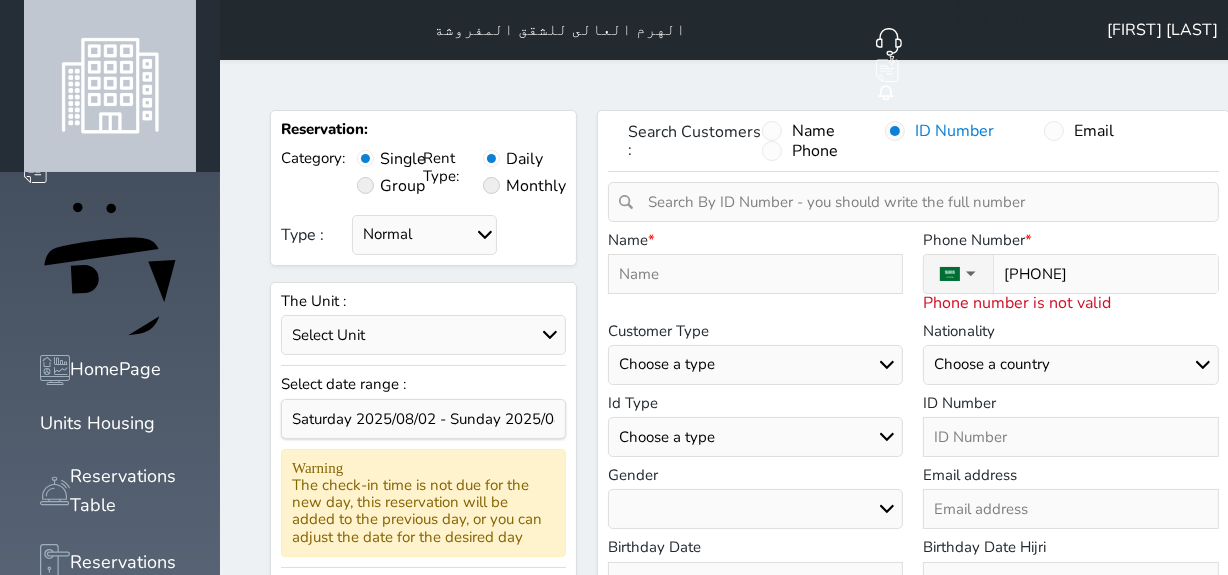 select 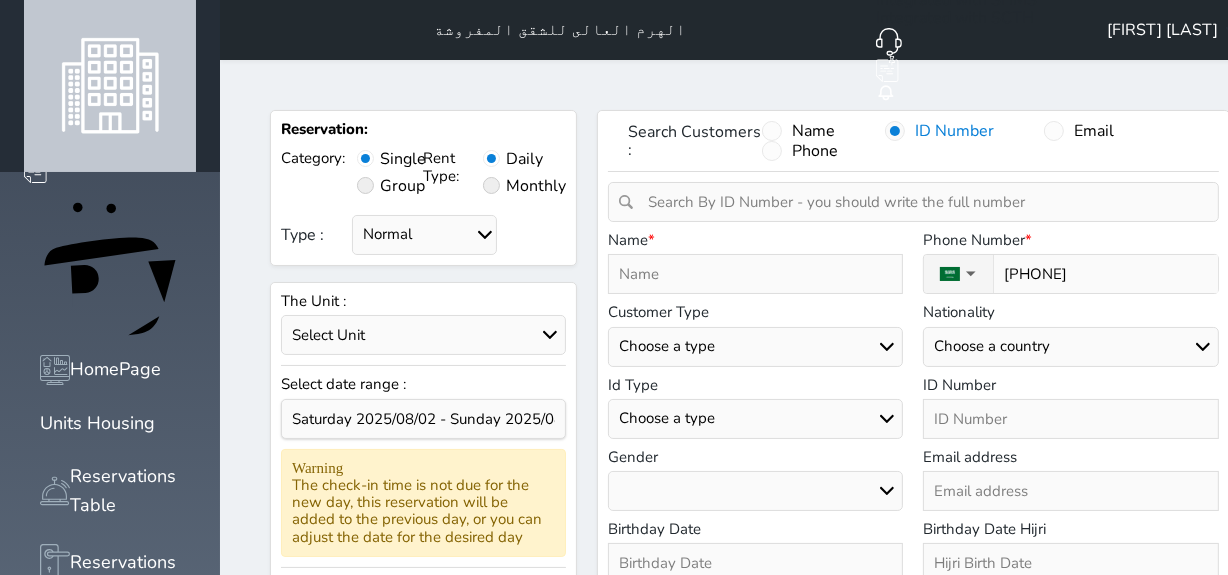 click on "[PHONE]" at bounding box center [1105, 274] 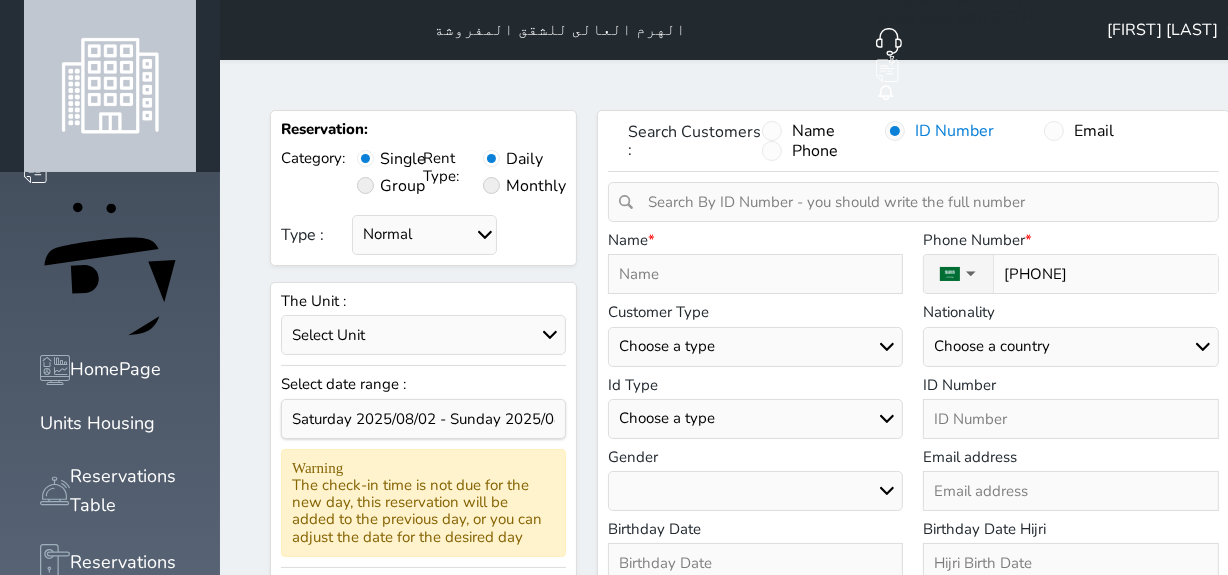 type on "[PHONE]" 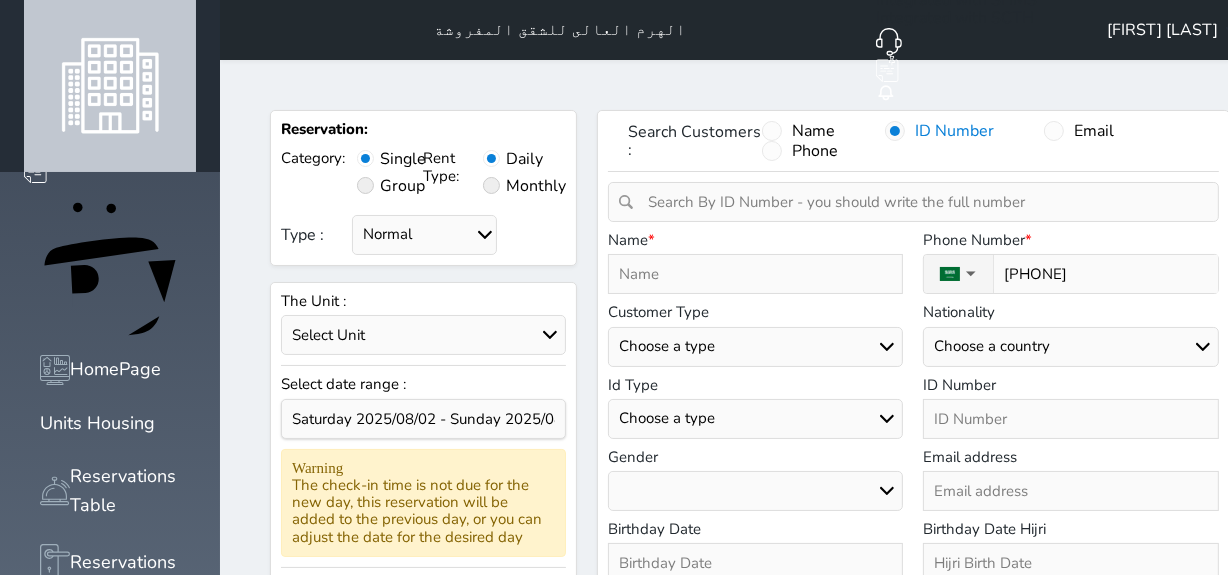 select on "113" 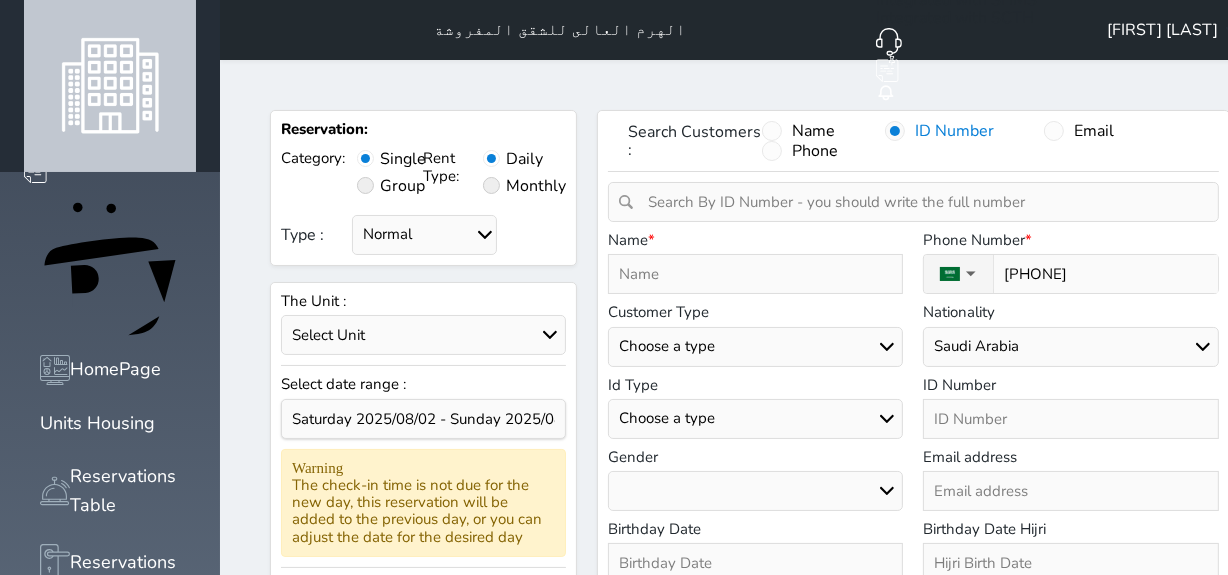click on "Choose a country
Saudi Arabia" at bounding box center [1071, 347] 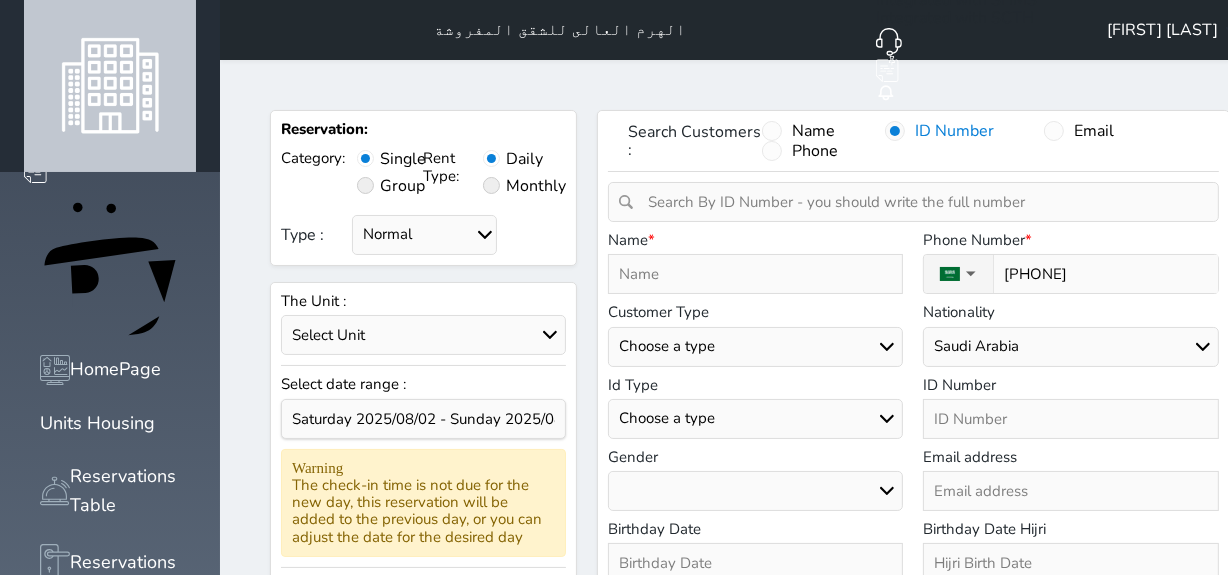 select 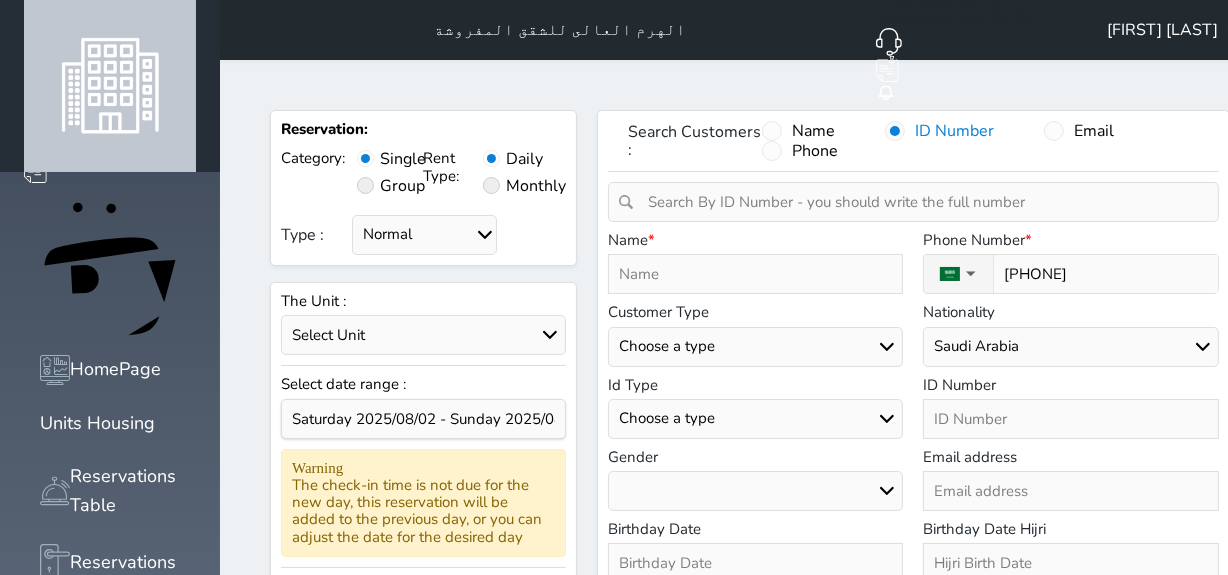 click on "Choose a type   Citizen Gulf Citizen Visitor Resident" at bounding box center (756, 347) 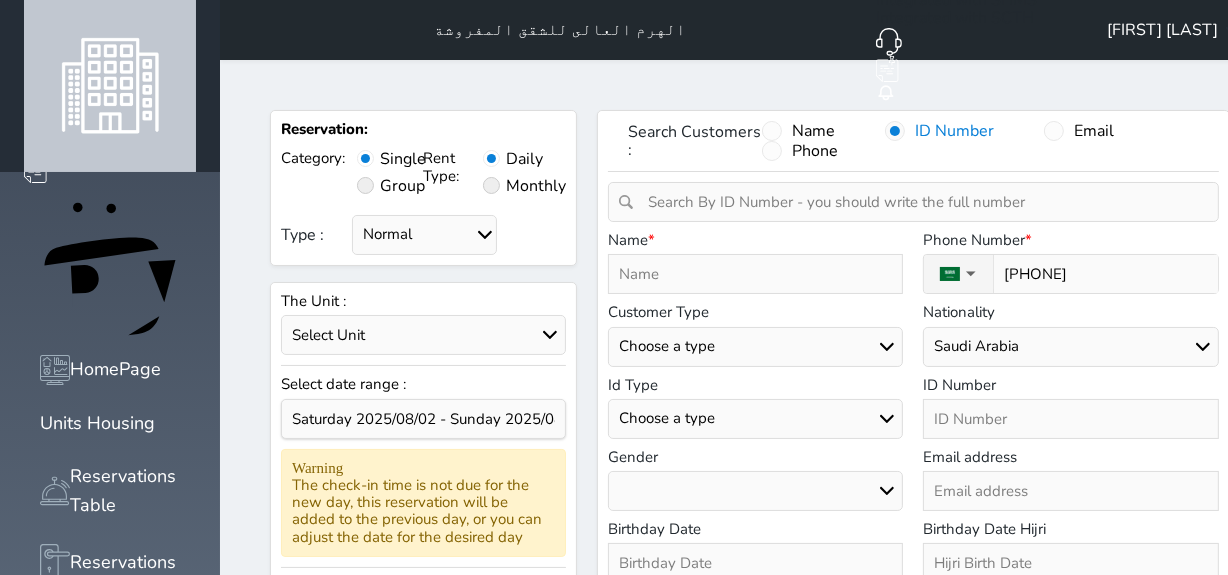 select 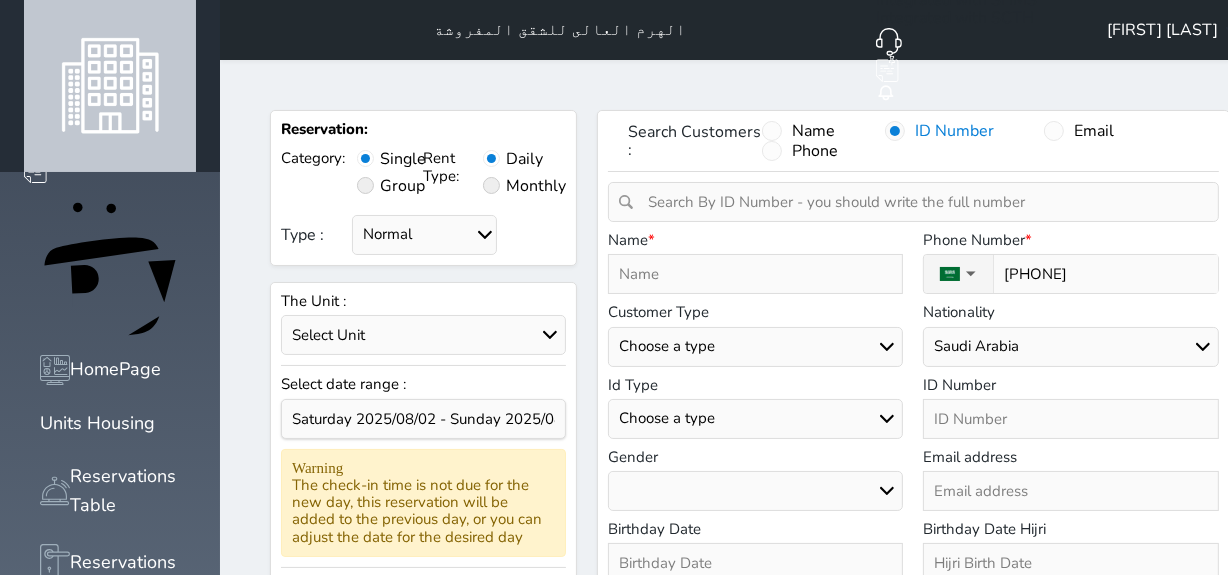 click on "Choose a type   Citizen Gulf Citizen Visitor Resident" at bounding box center [756, 347] 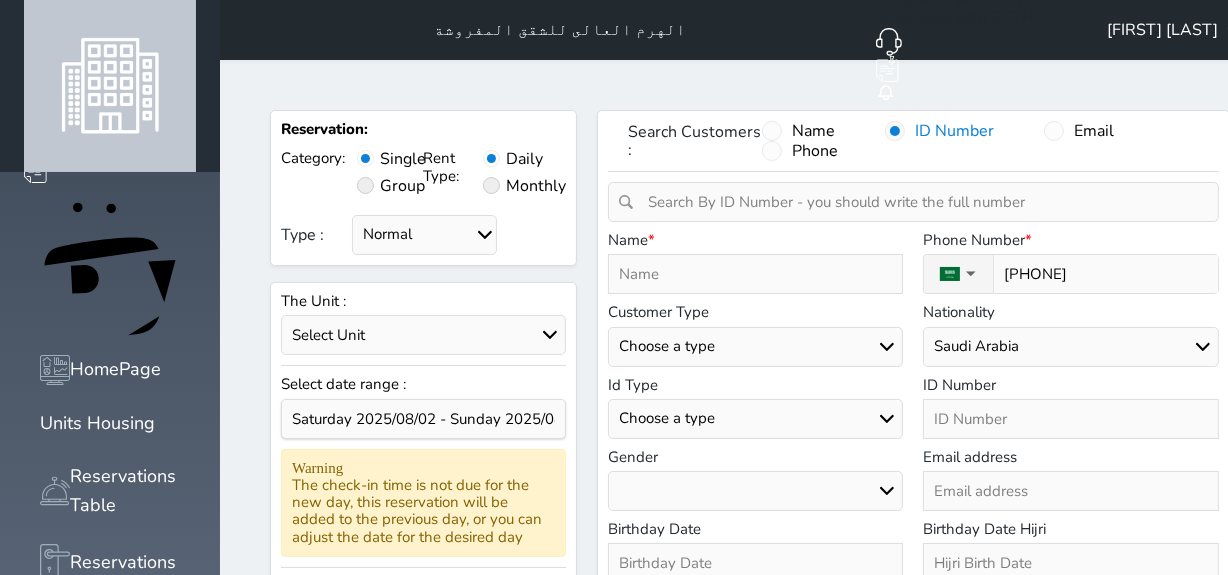 click on "Choose a type   National ID Card family ID Passport" at bounding box center (756, 419) 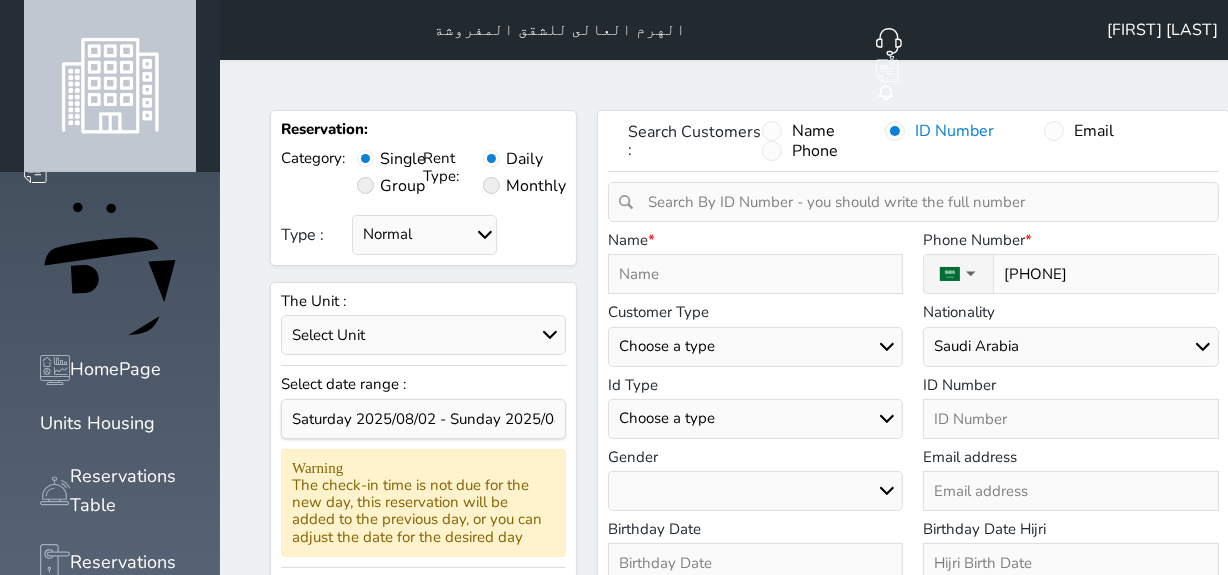 select on "1" 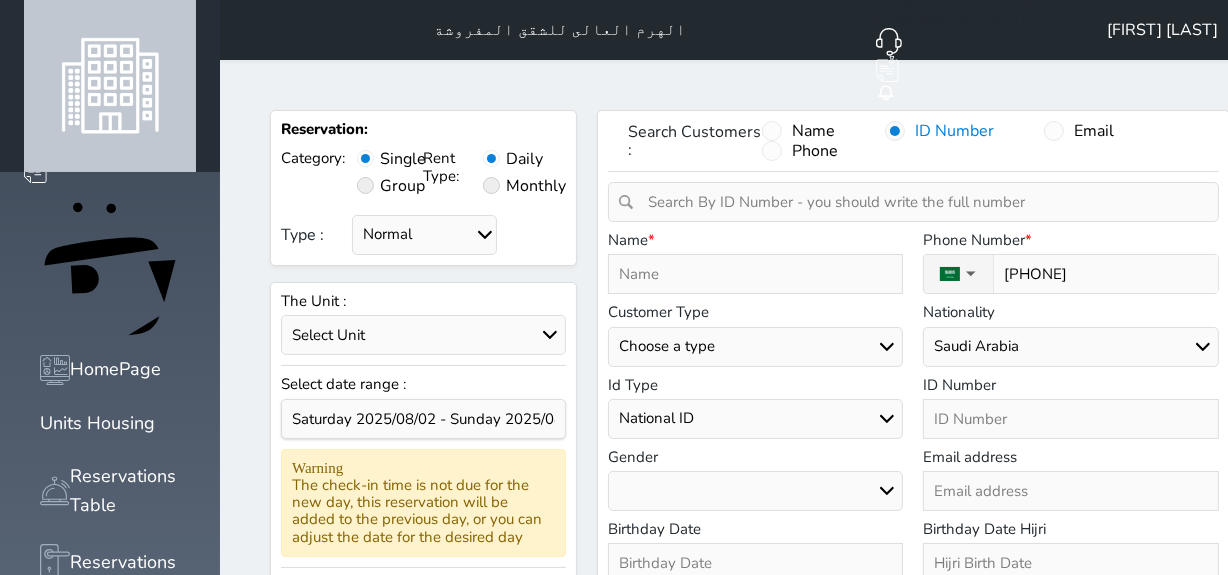 click on "Choose a type   National ID Card family ID Passport" at bounding box center [756, 419] 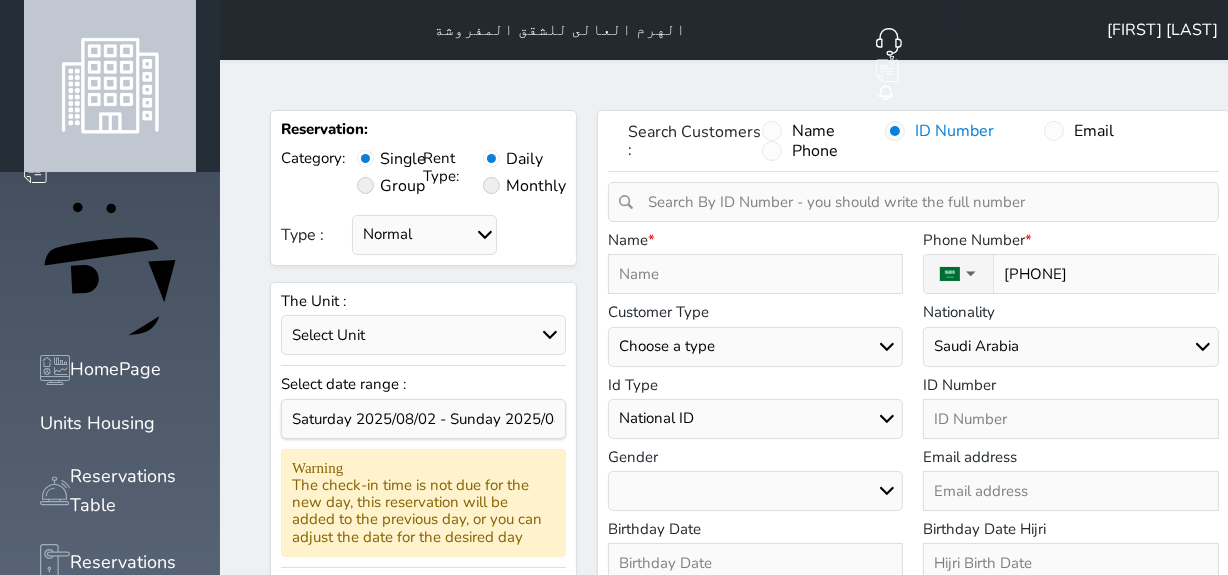 select 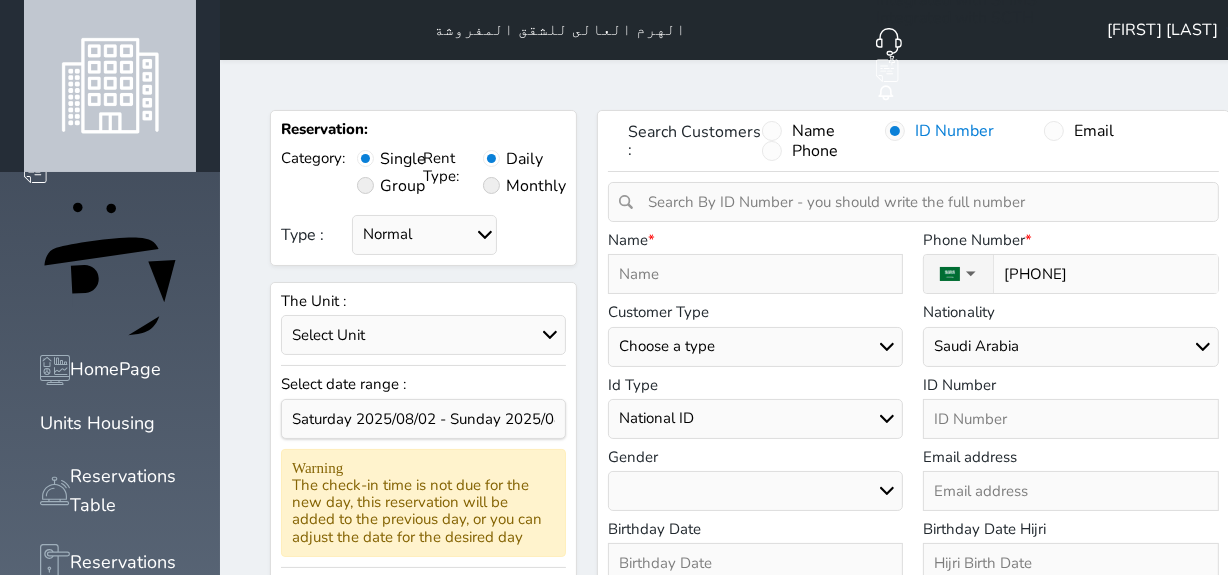 click on "Male   Female" at bounding box center (756, 491) 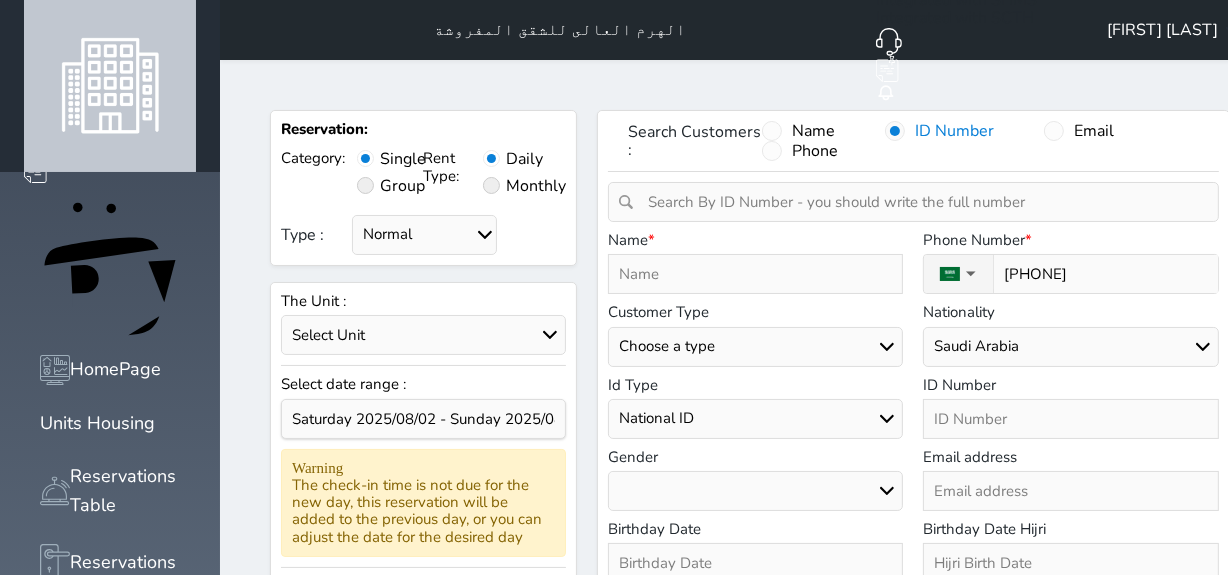 select on "female" 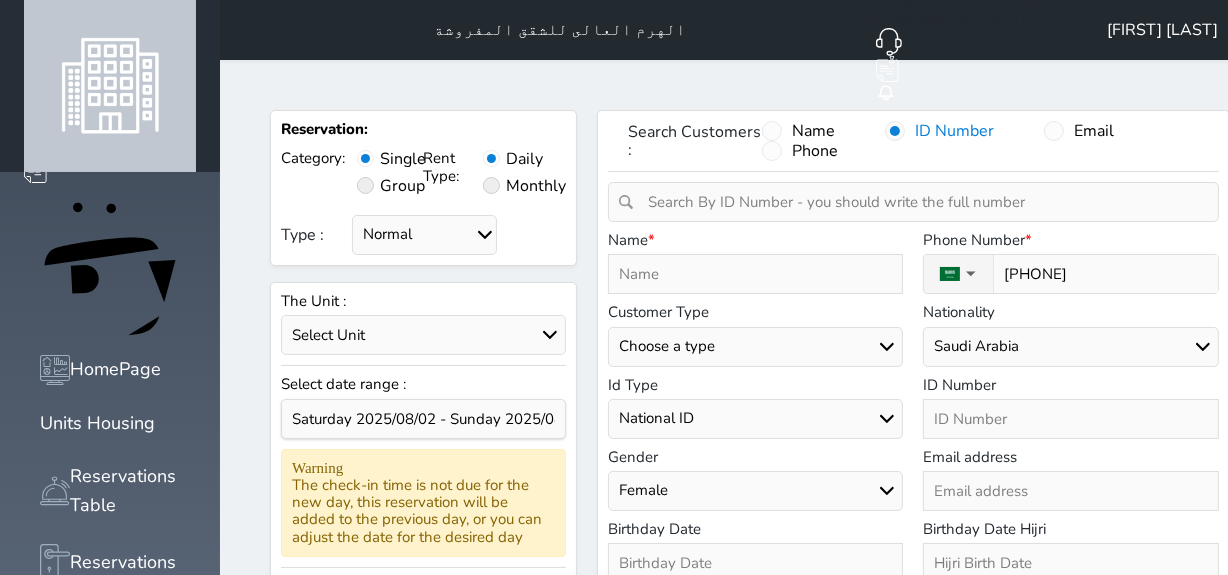 click on "Male   Female" at bounding box center [756, 491] 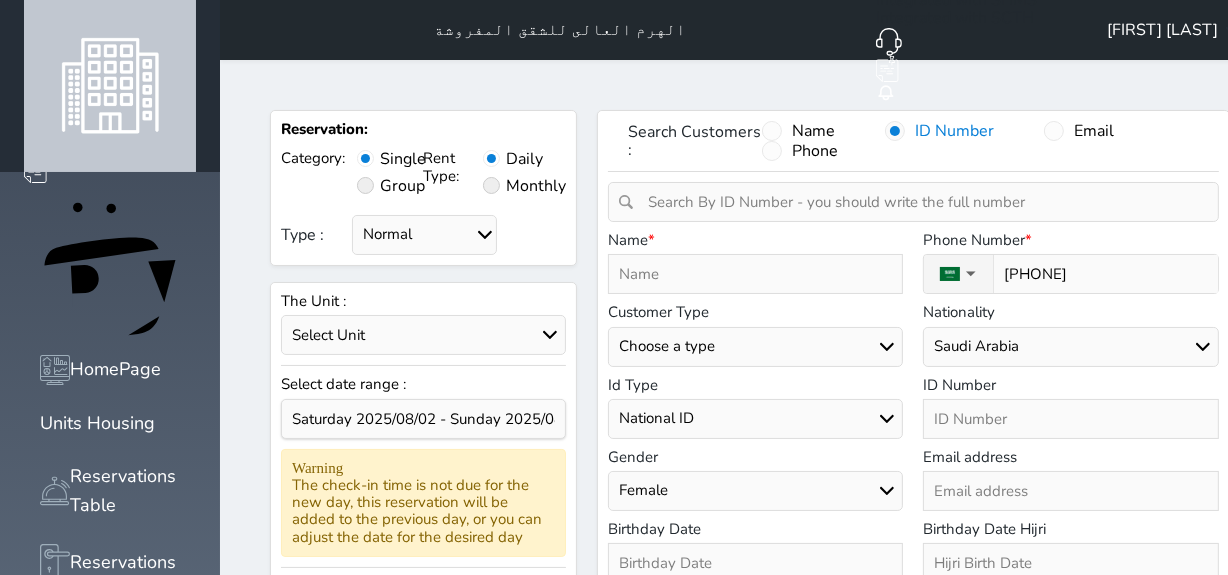 click at bounding box center [1071, 419] 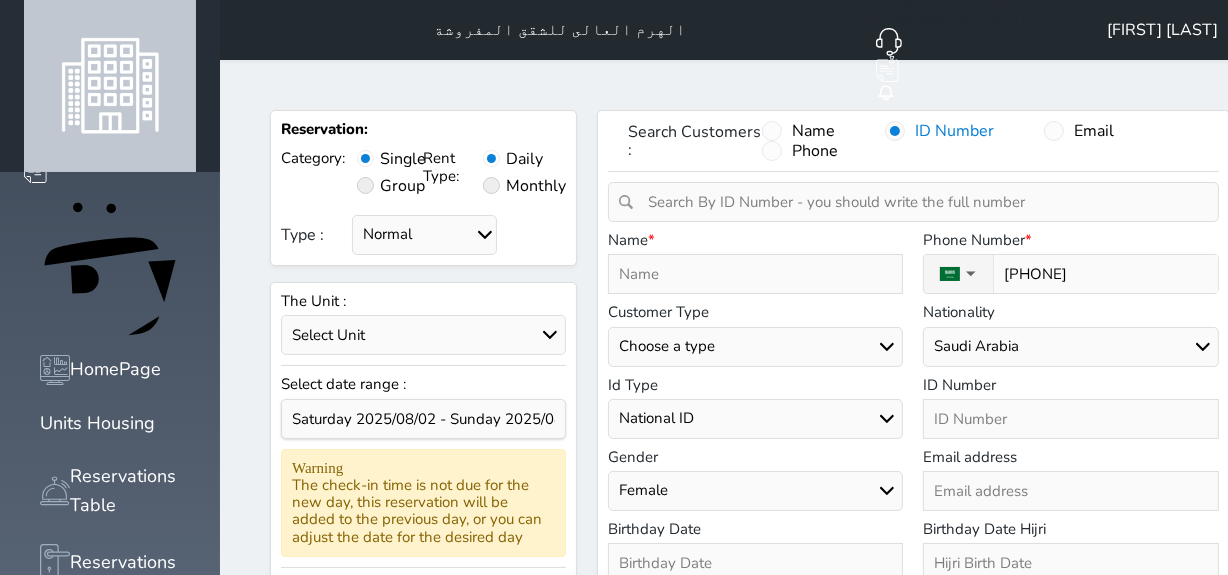 type on "1" 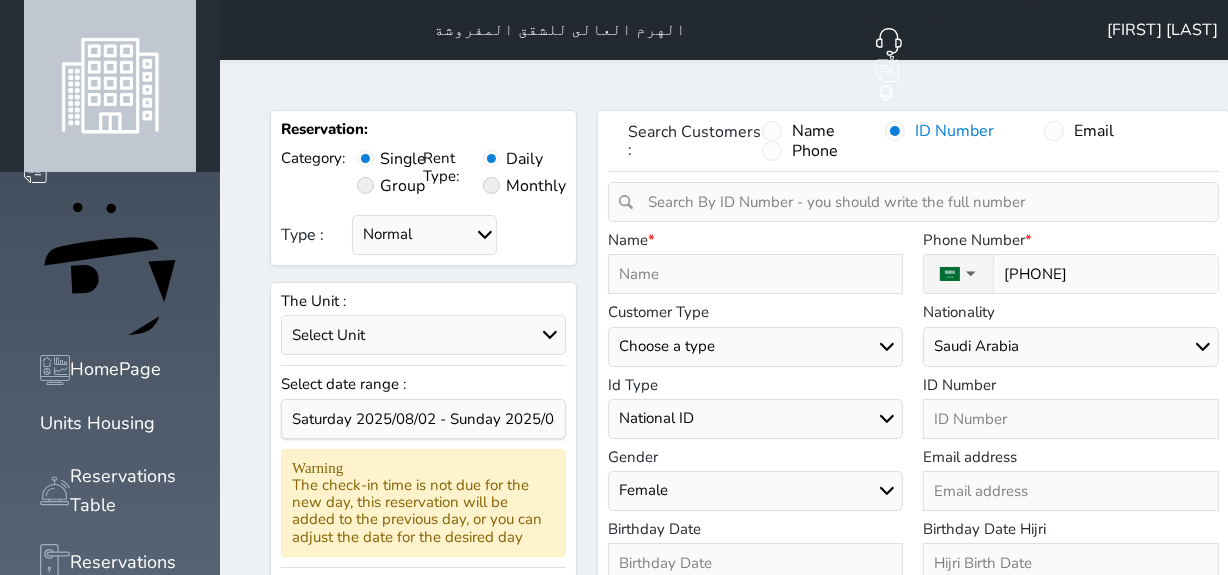 select 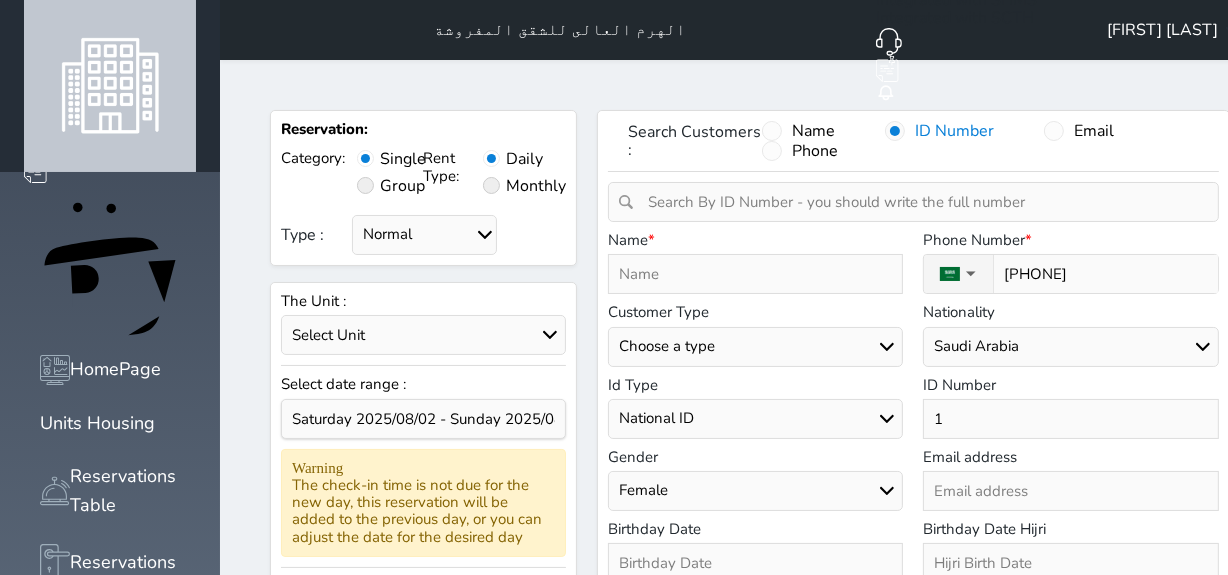 type on "11" 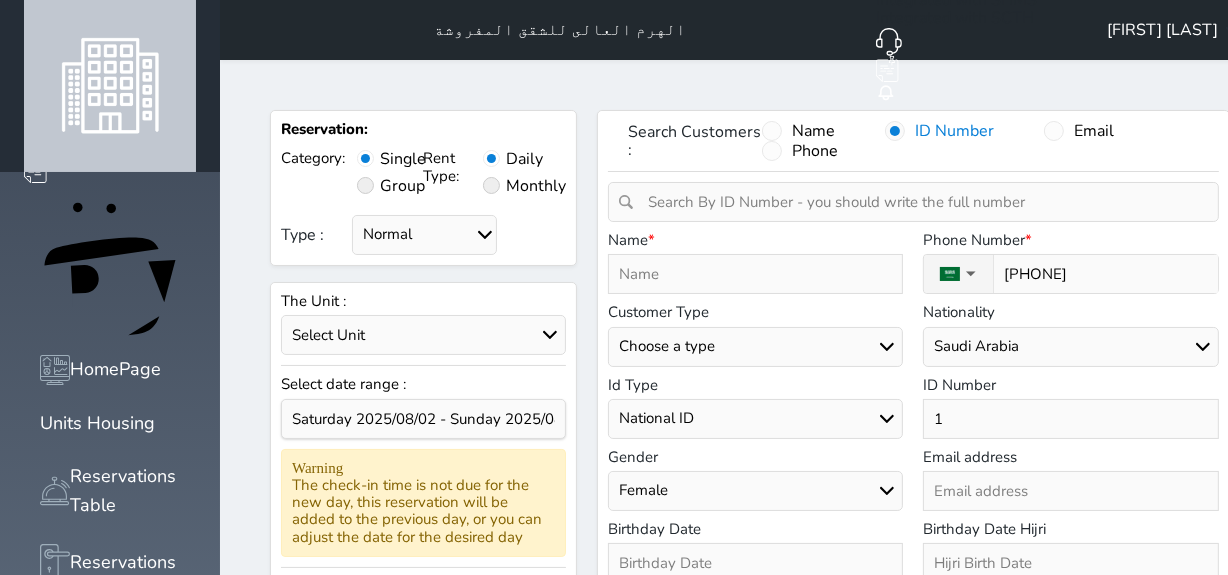 select 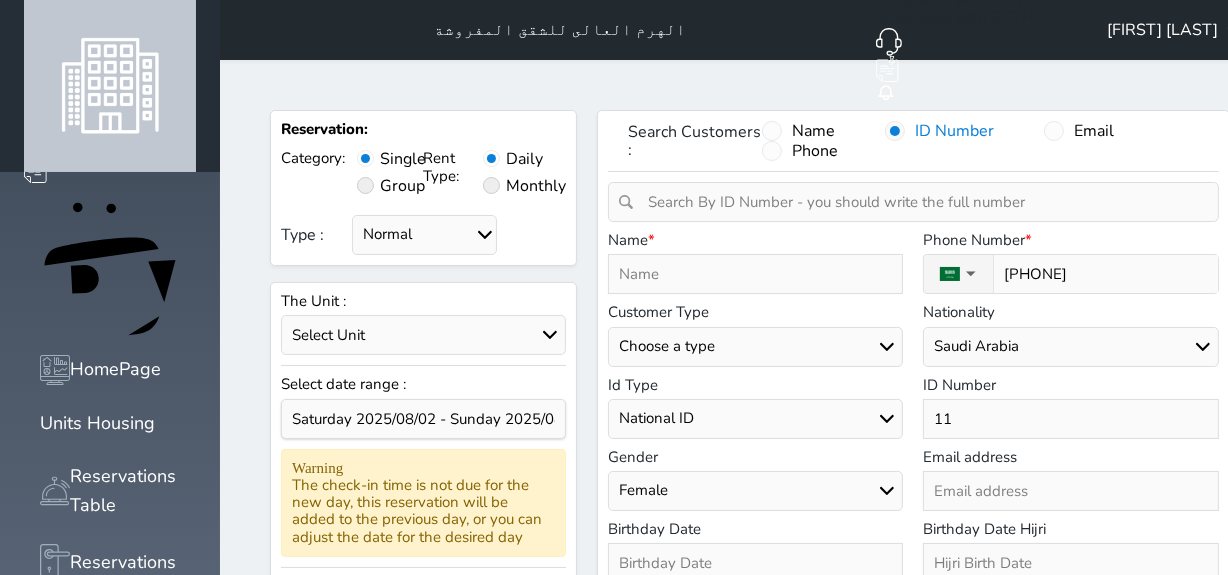 type on "111" 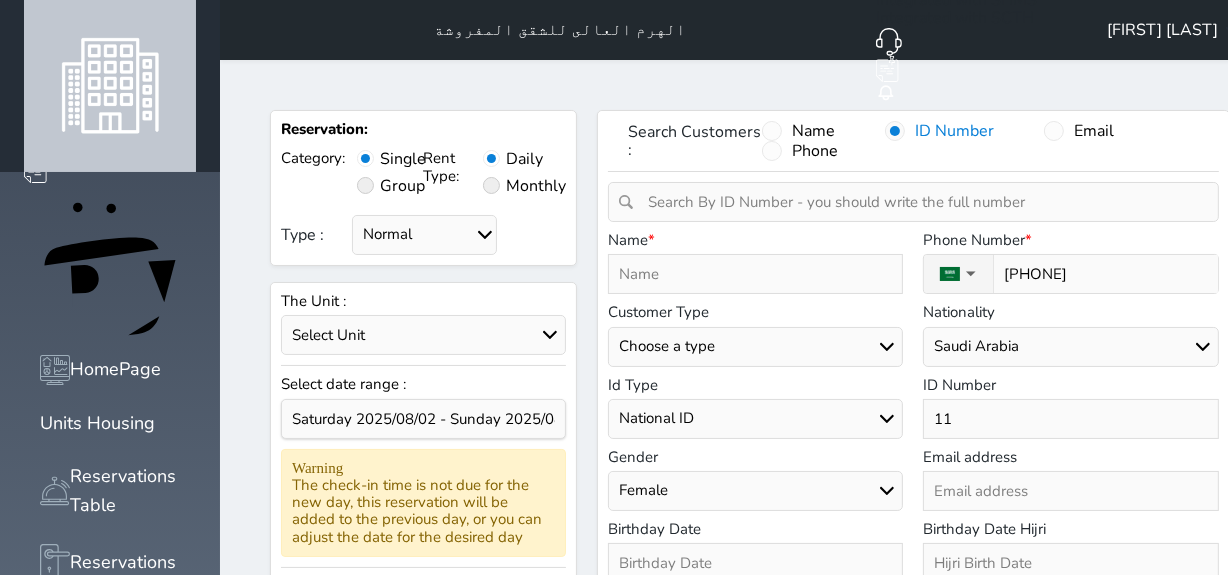 select 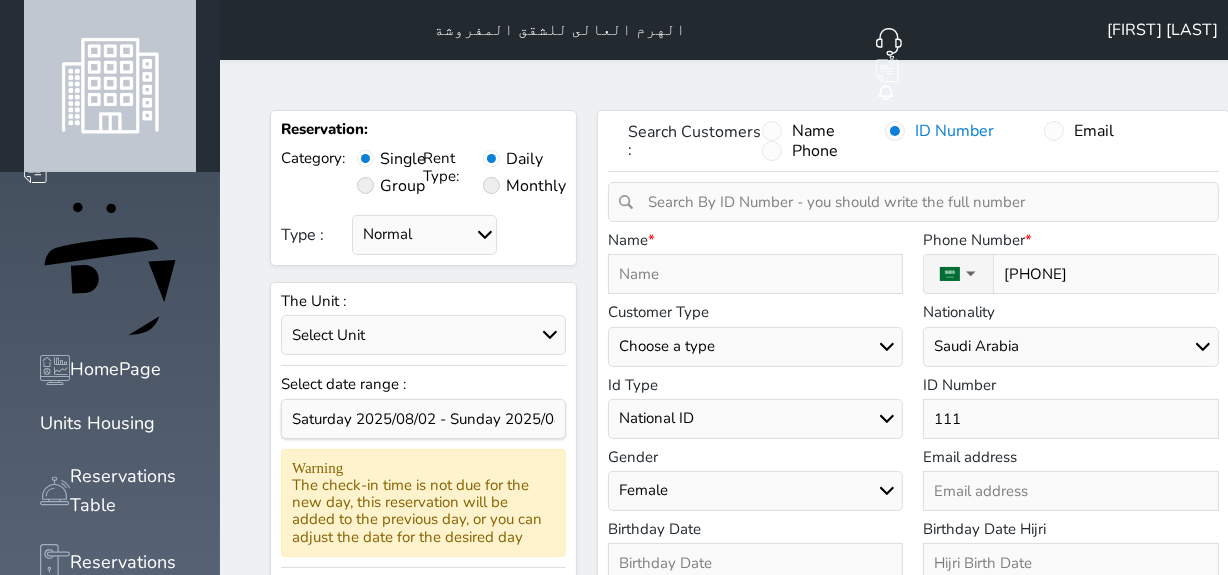 type on "1113" 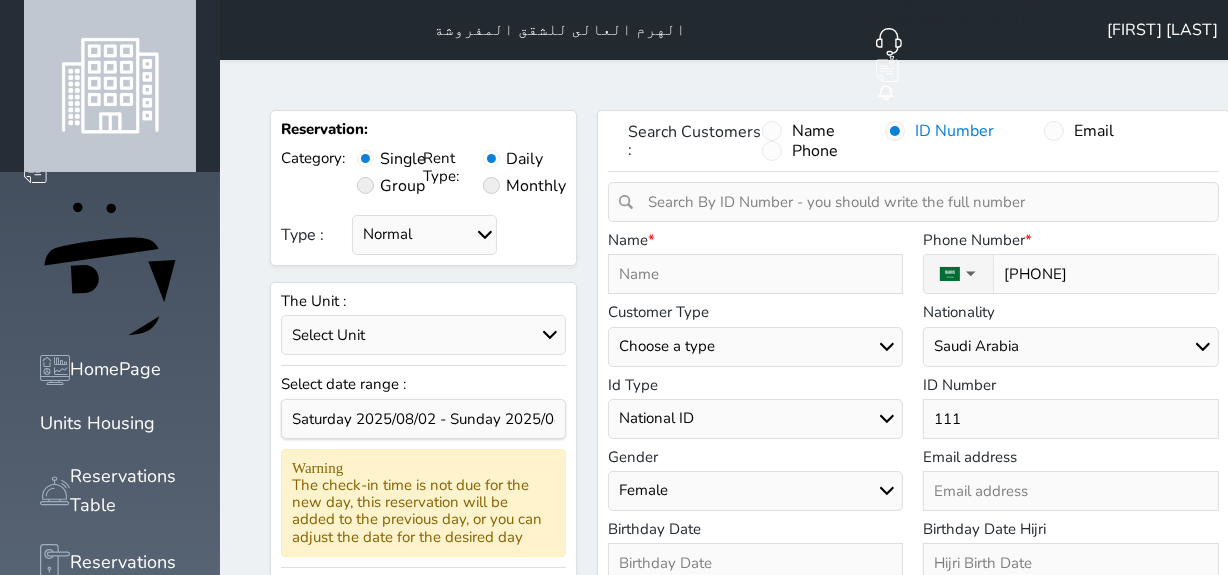 select 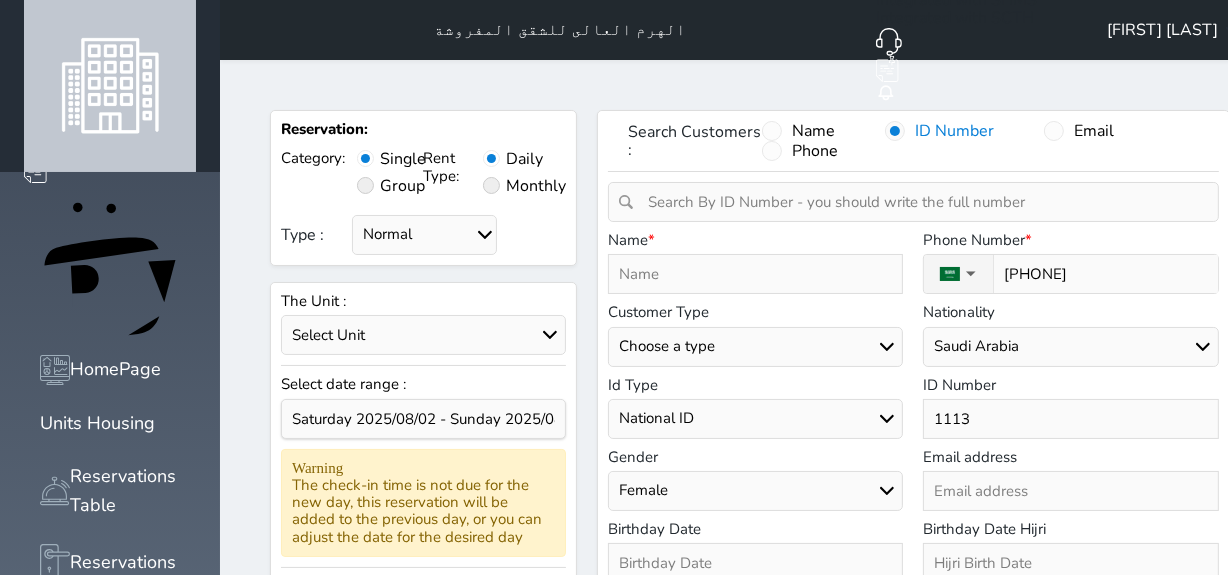 type on "11138" 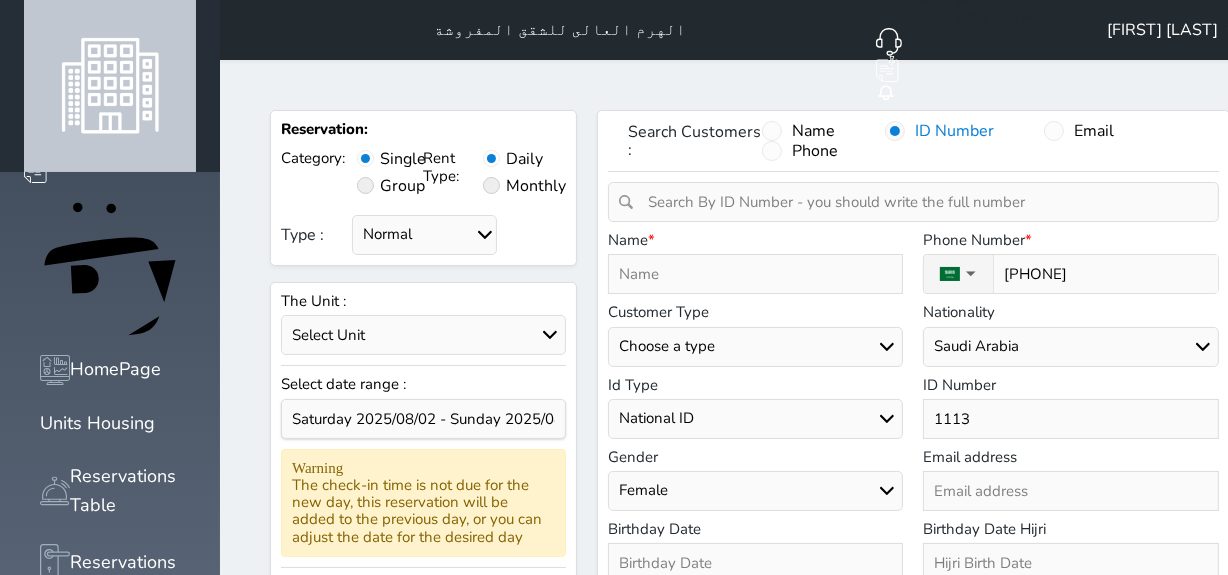 select 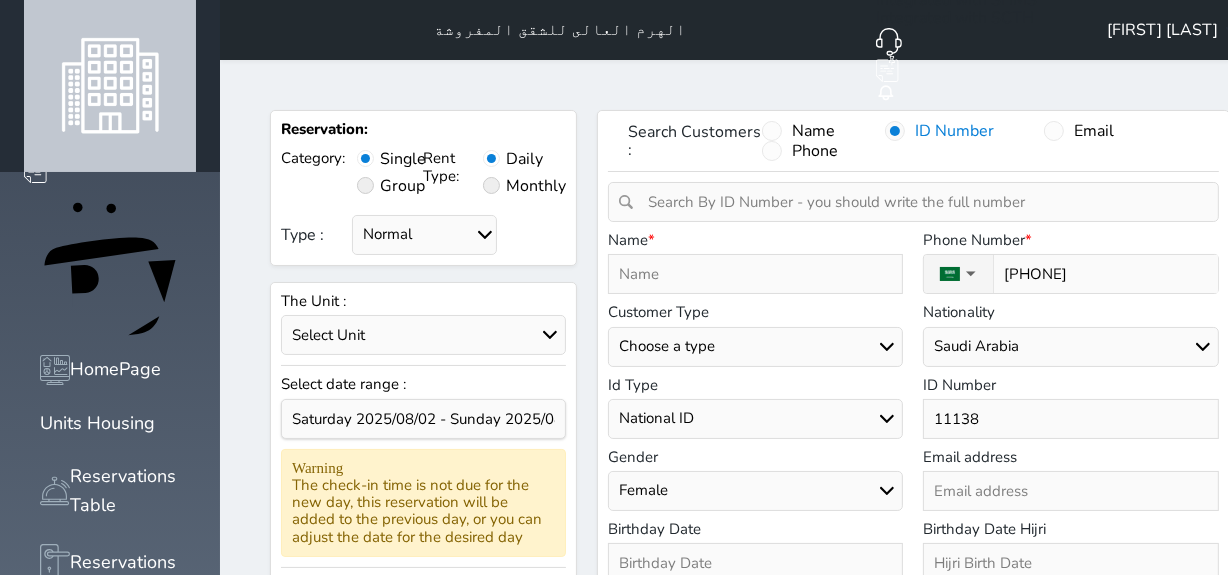 type on "111388" 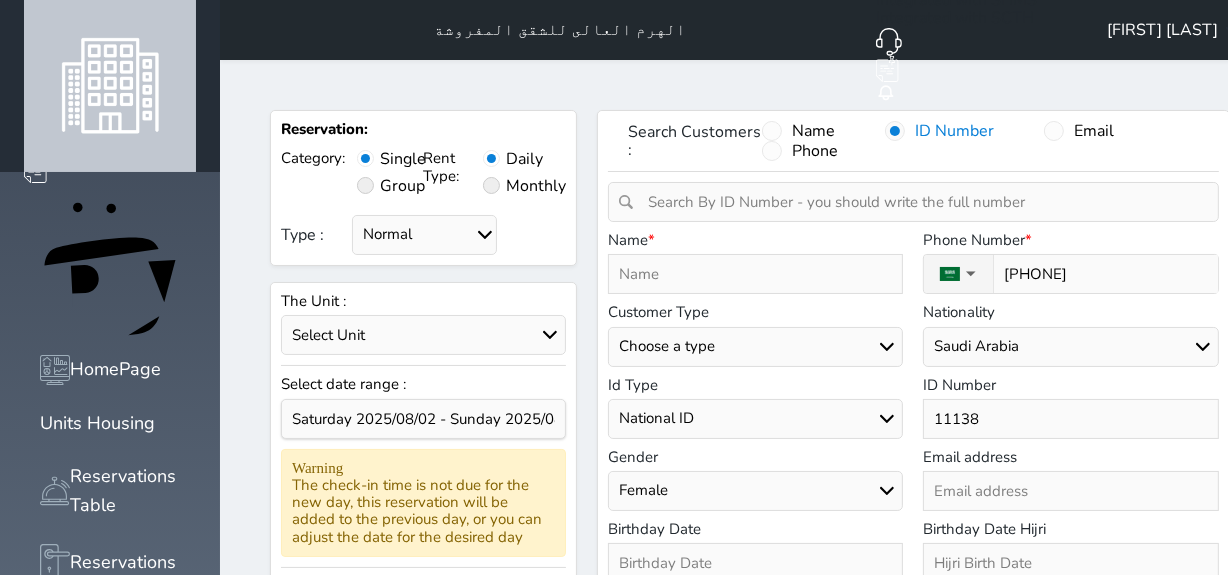 select 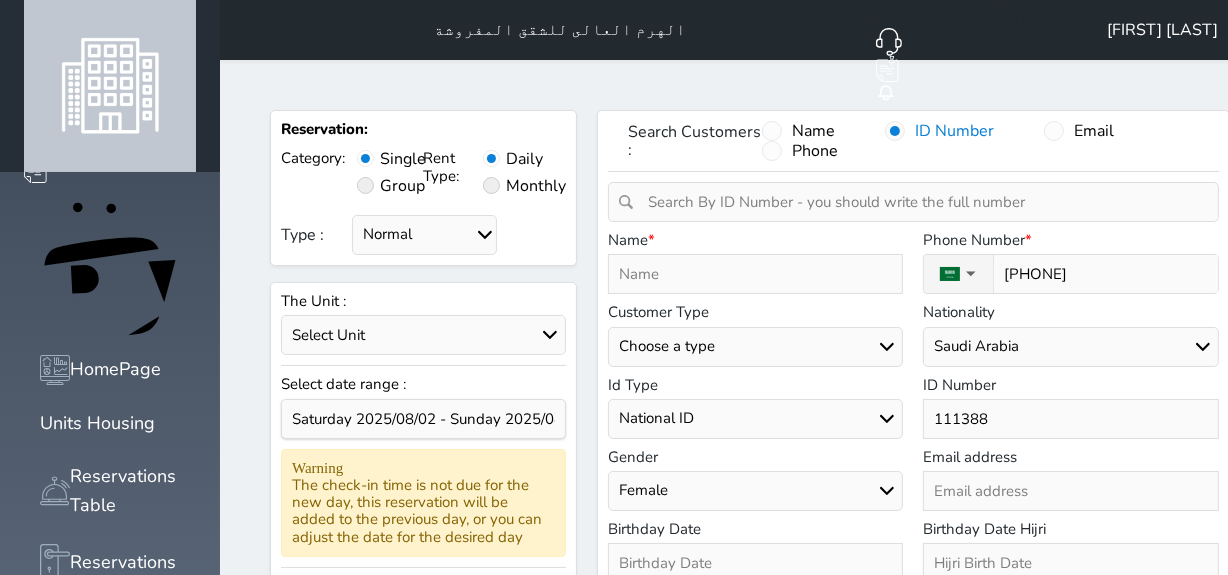 type on "[PHONE]" 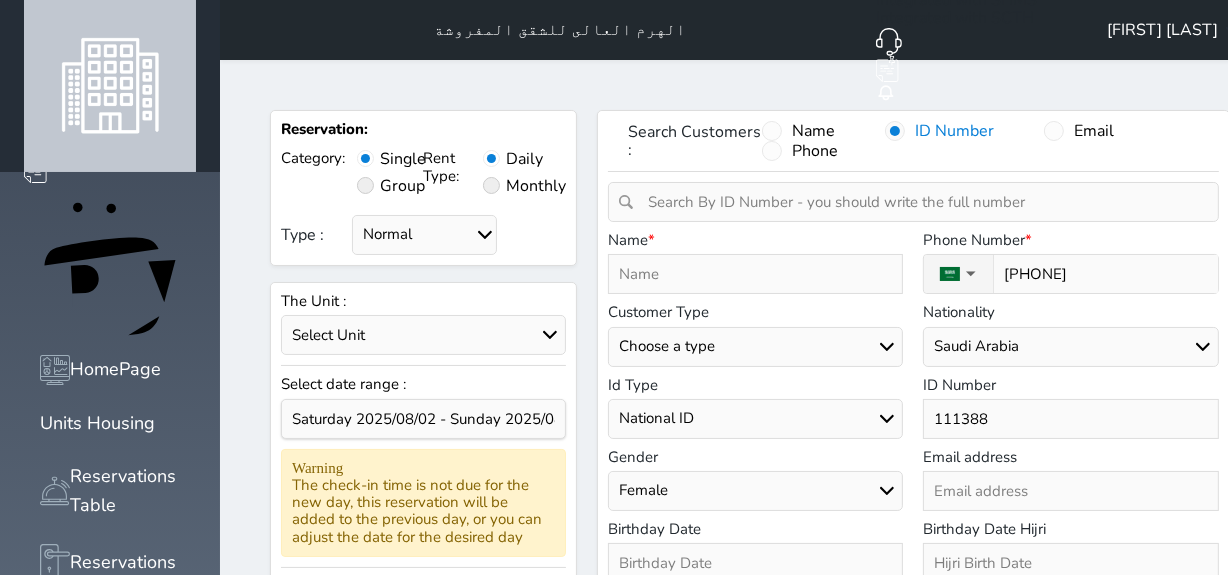 select 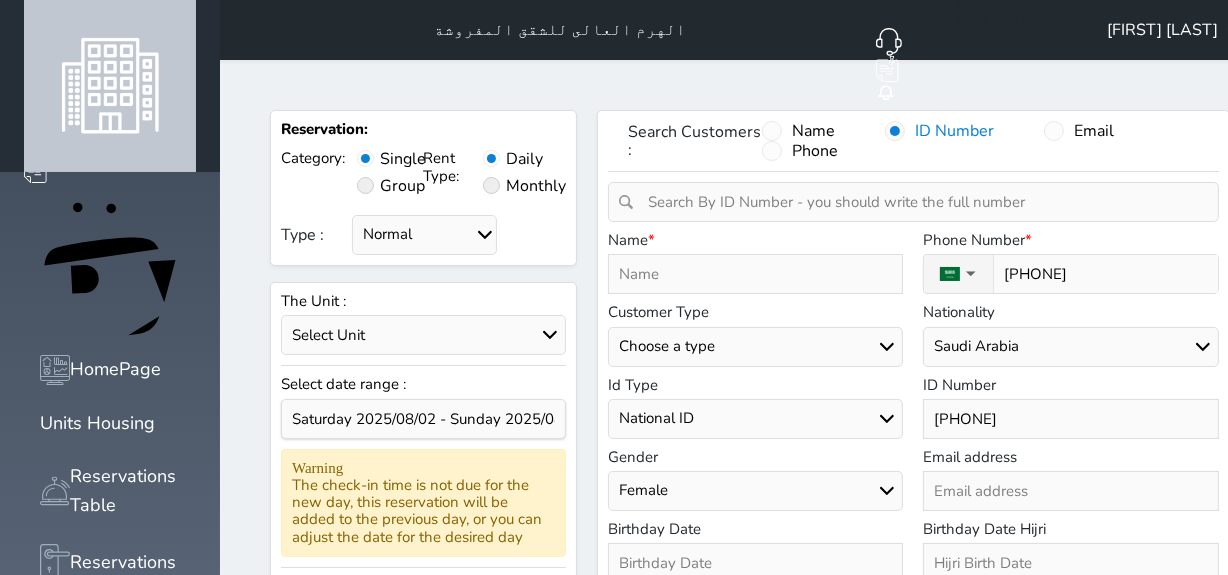 type on "11138879" 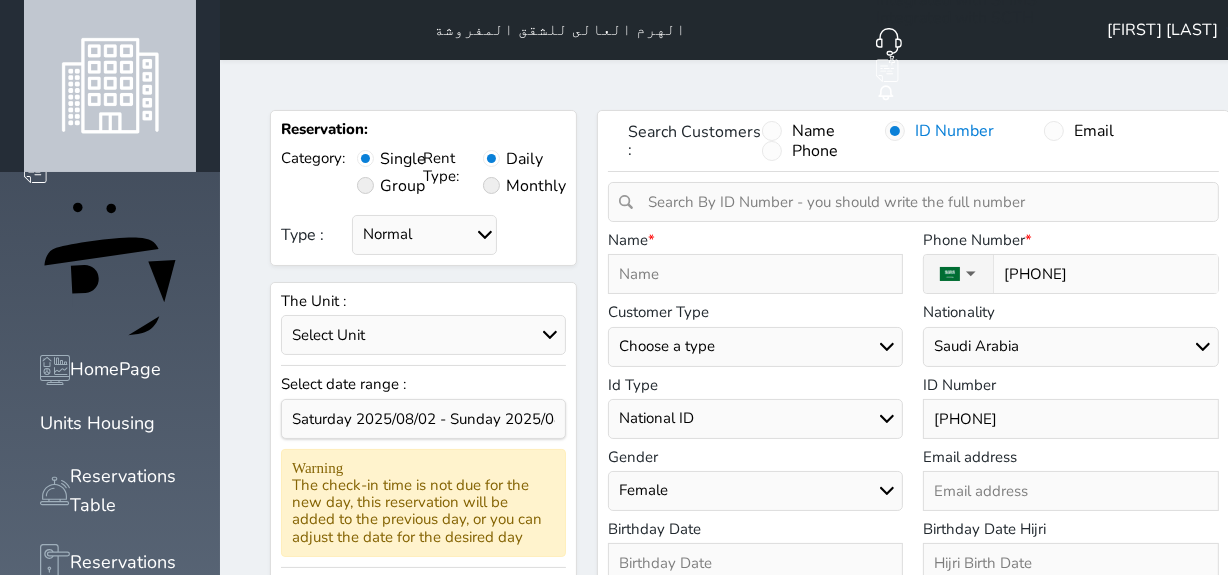type 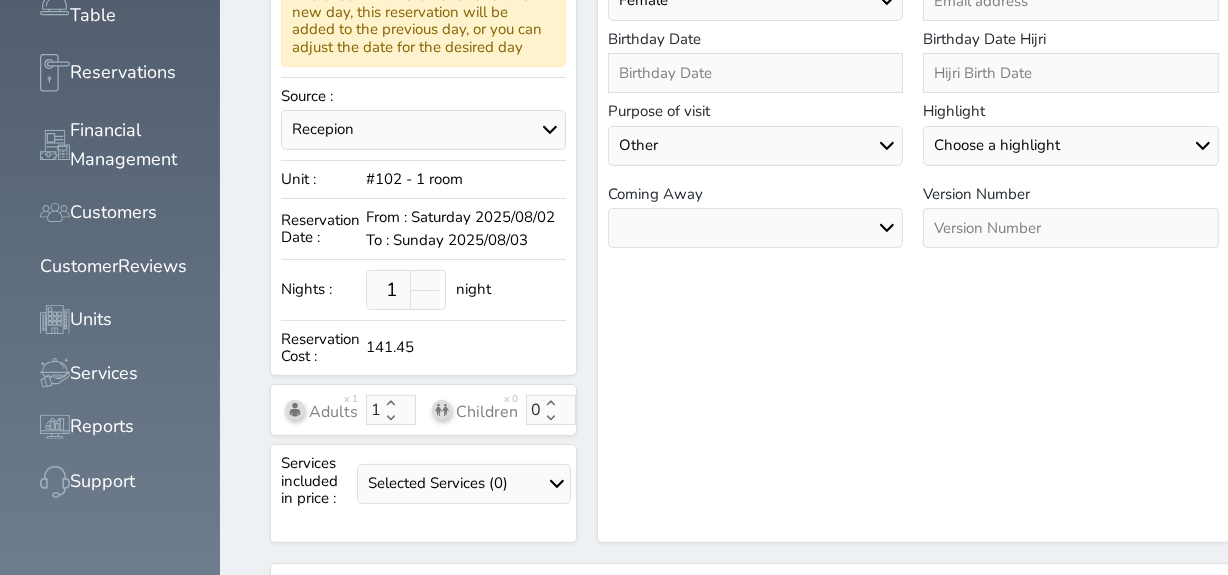 scroll, scrollTop: 454, scrollLeft: 0, axis: vertical 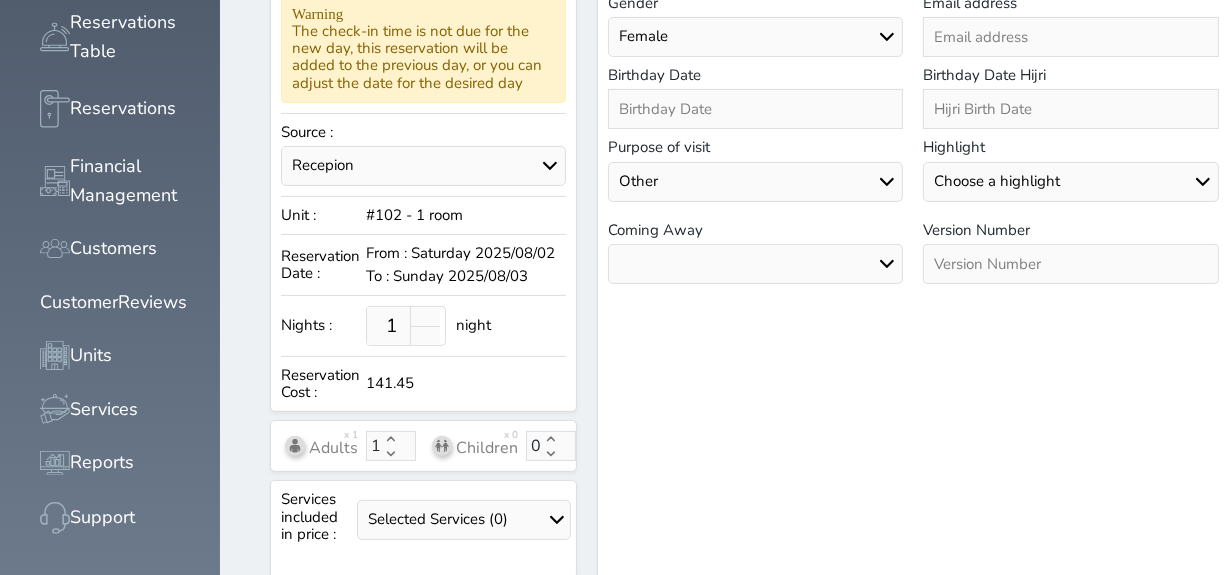click on "Air Sea Land" at bounding box center (756, 264) 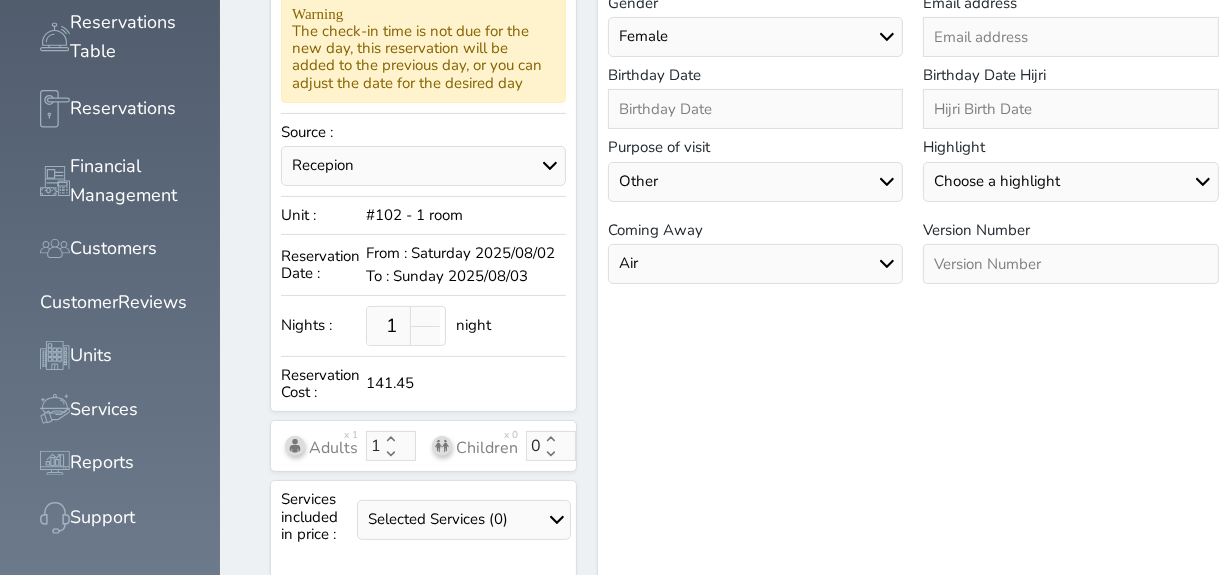 click on "Air Sea Land" at bounding box center [756, 264] 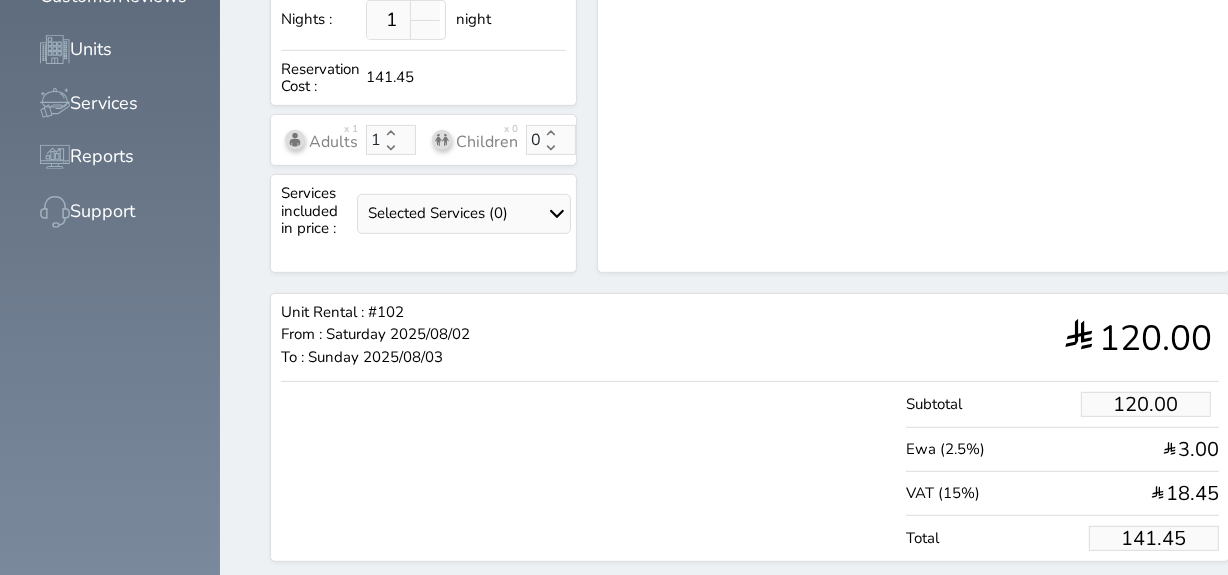 scroll, scrollTop: 767, scrollLeft: 0, axis: vertical 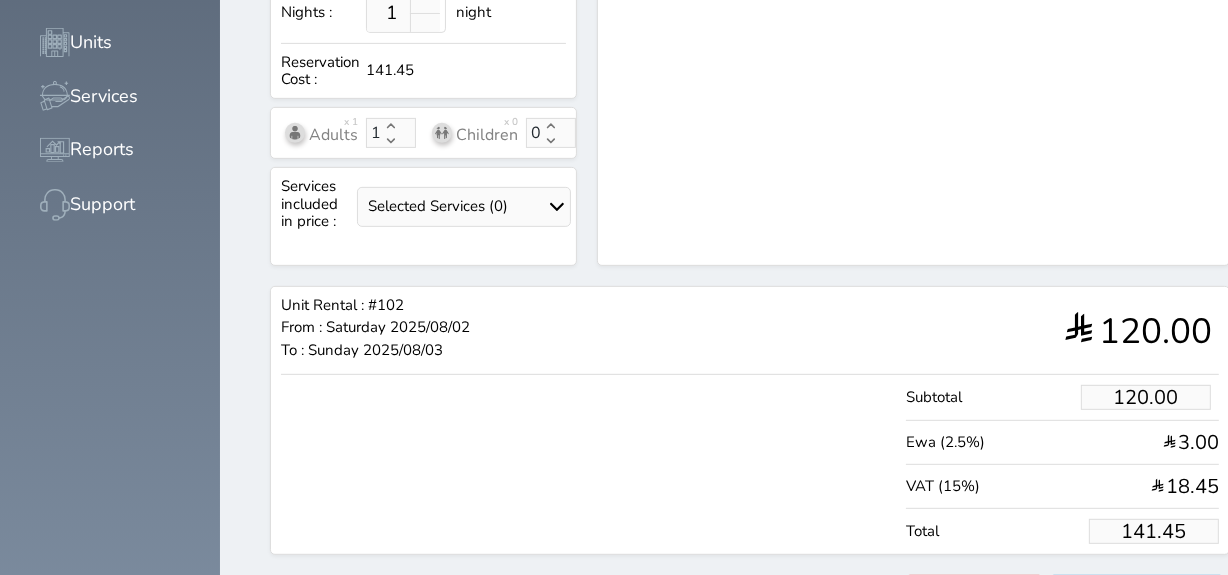 drag, startPoint x: 1084, startPoint y: 487, endPoint x: 1207, endPoint y: 474, distance: 123.68508 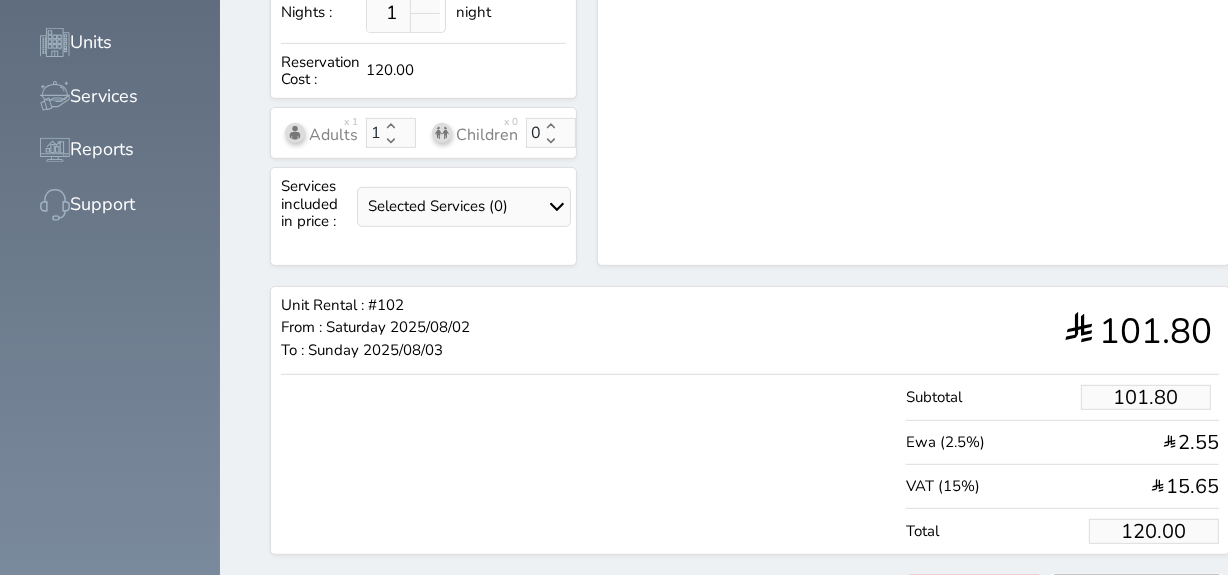 click on "Reserve" at bounding box center [1137, 592] 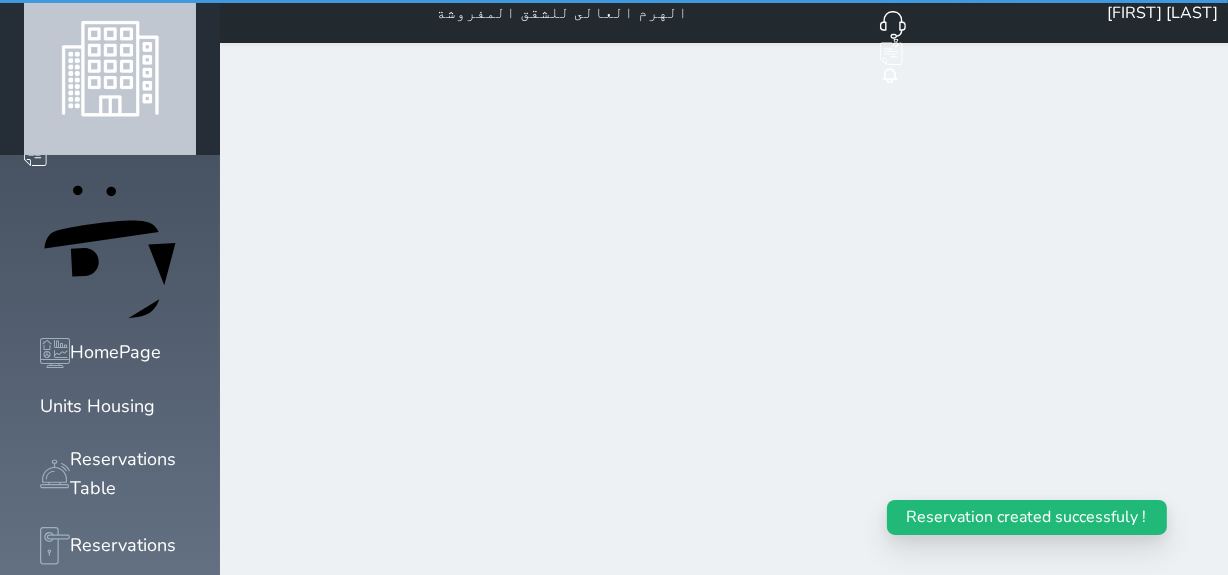 scroll, scrollTop: 0, scrollLeft: 0, axis: both 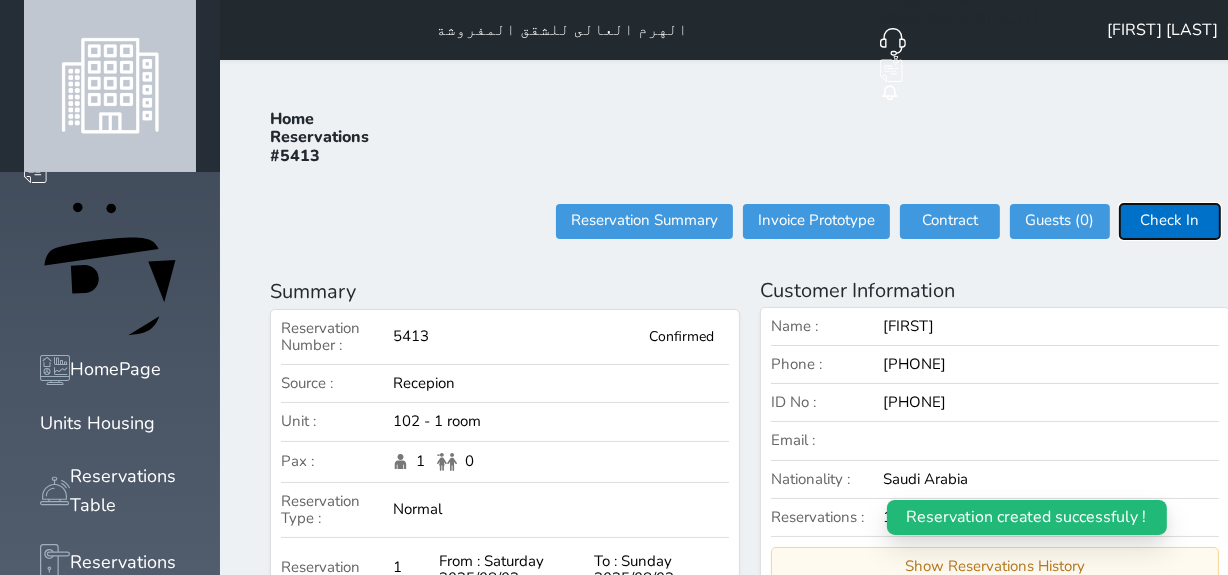 click on "Check In" at bounding box center (1170, 221) 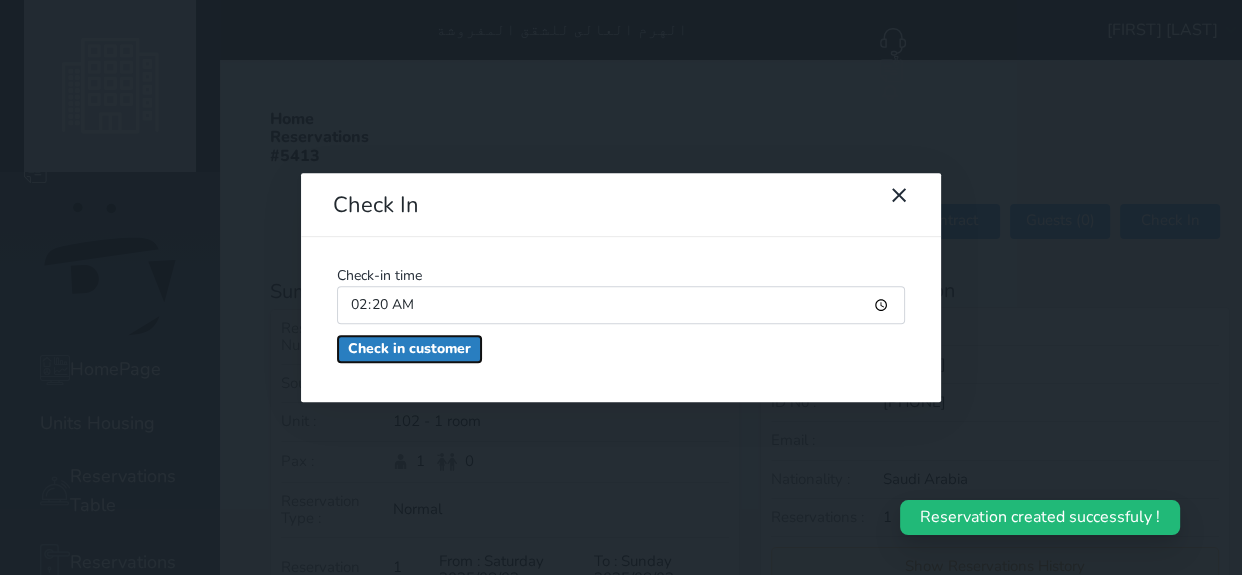 click on "Check in customer" at bounding box center [409, 349] 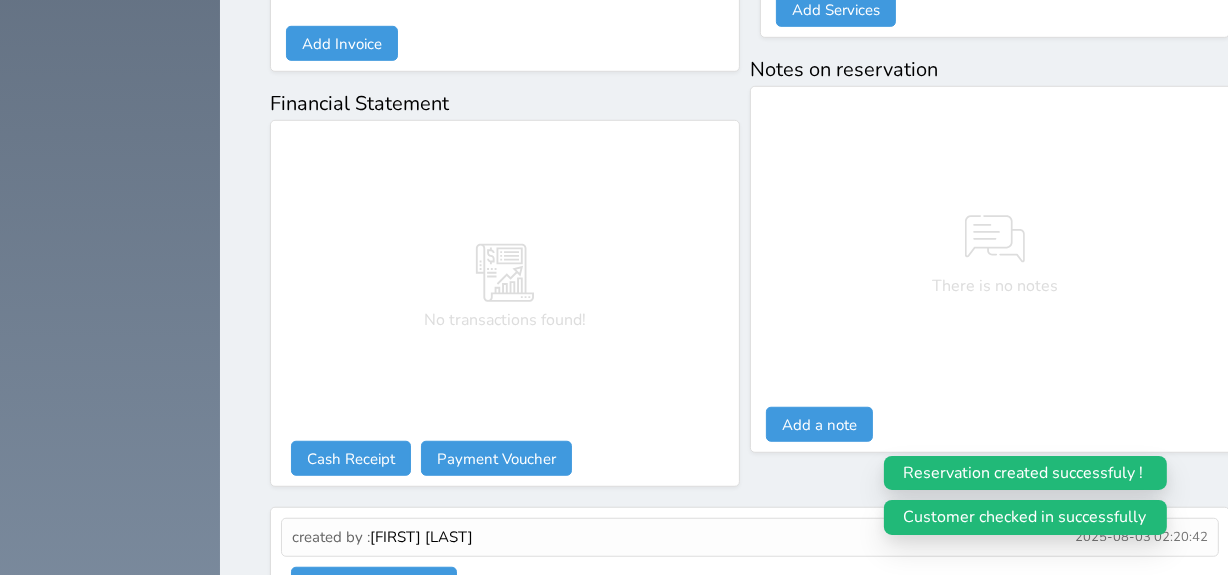 scroll, scrollTop: 1216, scrollLeft: 0, axis: vertical 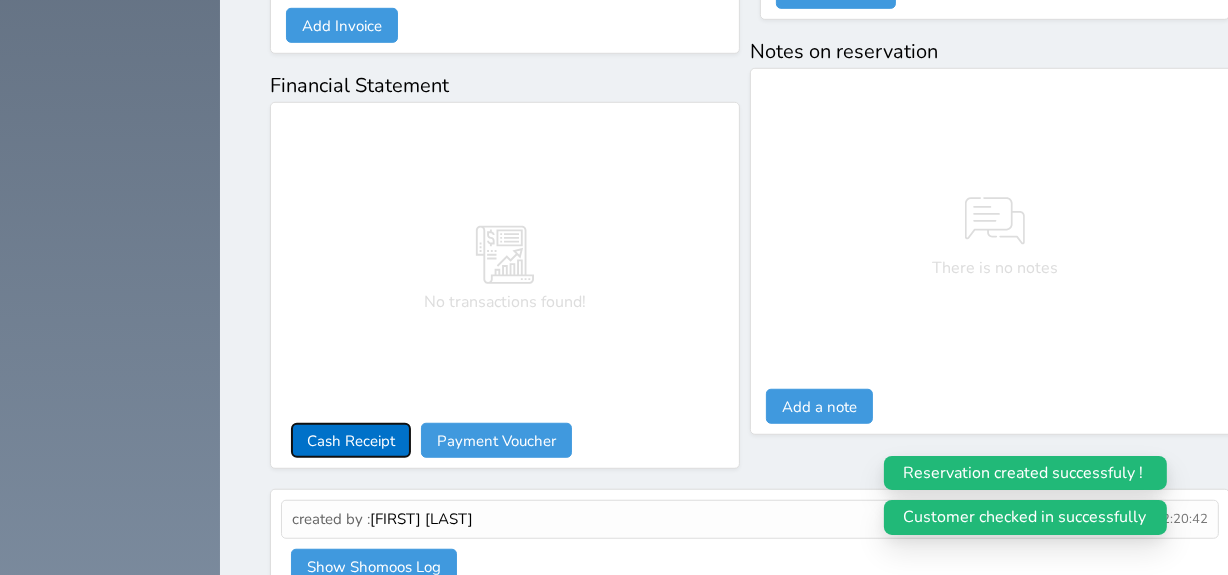 click on "Cash Receipt" at bounding box center (351, 440) 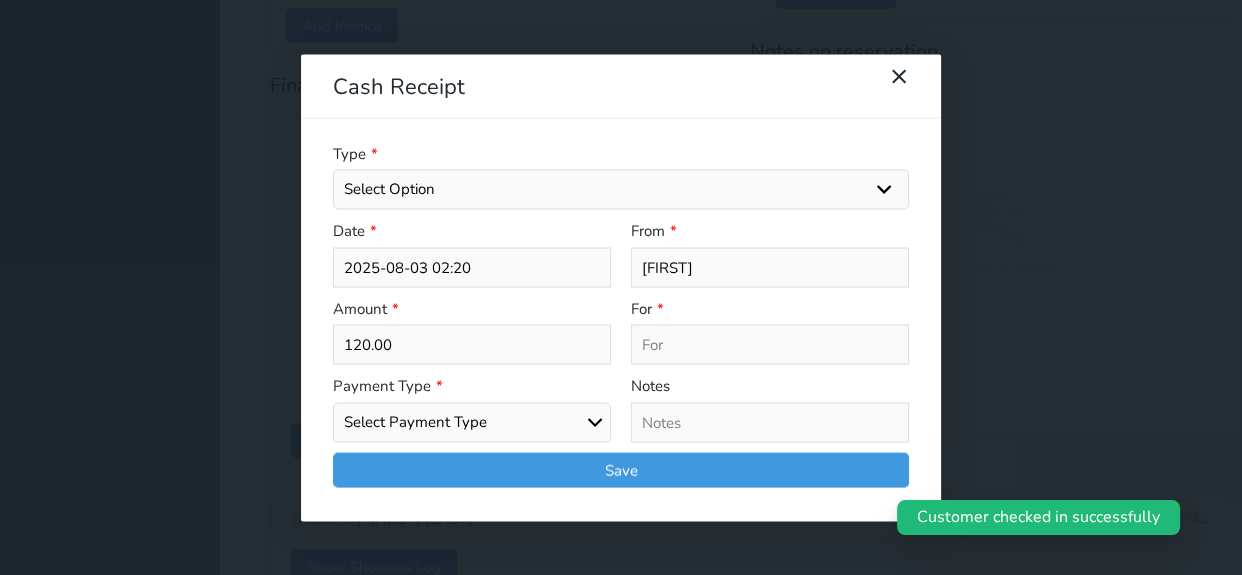 click on "Select Payment Type   Cash   Bank Transfer   Mada   Credit Card   Credit Payment" at bounding box center [472, 422] 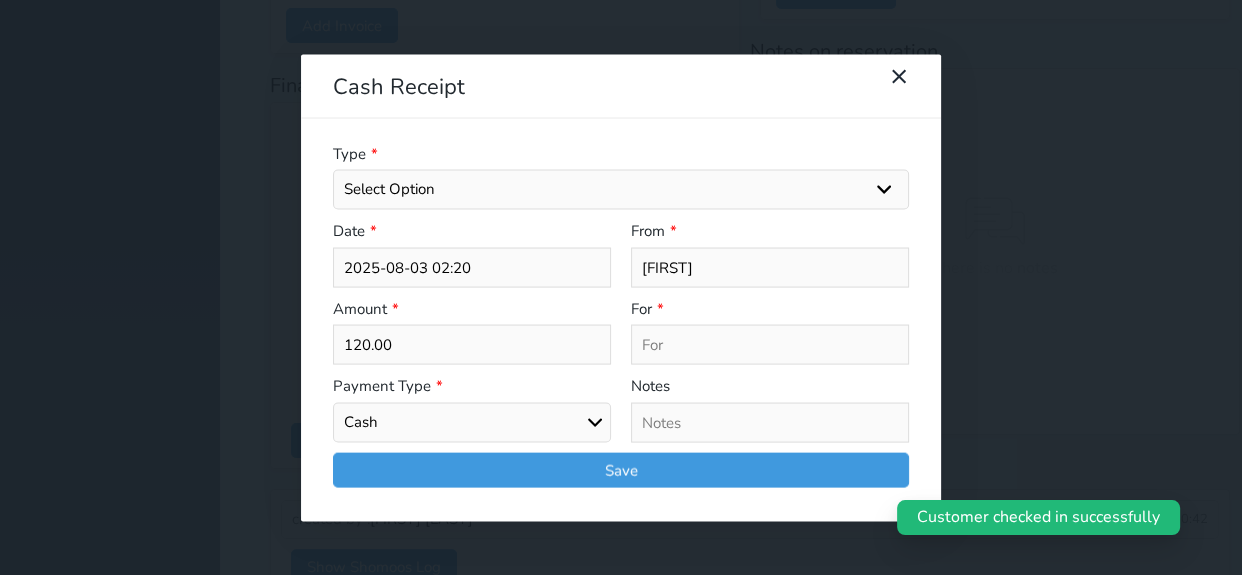 click on "Select Payment Type   Cash   Bank Transfer   Mada   Credit Card   Credit Payment" at bounding box center (472, 422) 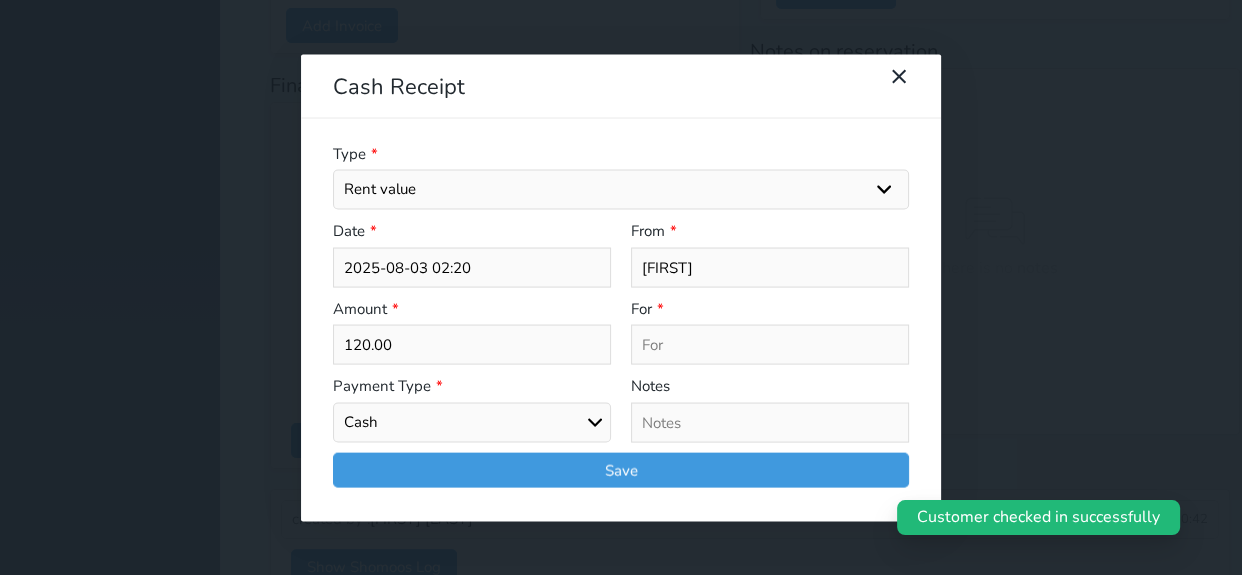 click on "Select Option   General receipts Rent value Bills insurance Retainer Not Applicable Other Laundry Wifi - Internet Car Parking Food Food & Beverages Beverages Cold Drinks Hot Drinks Breakfast Lunch Dinner Bakery & Cakes Swimming pool Gym SPA & Beauty Services Pick & Drop (Transport Services) Minibar Cable - TV Extra Bed Hairdresser Shopping Organized Tours Services Tour Guide Services" at bounding box center [621, 190] 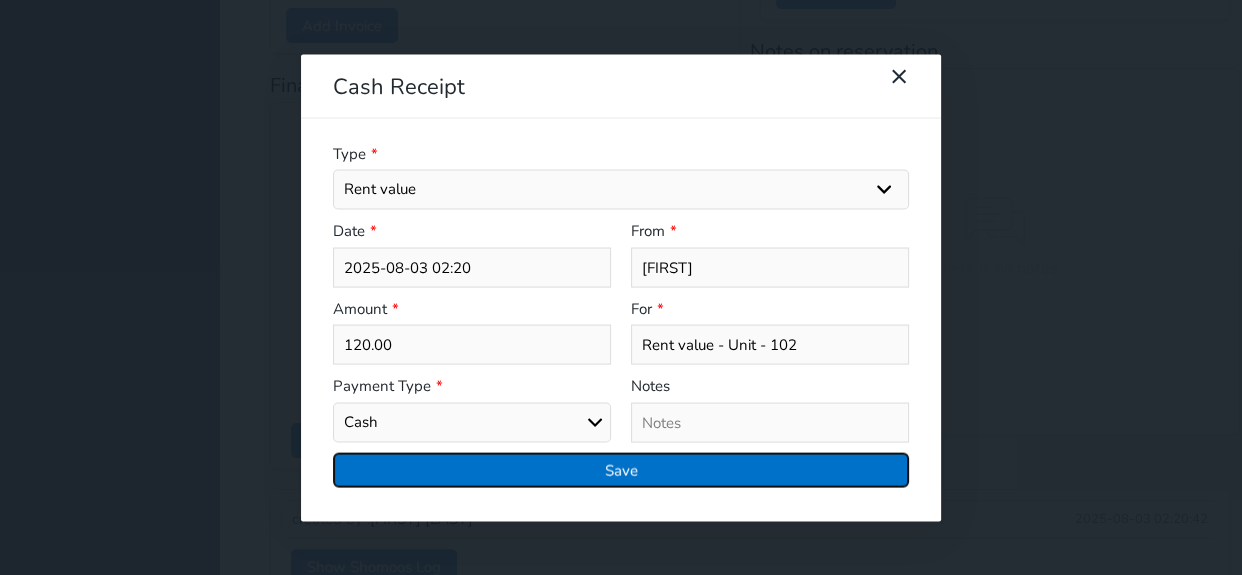 click on "Save" at bounding box center (621, 469) 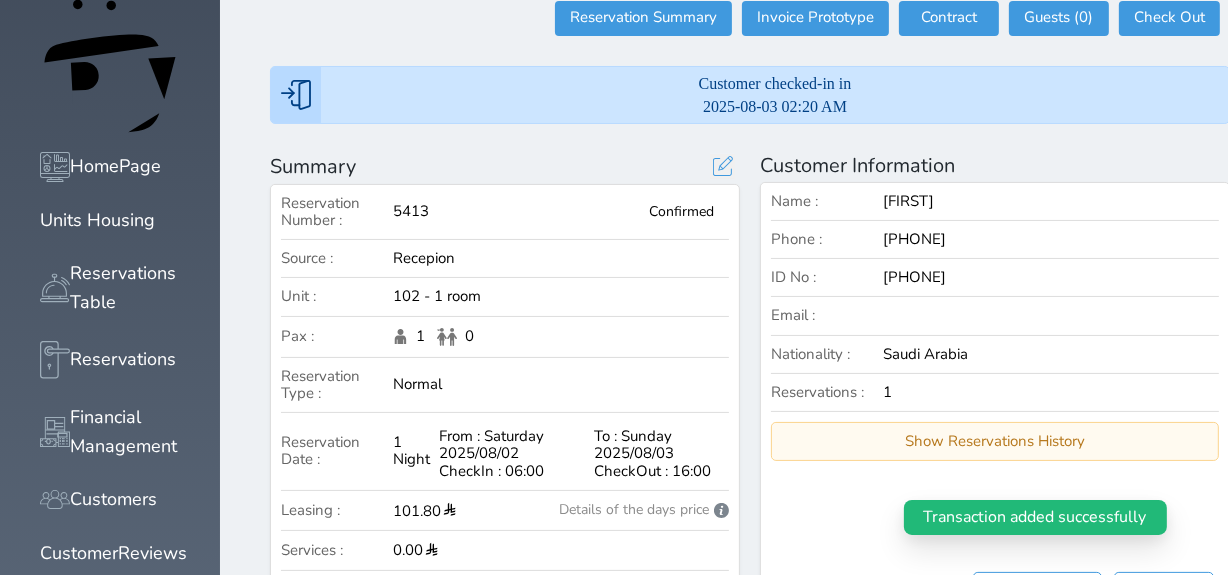 scroll, scrollTop: 0, scrollLeft: 0, axis: both 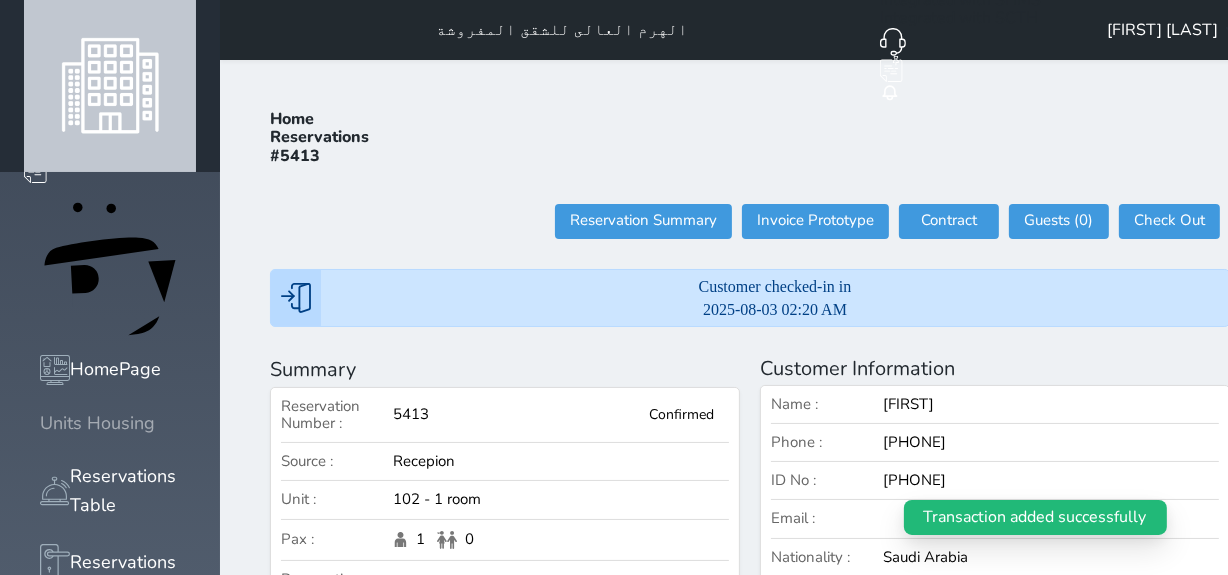 click on "Units Housing" at bounding box center (97, 423) 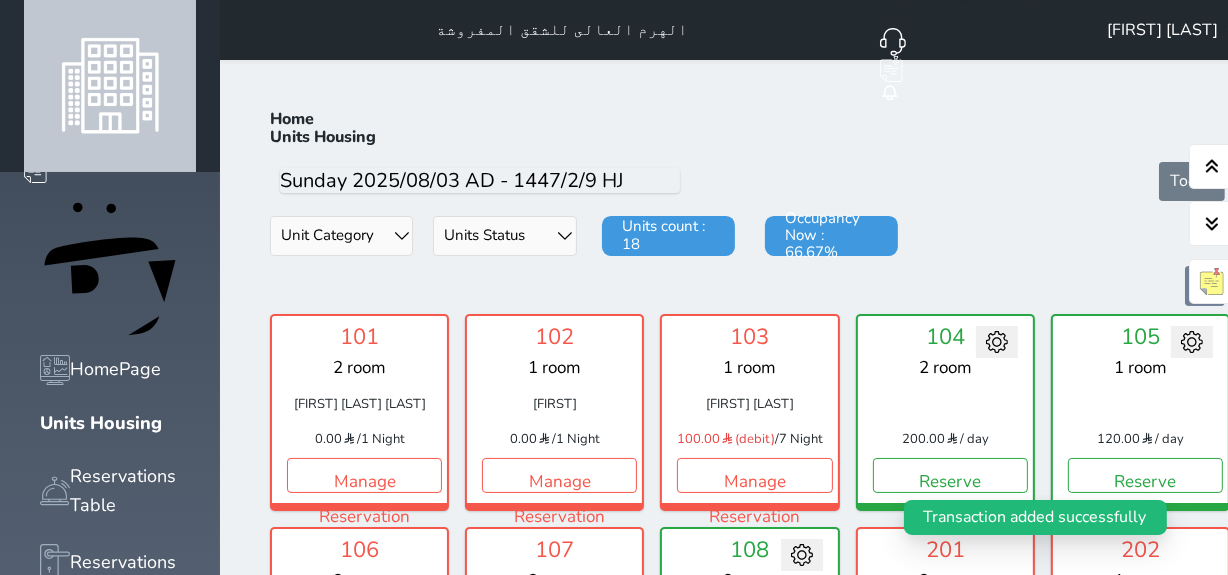 scroll, scrollTop: 78, scrollLeft: 0, axis: vertical 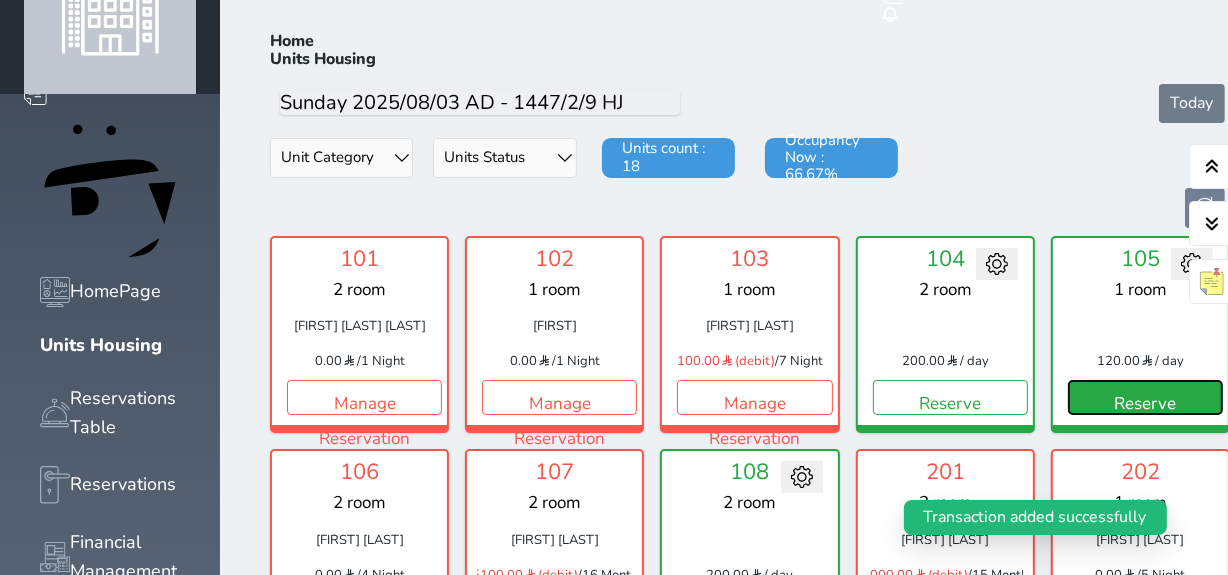 click on "Reserve" at bounding box center (1145, 397) 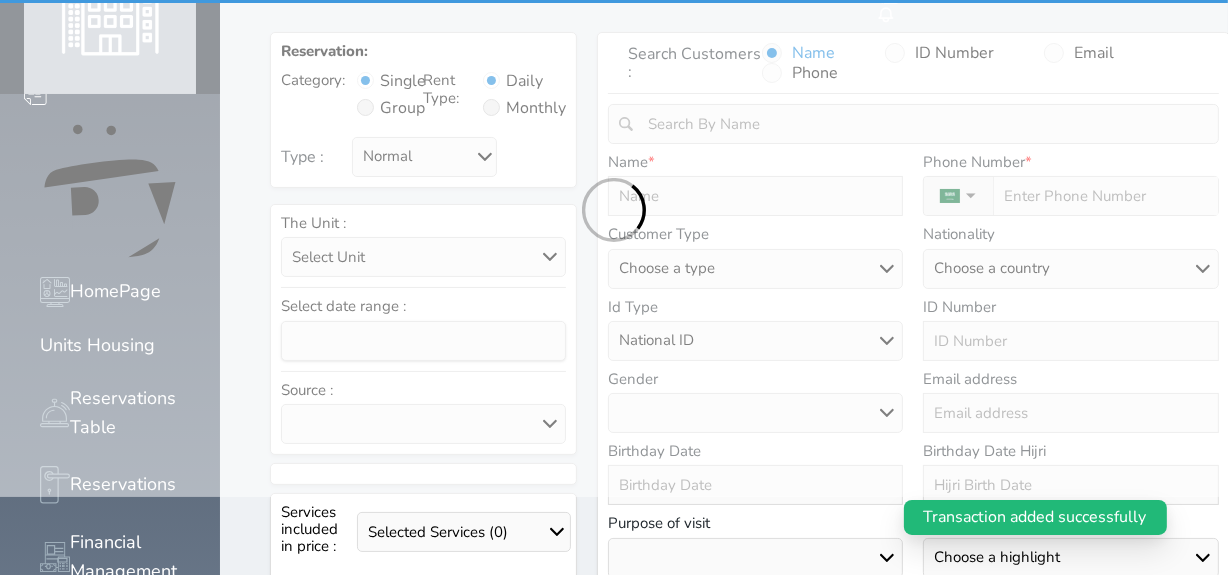 scroll, scrollTop: 0, scrollLeft: 0, axis: both 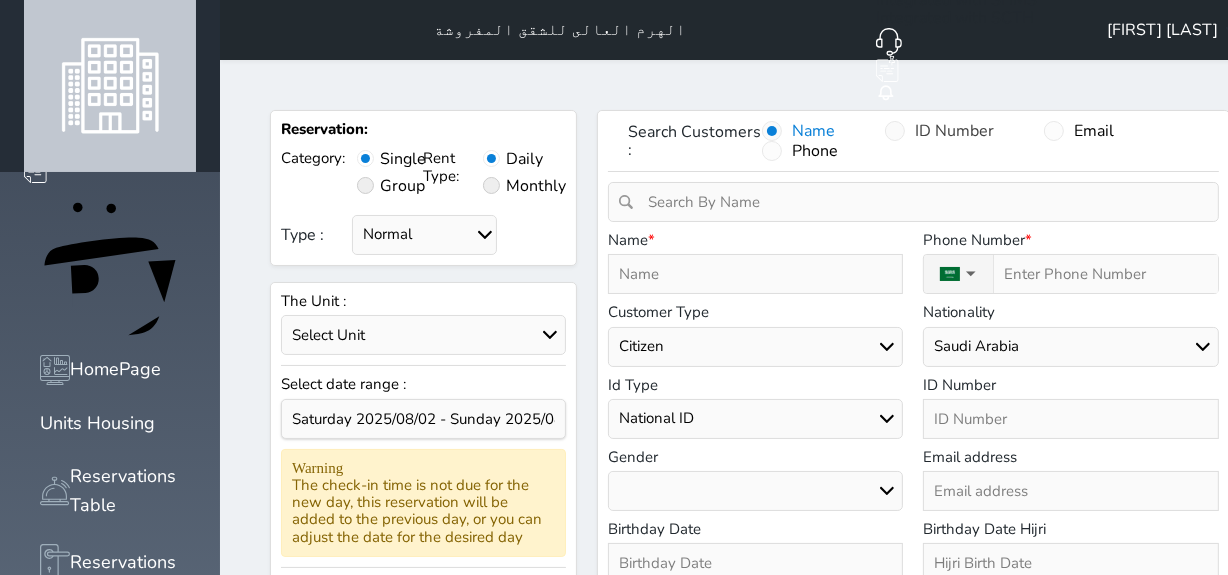 click at bounding box center (895, 131) 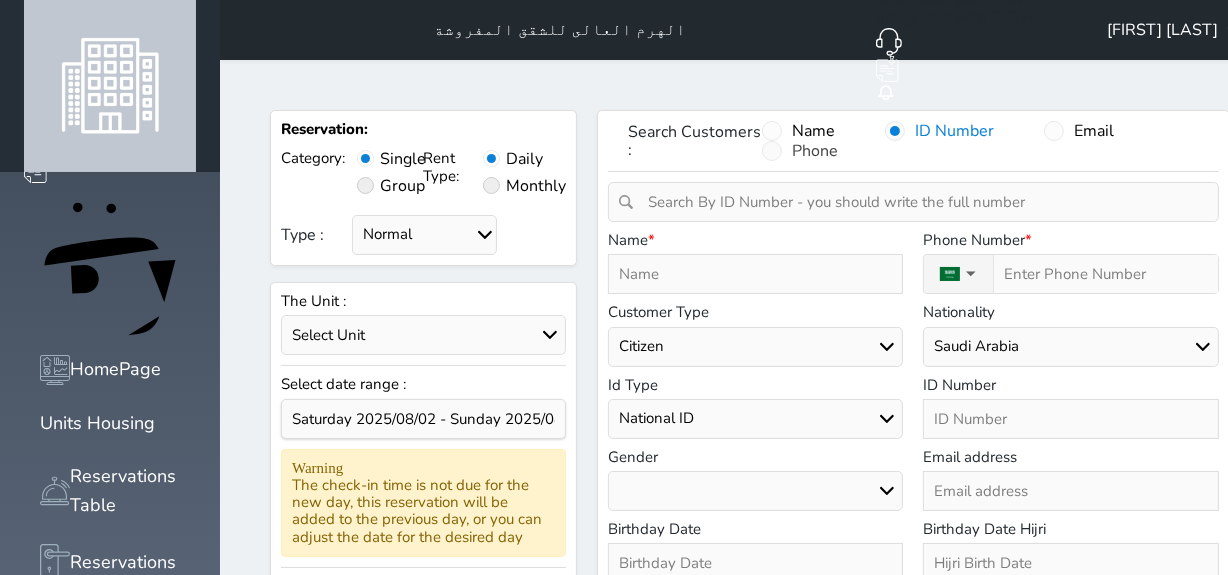 click at bounding box center (772, 151) 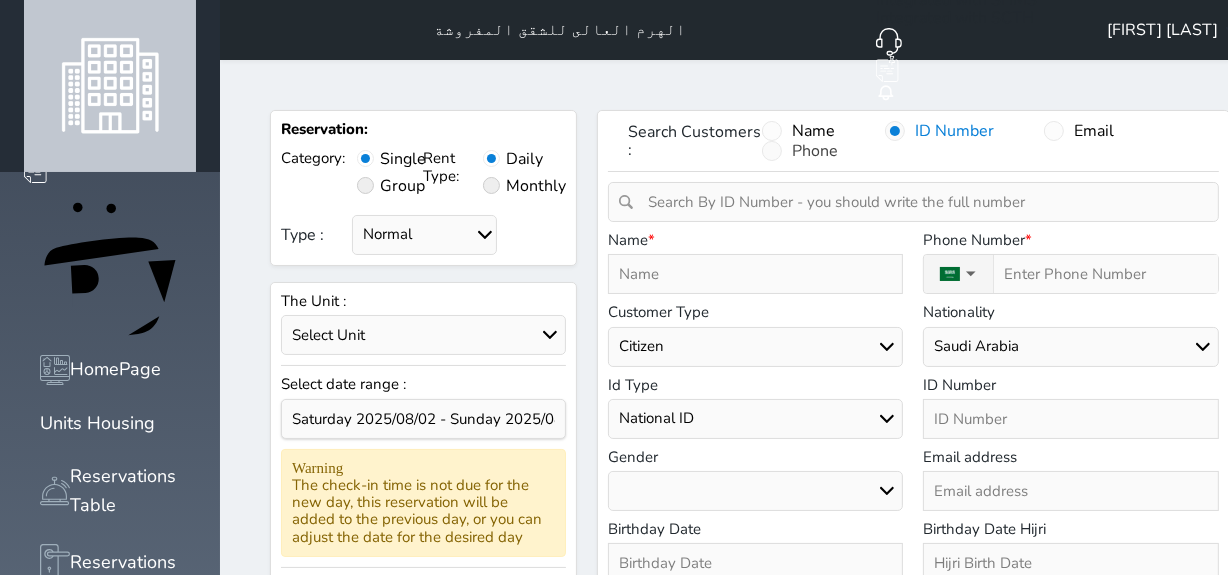 click on "Phone" at bounding box center [792, 161] 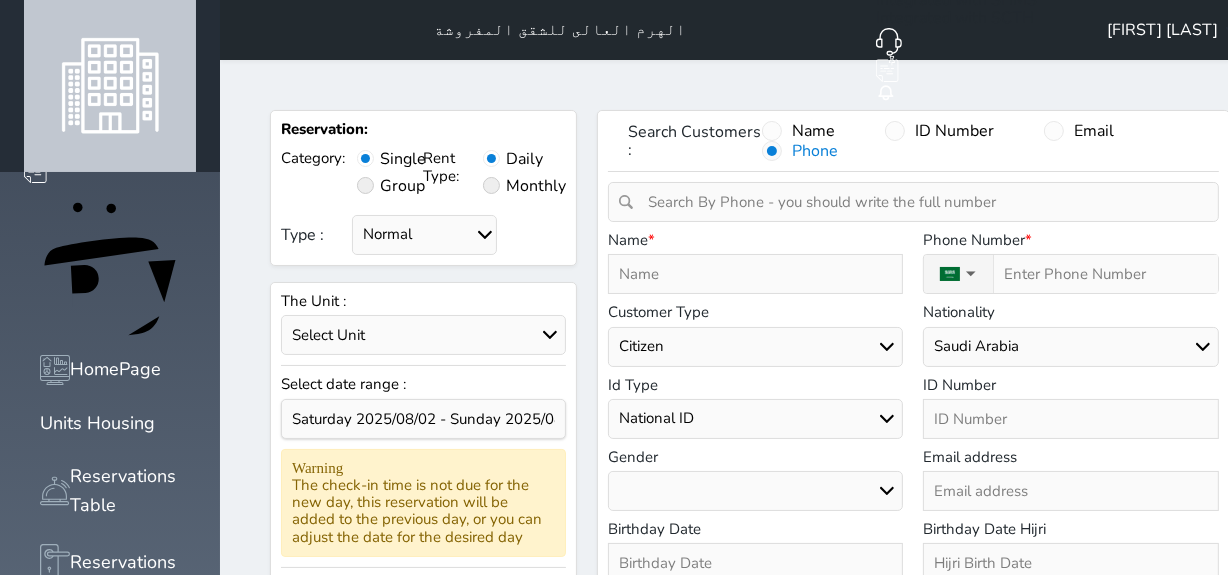 click at bounding box center [920, 202] 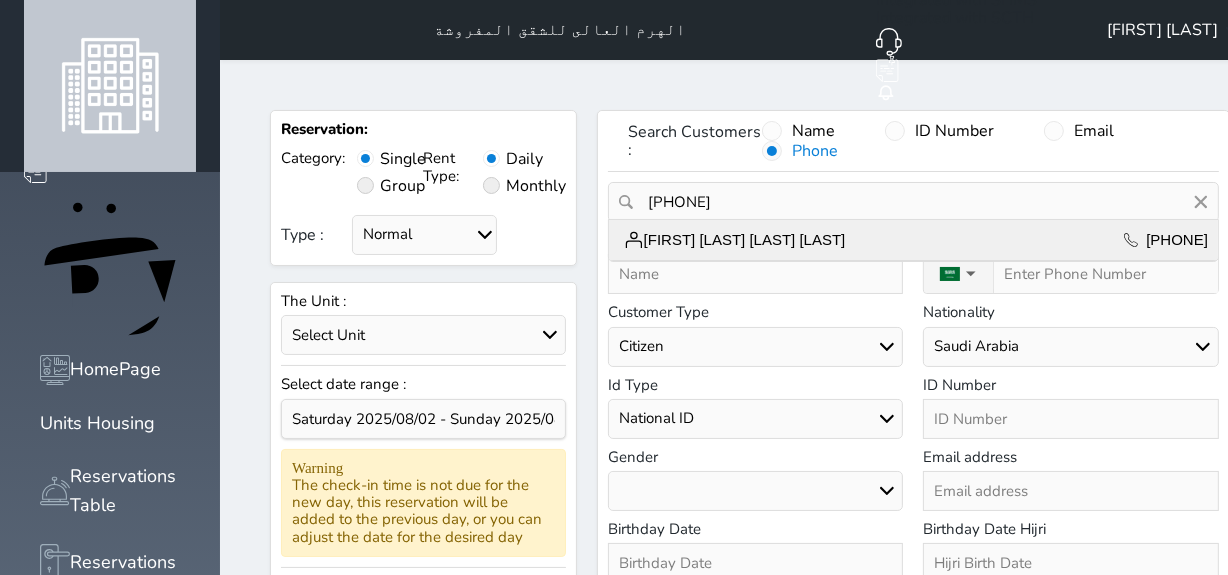 click on "[FIRST] [LAST] [PHONE]" at bounding box center [913, 240] 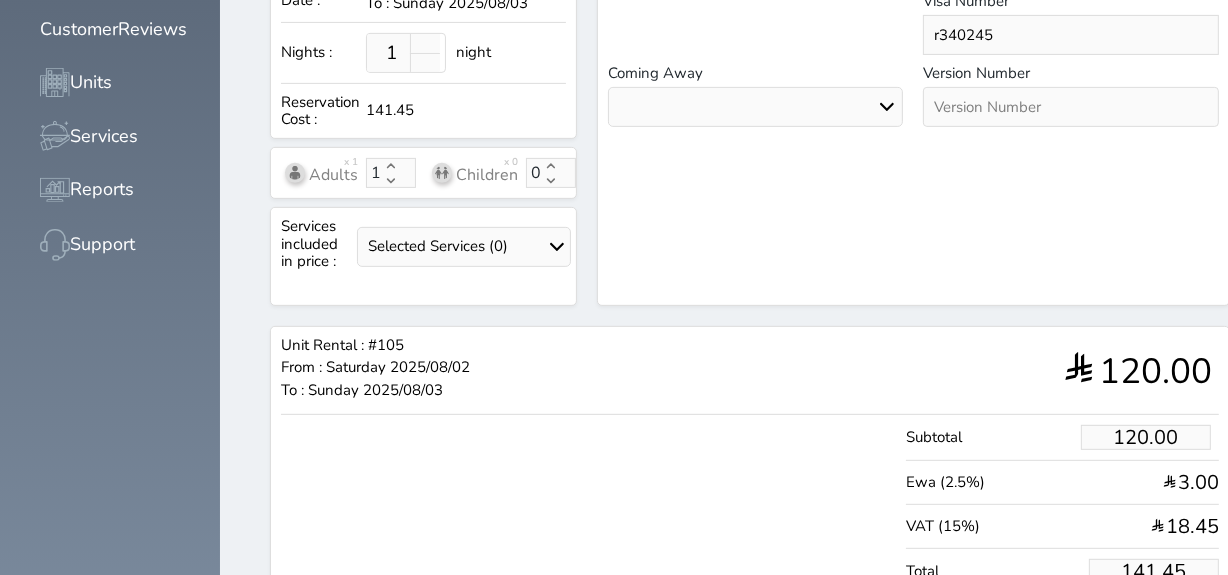 scroll, scrollTop: 767, scrollLeft: 0, axis: vertical 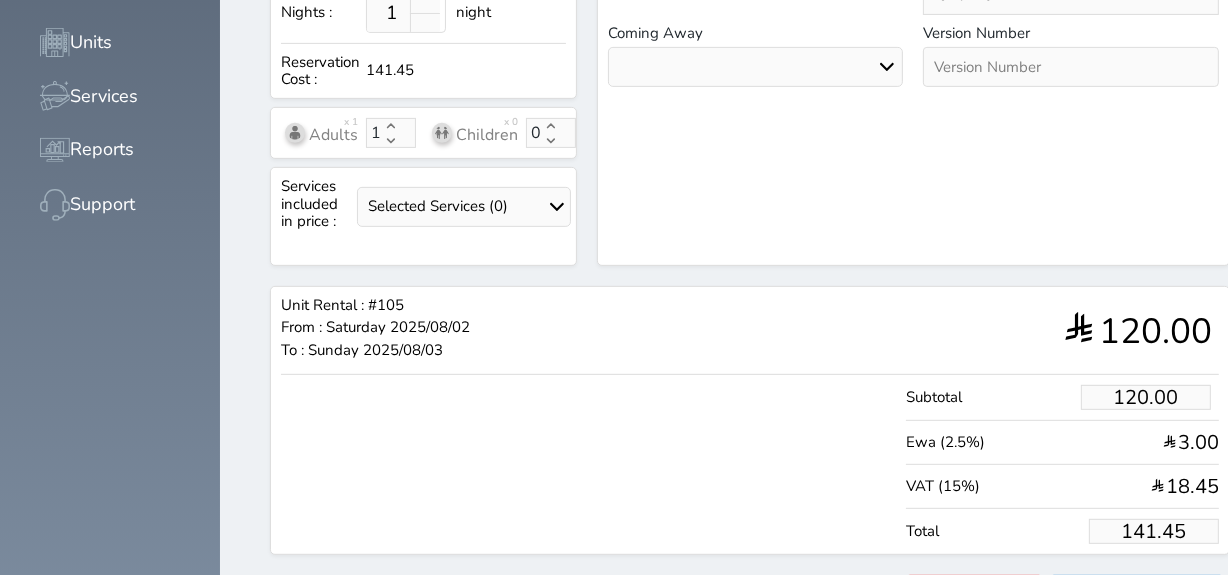 drag, startPoint x: 1097, startPoint y: 479, endPoint x: 1240, endPoint y: 483, distance: 143.05594 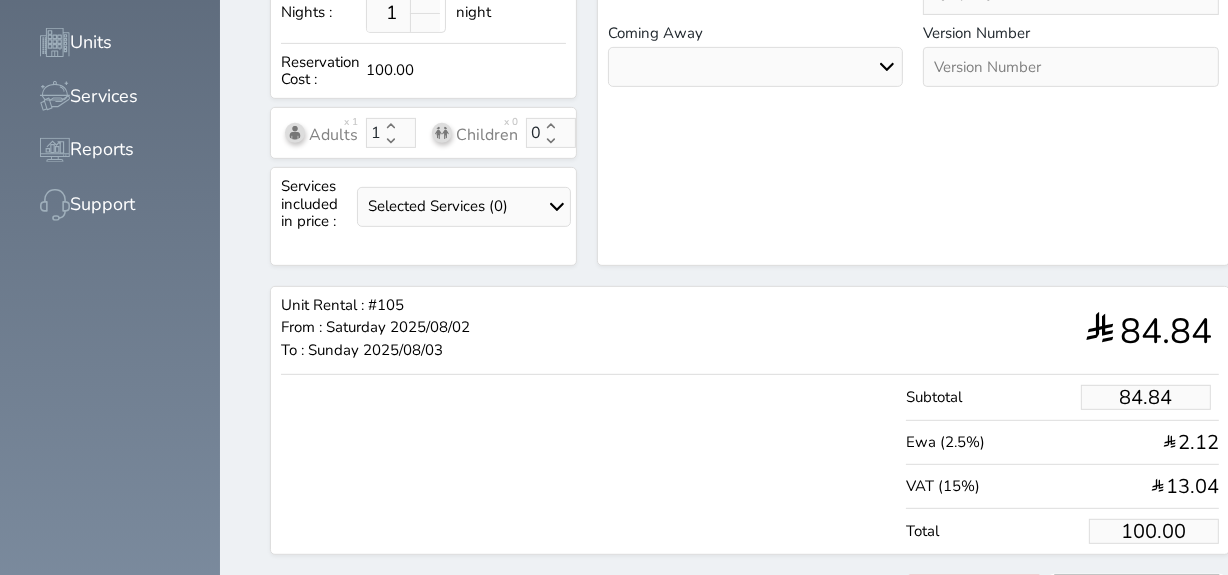 click on "Reserve" at bounding box center [1137, 592] 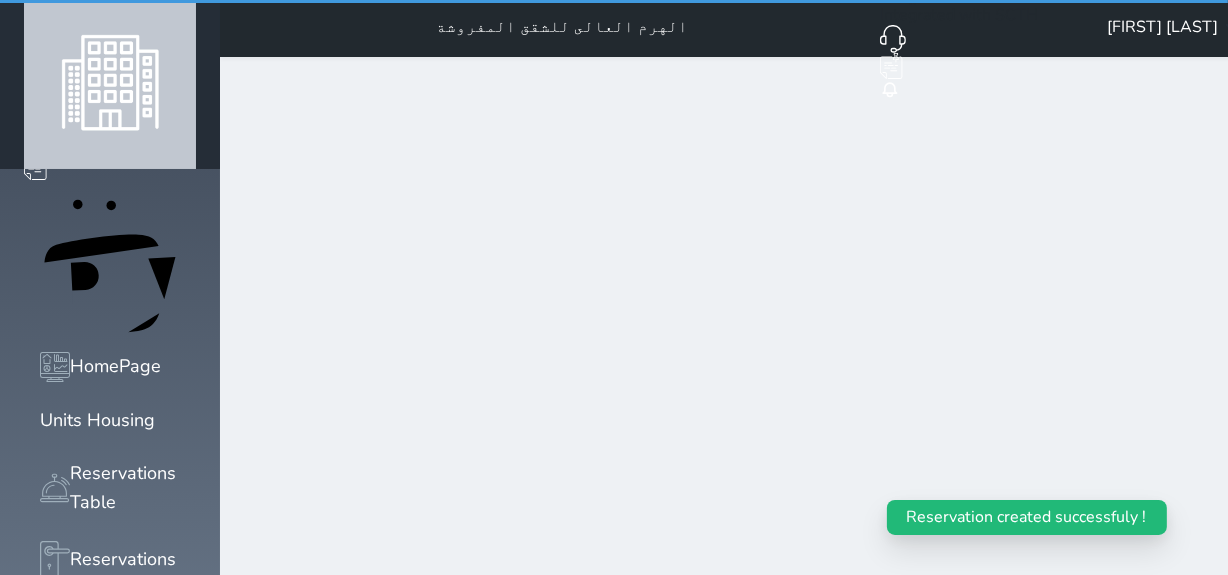 scroll, scrollTop: 0, scrollLeft: 0, axis: both 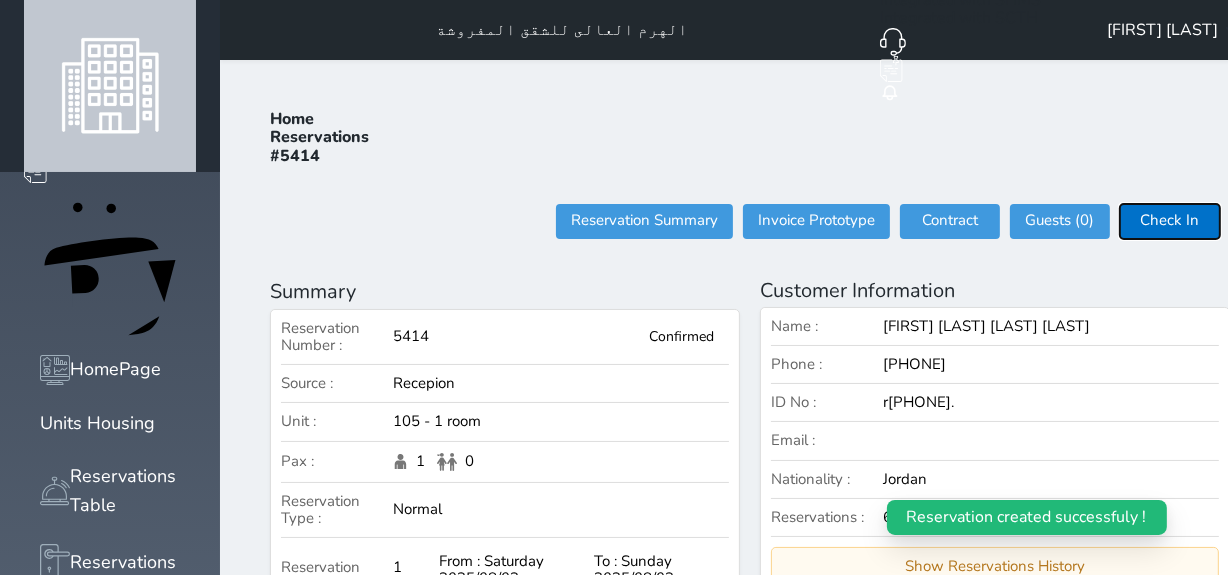 click on "Check In" at bounding box center (1170, 221) 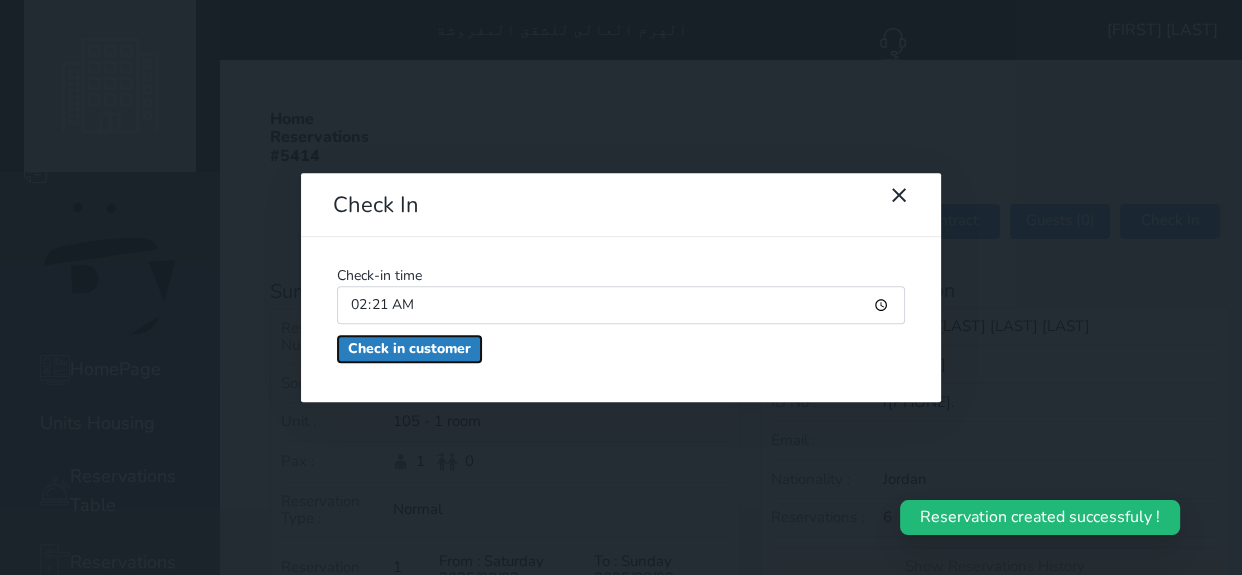 click on "Check in customer" at bounding box center (409, 349) 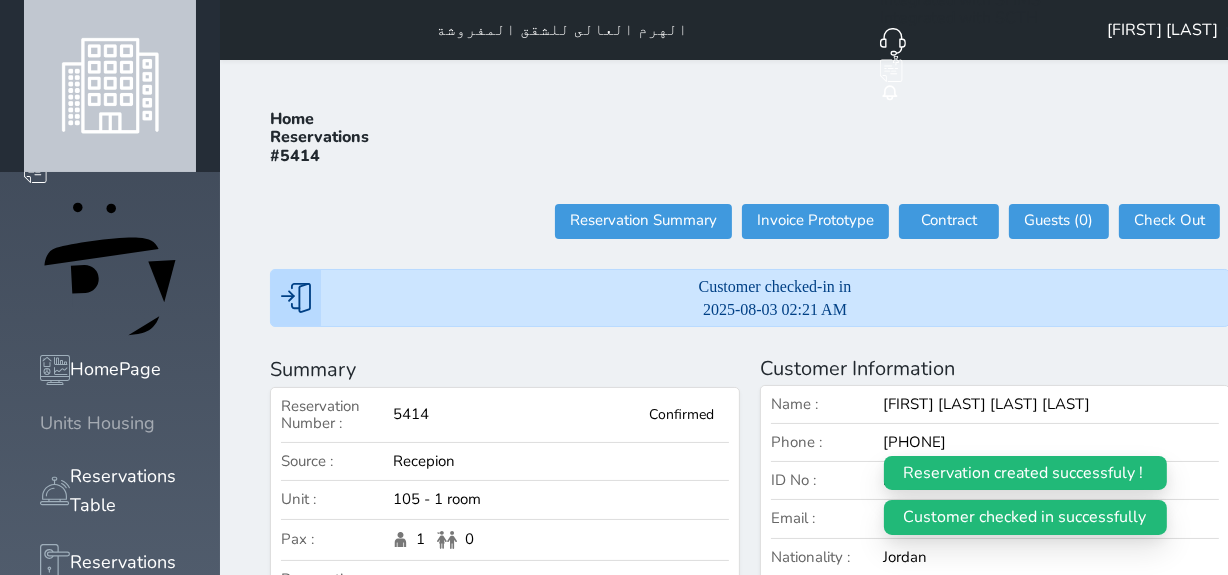 click on "Units Housing" at bounding box center (97, 423) 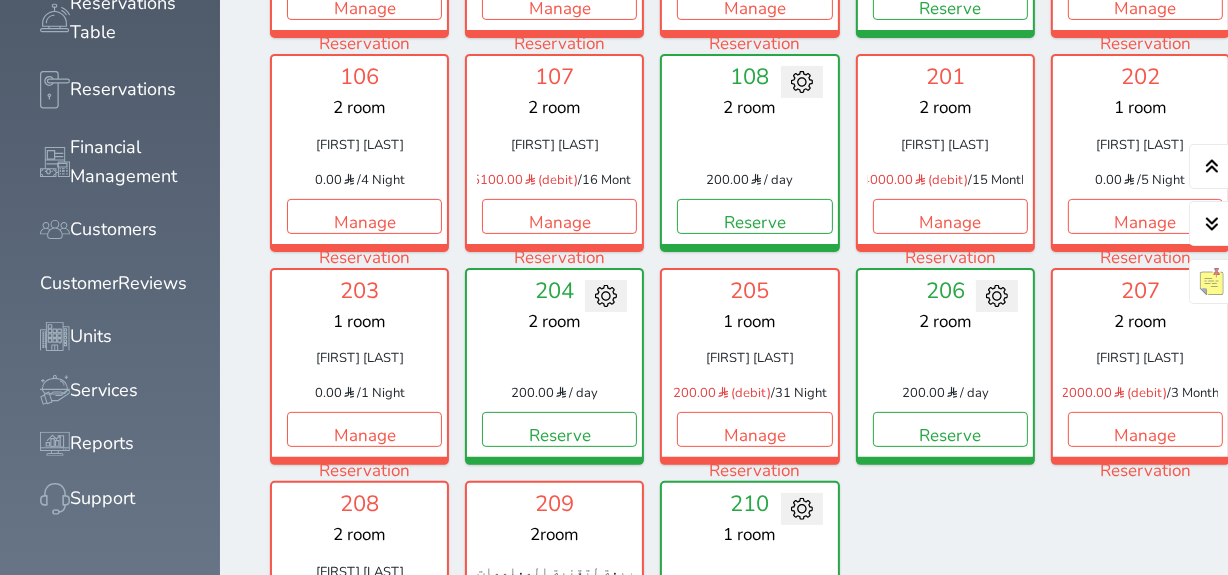 scroll, scrollTop: 441, scrollLeft: 0, axis: vertical 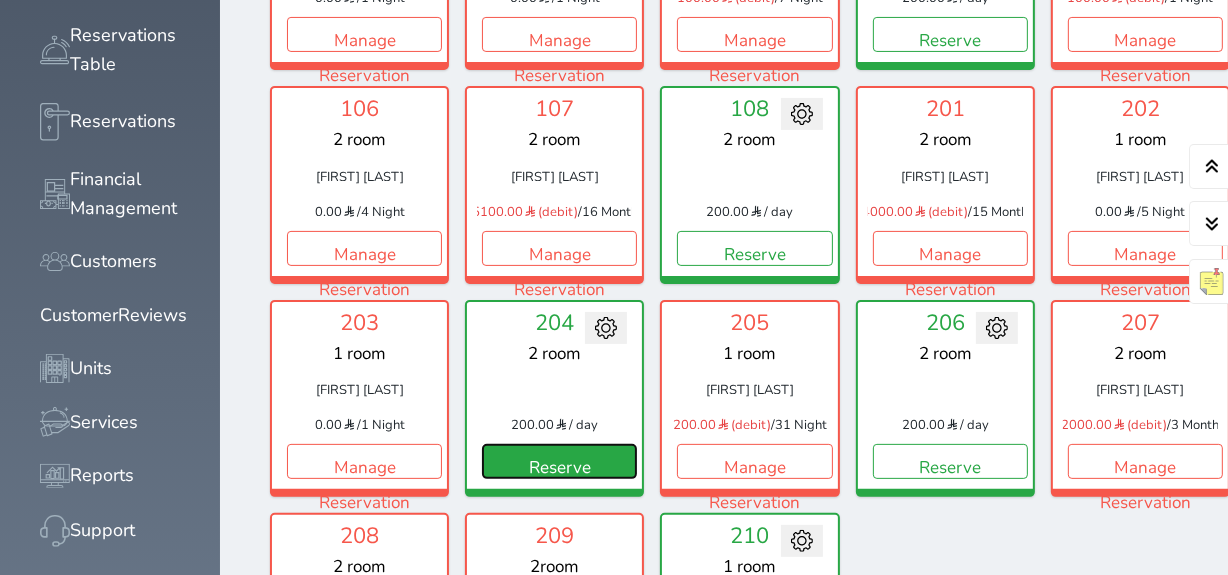 click on "Reserve" at bounding box center (559, 461) 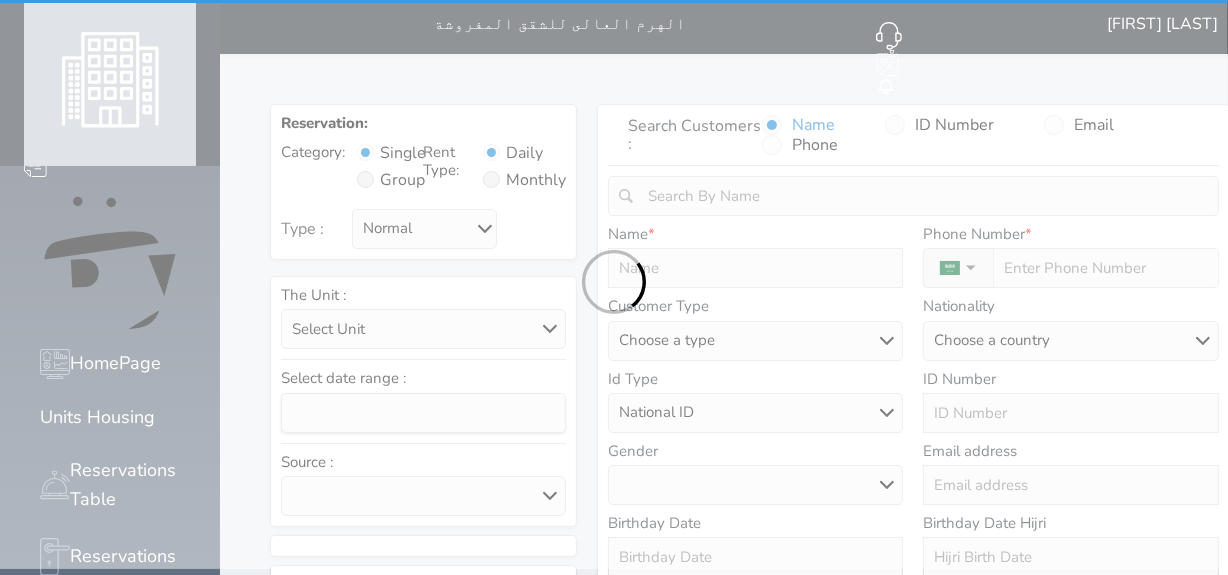 scroll, scrollTop: 0, scrollLeft: 0, axis: both 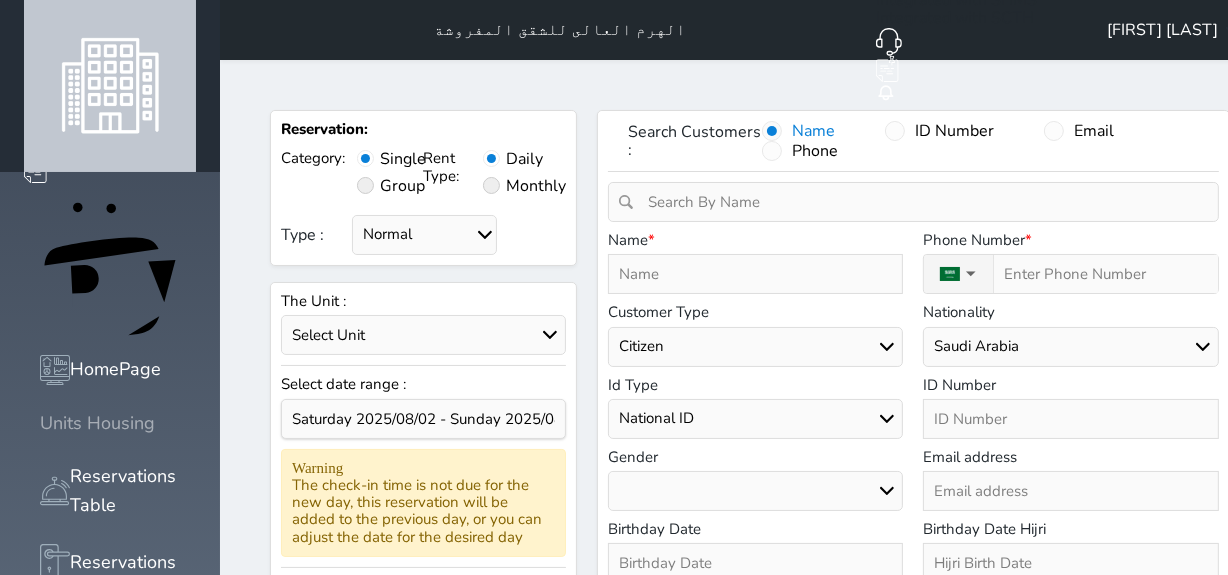click 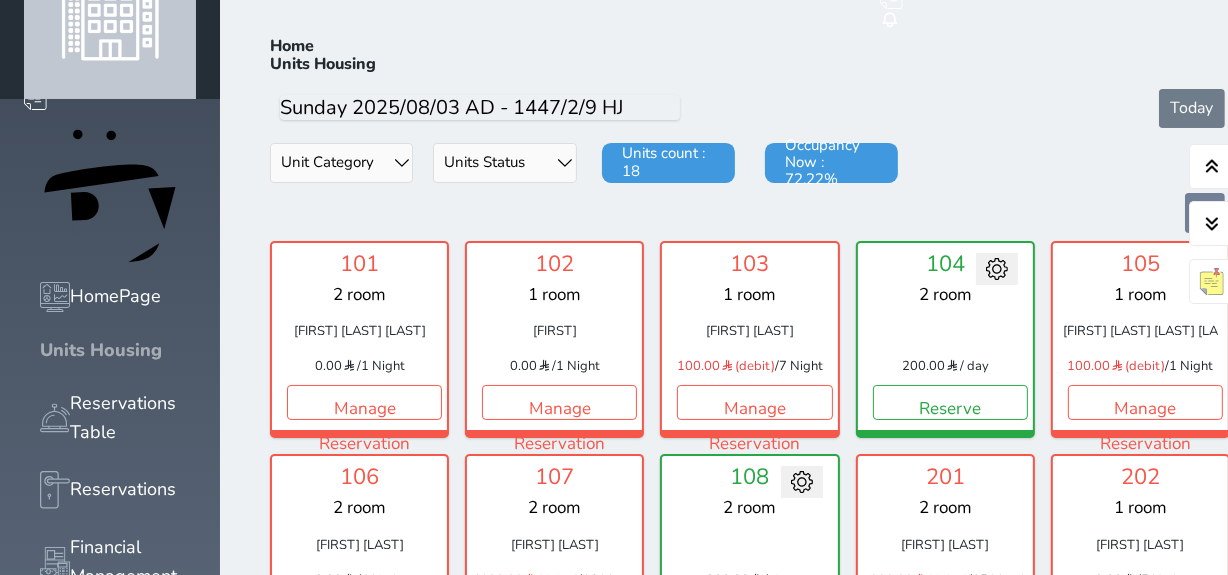 scroll, scrollTop: 78, scrollLeft: 0, axis: vertical 